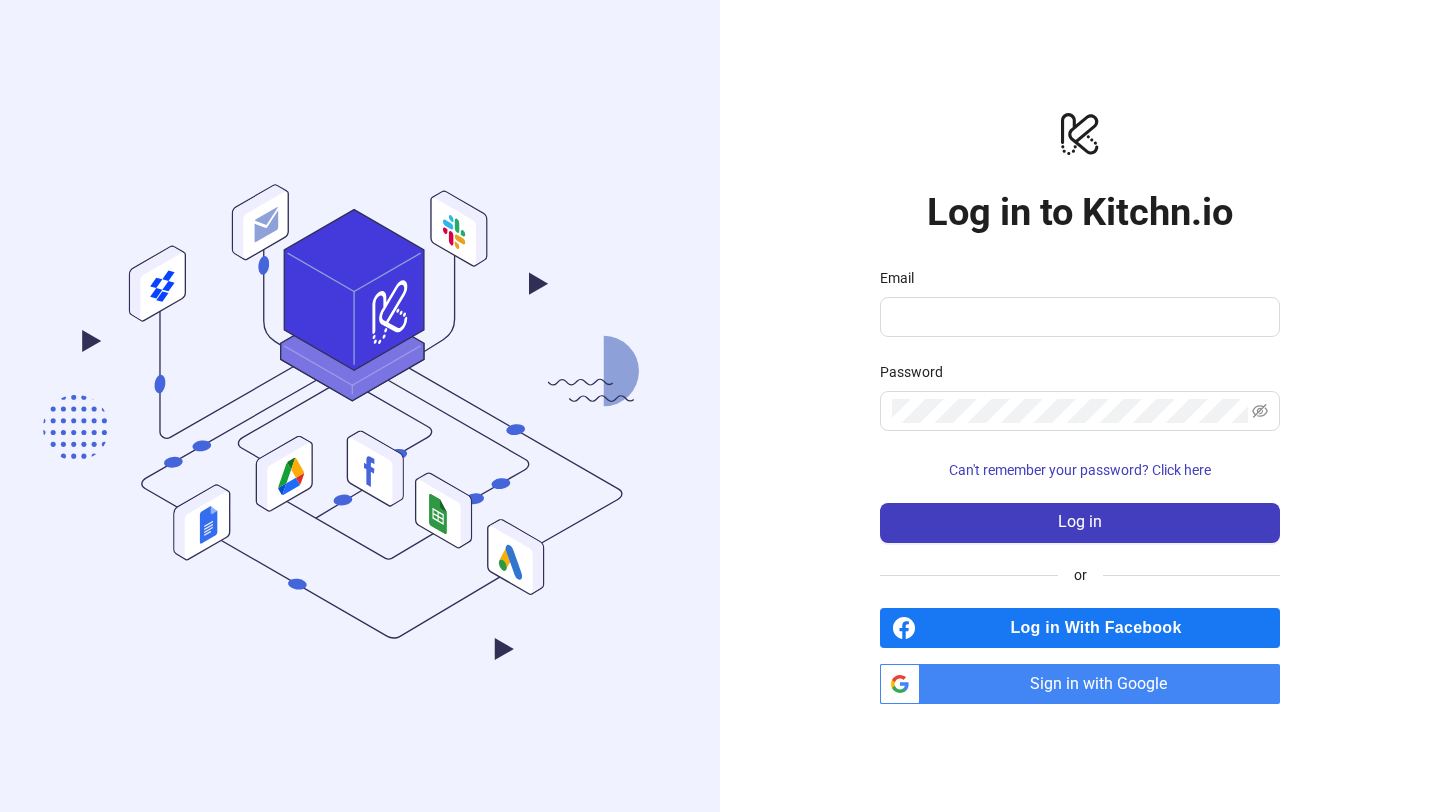 scroll, scrollTop: 0, scrollLeft: 0, axis: both 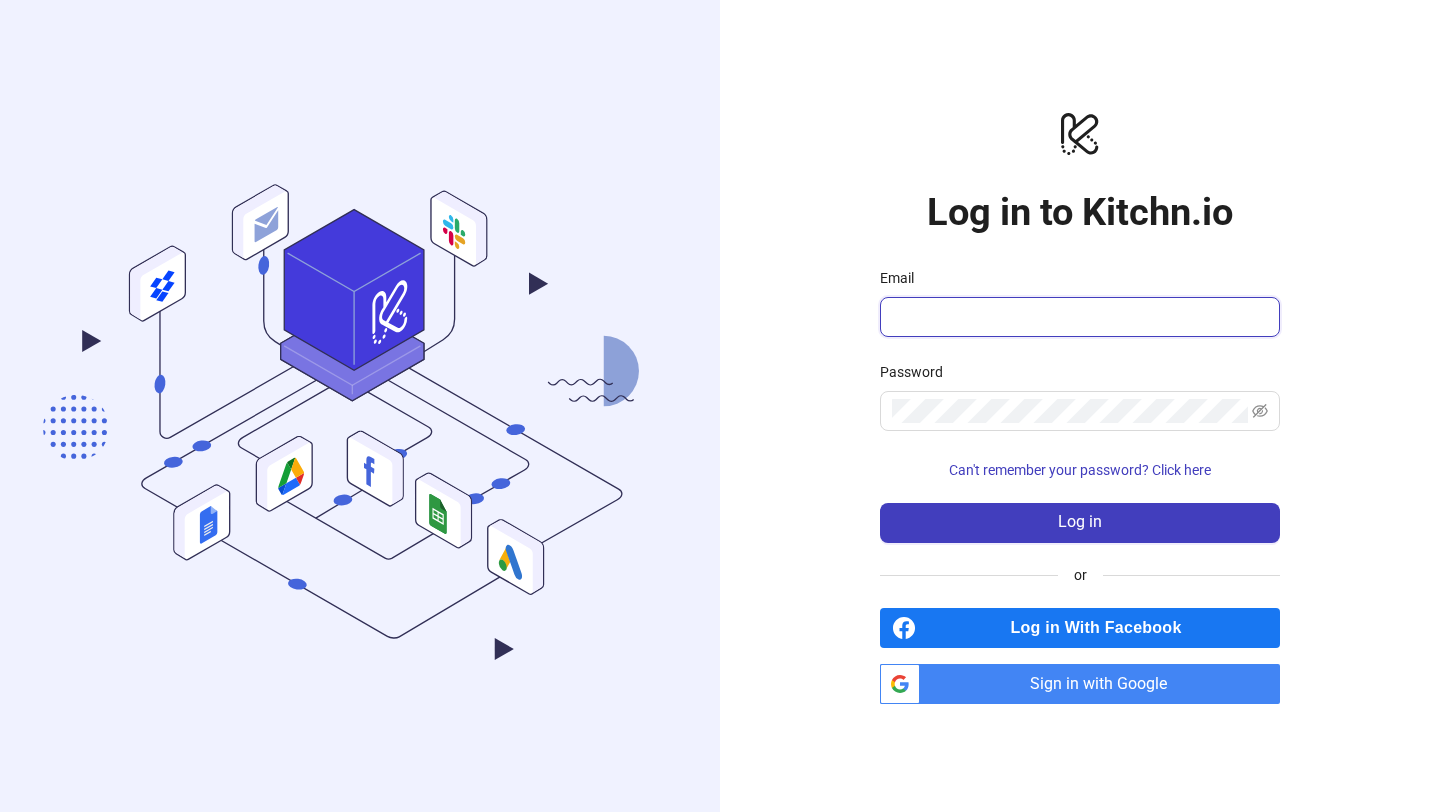 click on "Email" at bounding box center [1078, 317] 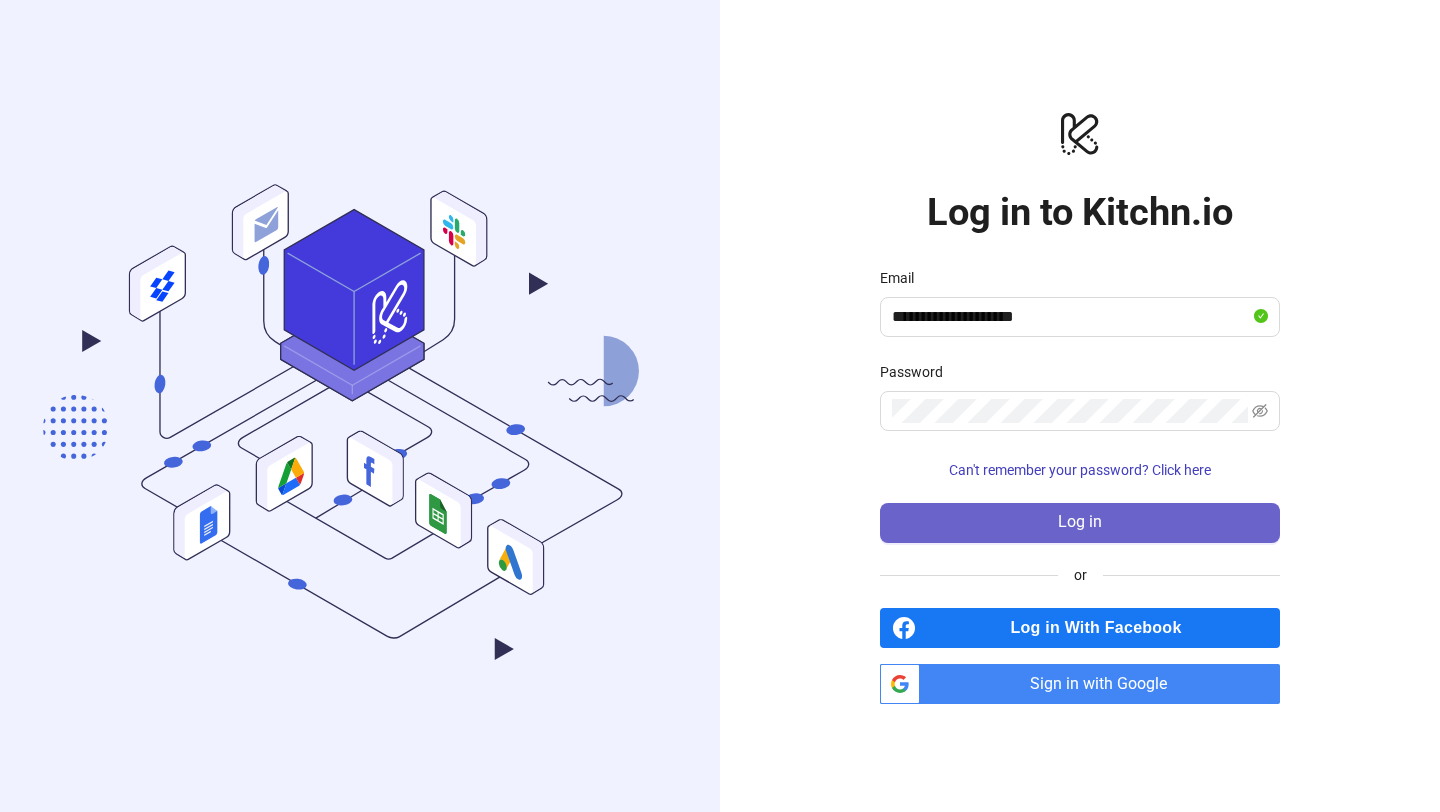 click on "Log in" at bounding box center (1080, 523) 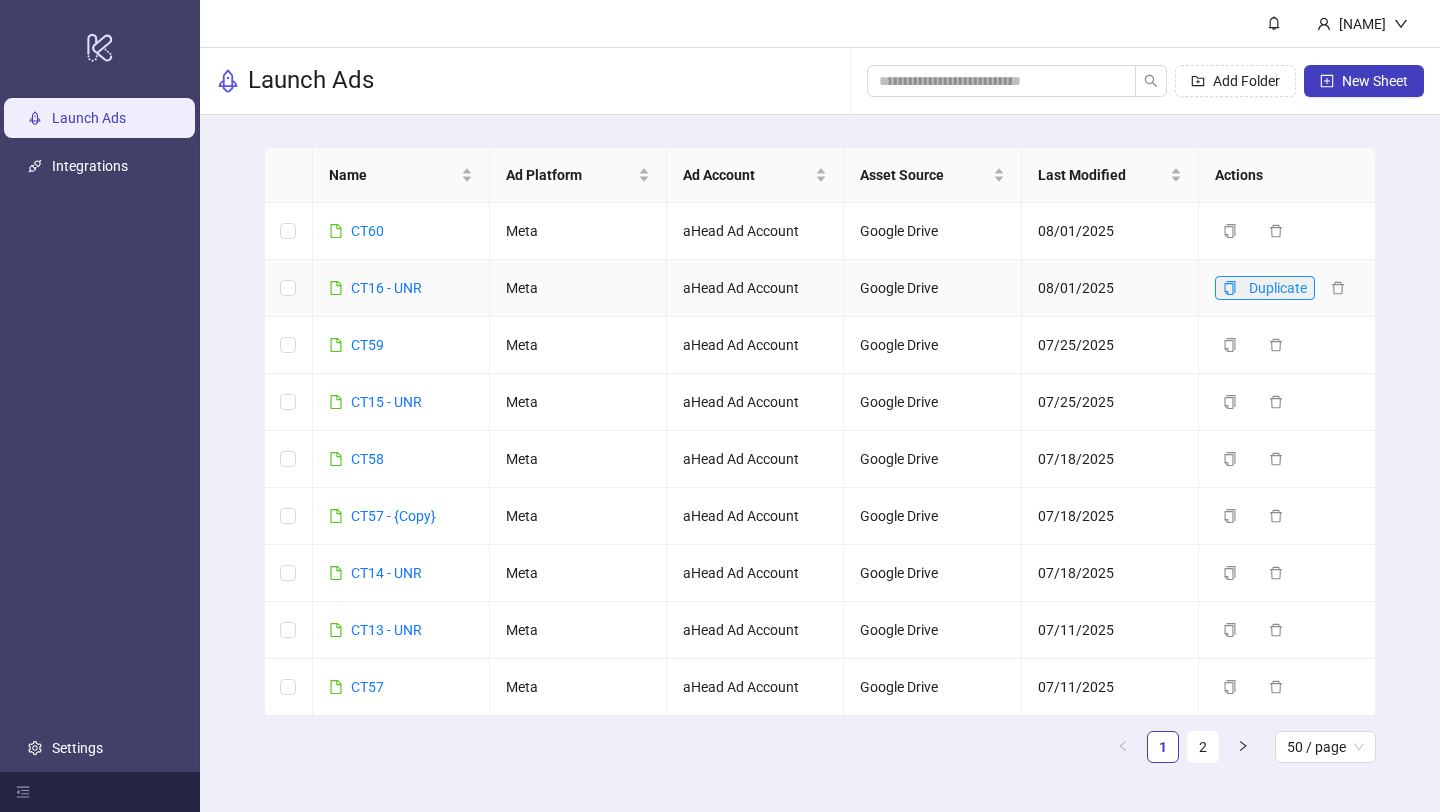 click 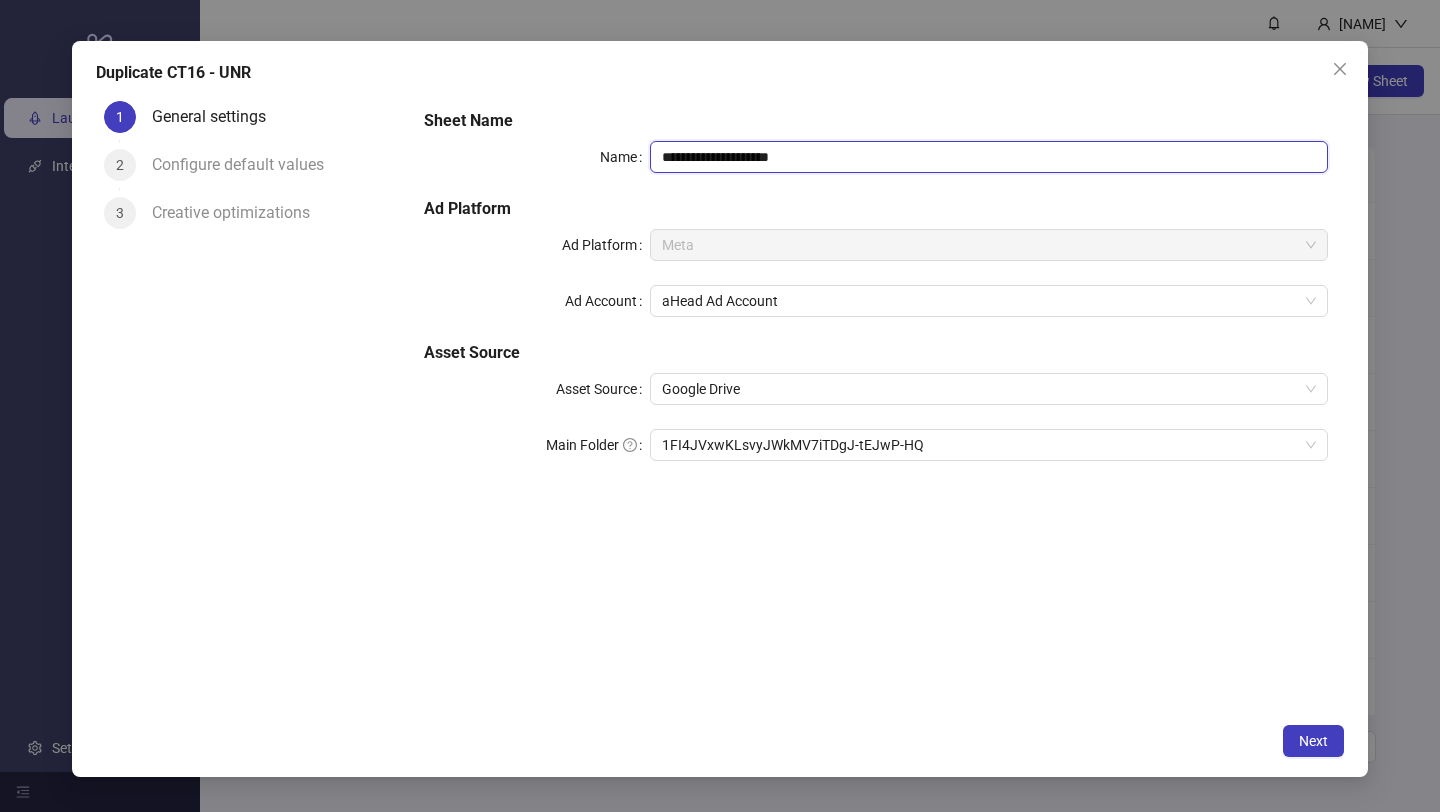 click on "**********" at bounding box center (989, 157) 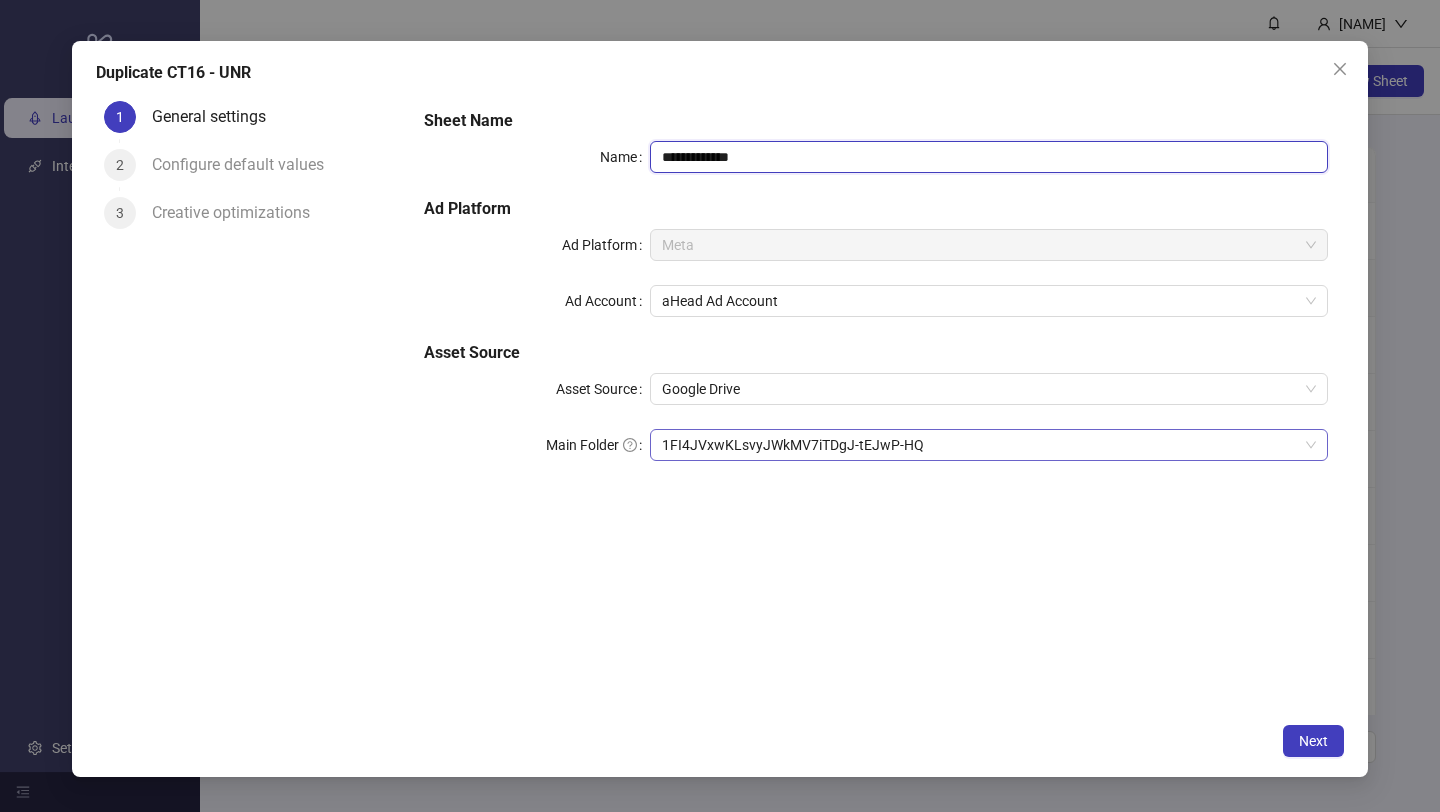 click on "1FI4JVxwKLsvyJWkMV7iTDgJ-tEJwP-HQ" at bounding box center (989, 445) 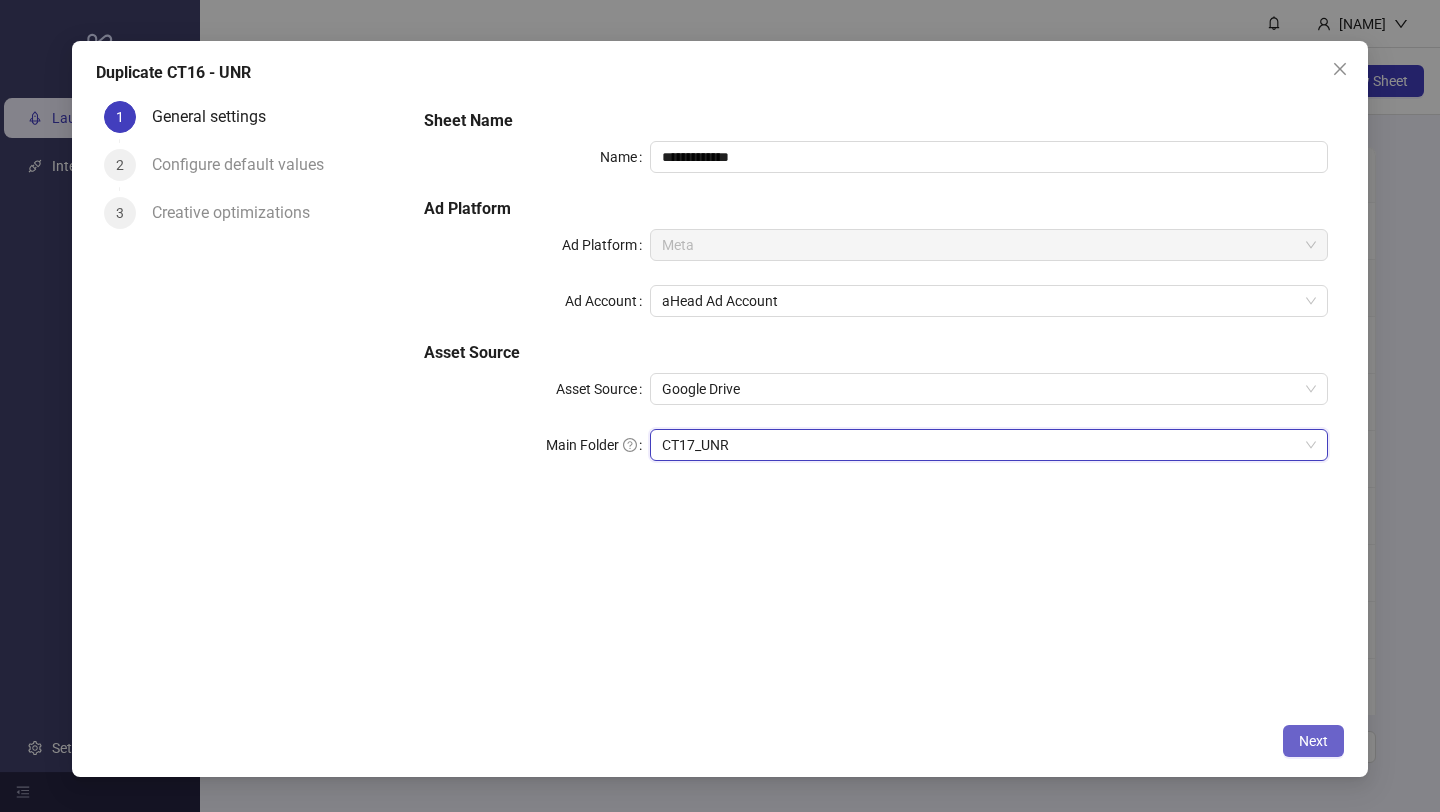click on "Next" at bounding box center (1313, 741) 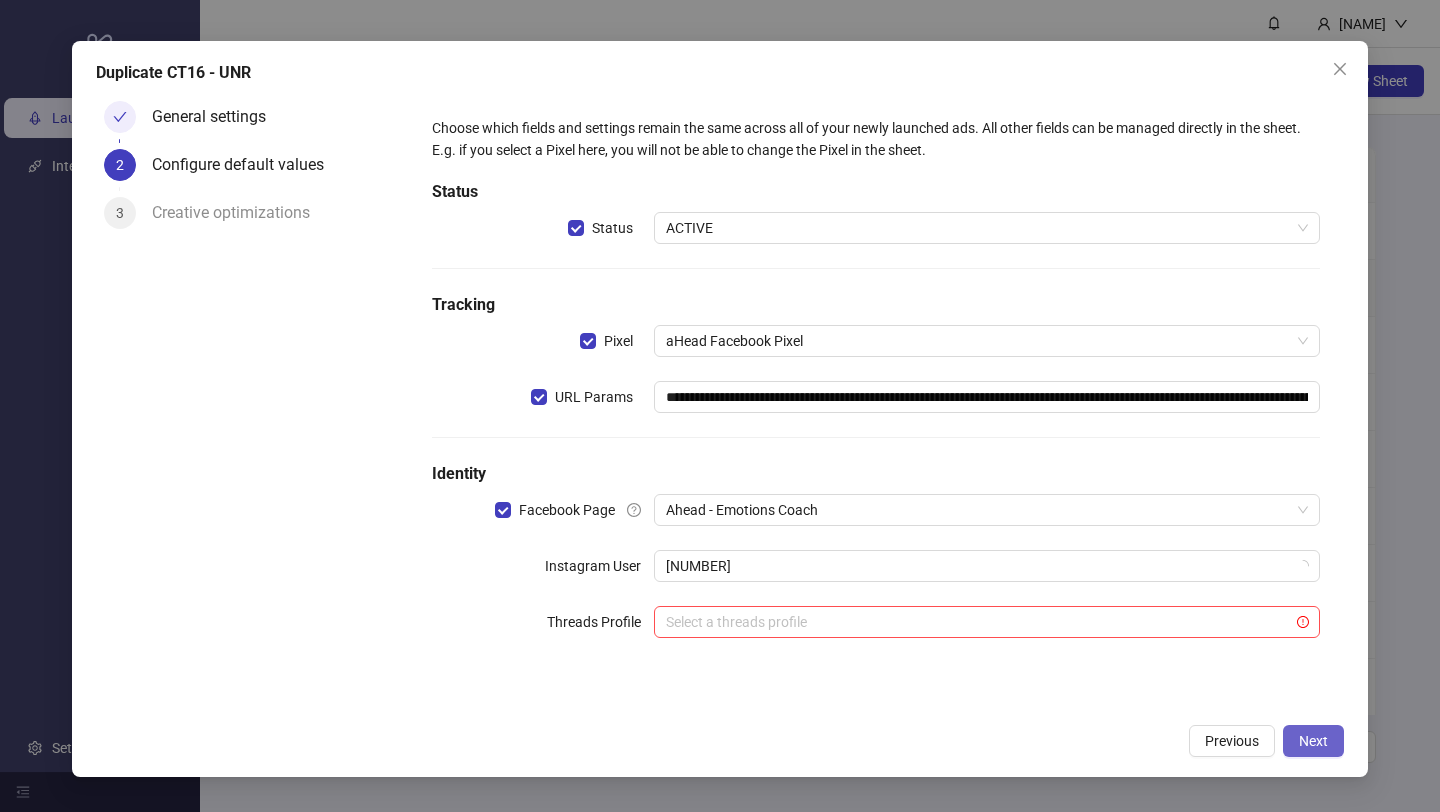 click on "Next" at bounding box center (1313, 741) 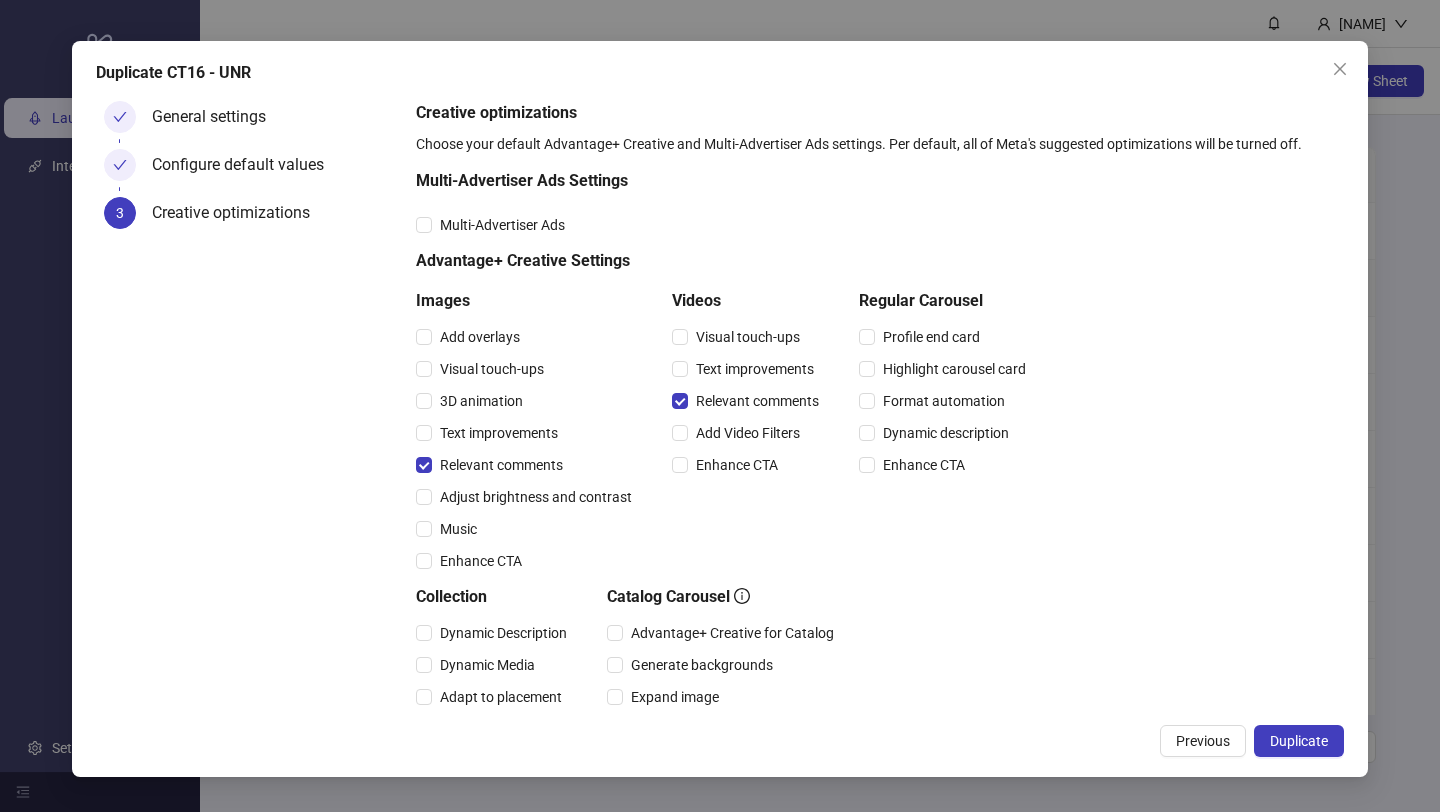 click on "Duplicate" at bounding box center (1299, 741) 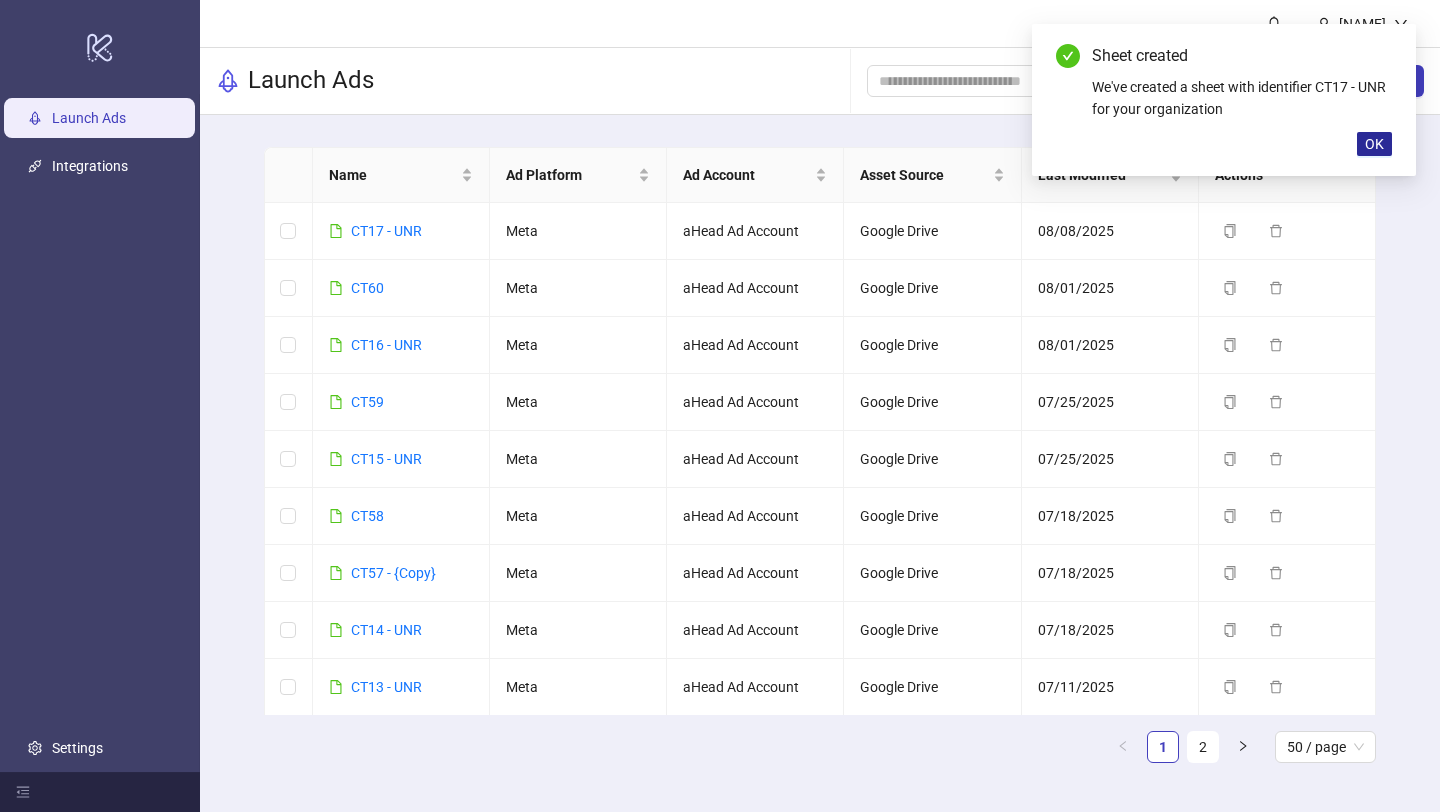 click on "OK" at bounding box center (1374, 144) 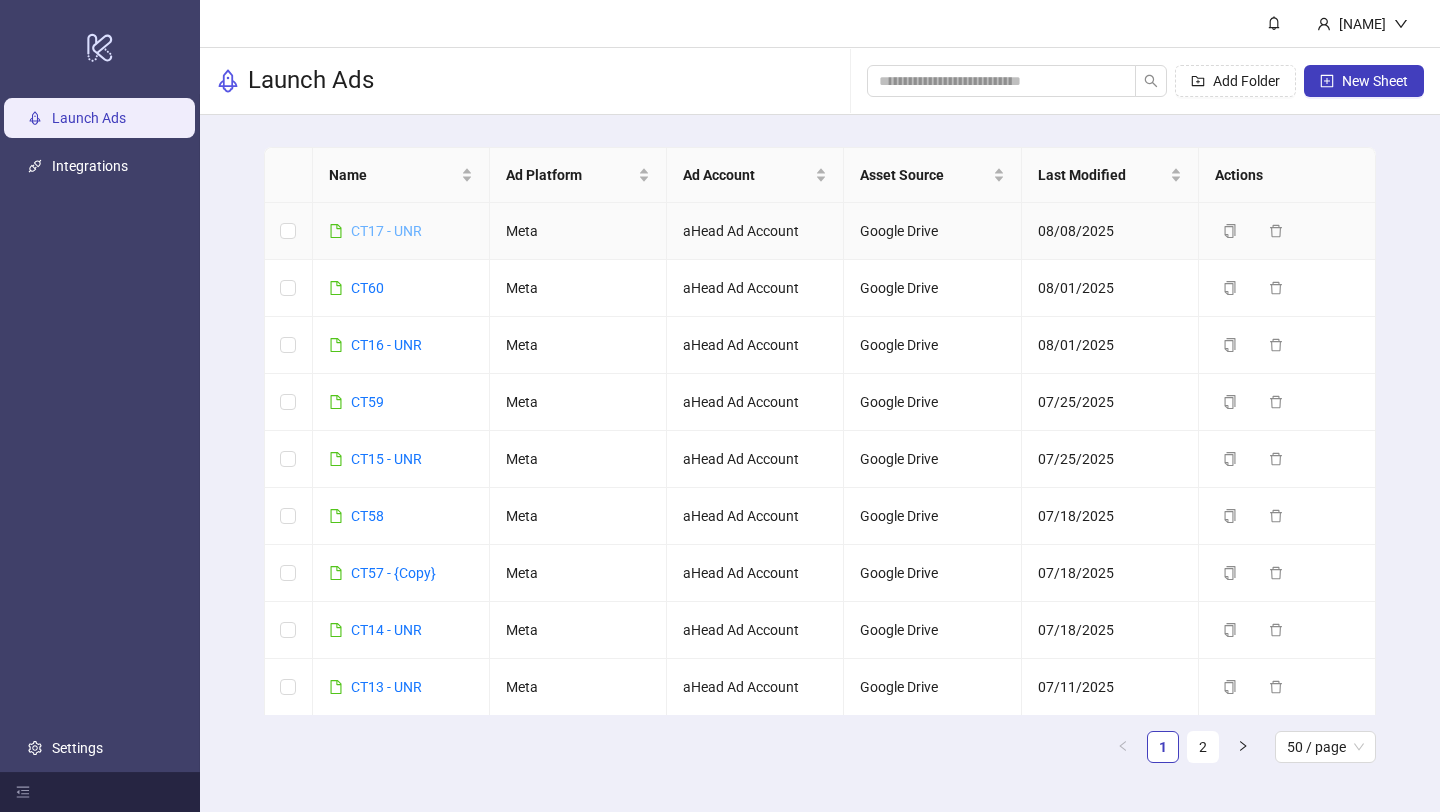 click on "CT17 - UNR" at bounding box center (386, 231) 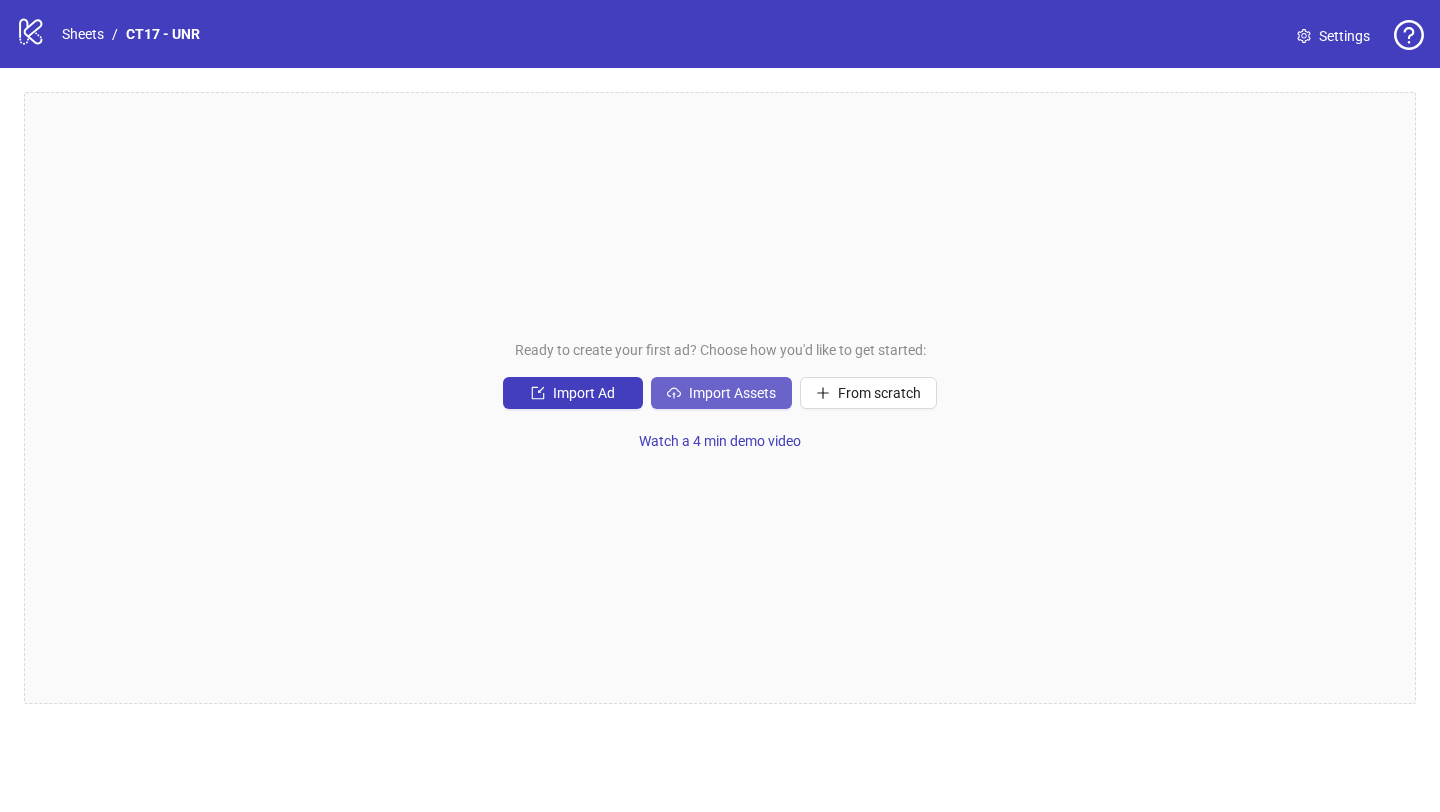 click on "Import Assets" at bounding box center (732, 393) 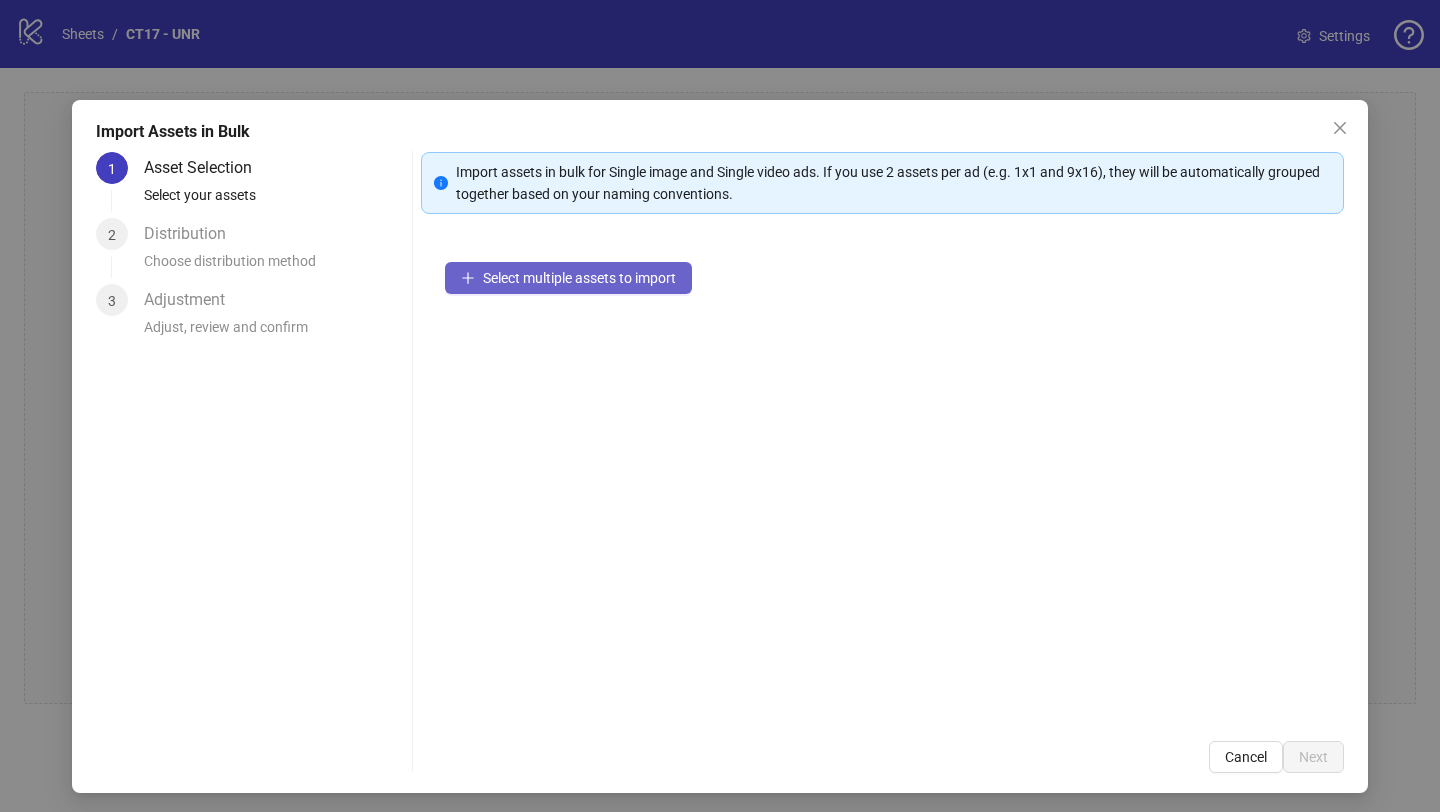click on "Select multiple assets to import" at bounding box center (579, 278) 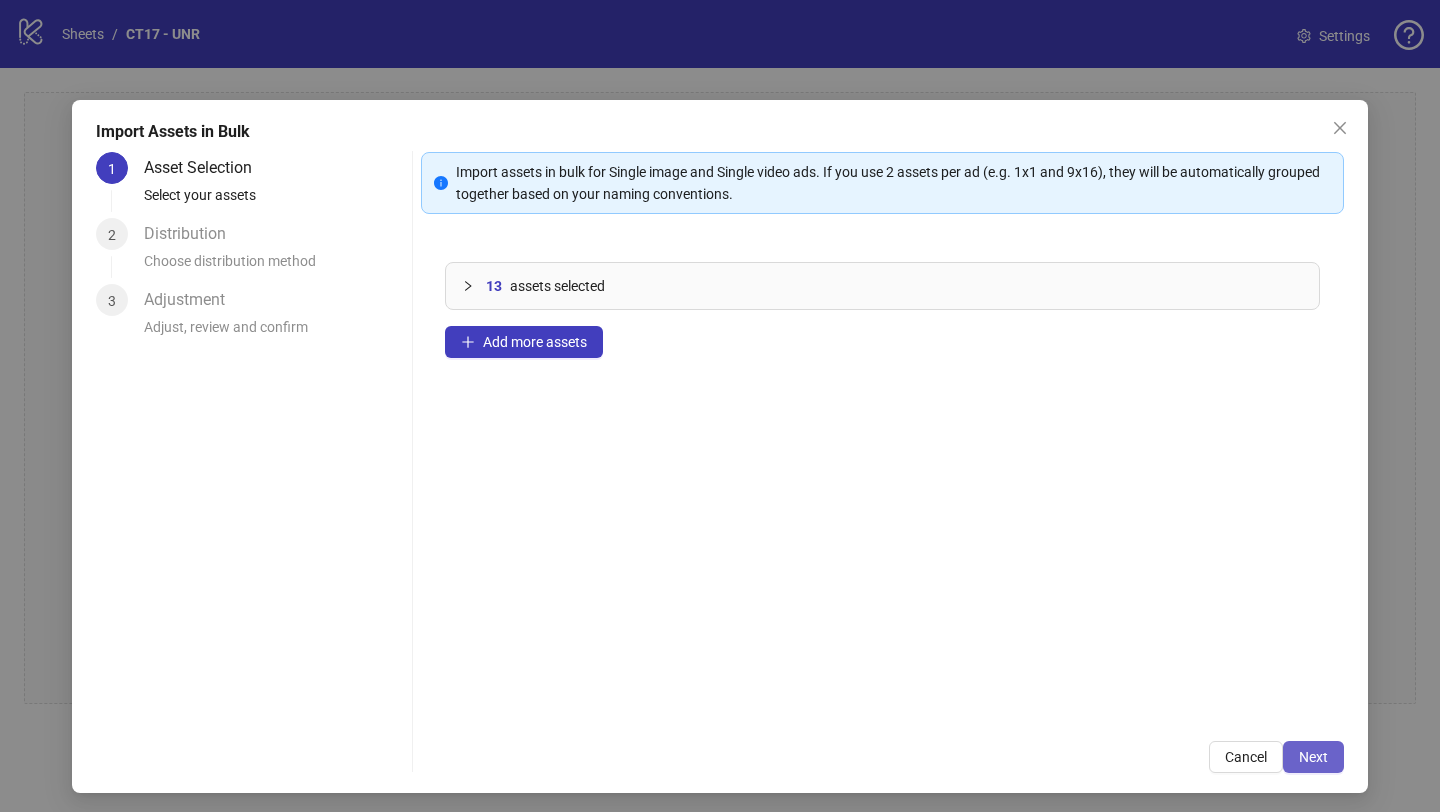 click on "Next" at bounding box center (1313, 757) 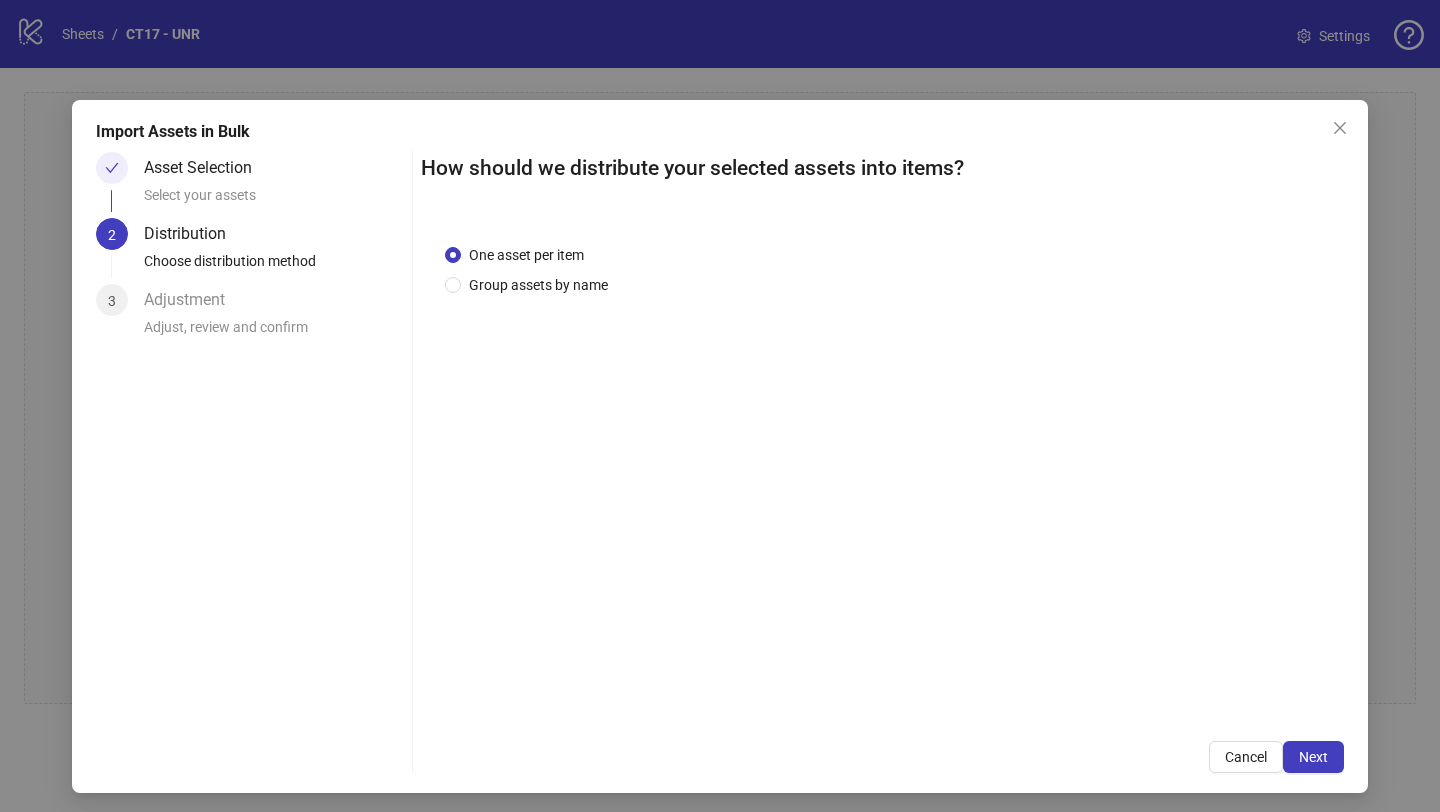 click on "Next" at bounding box center (1313, 757) 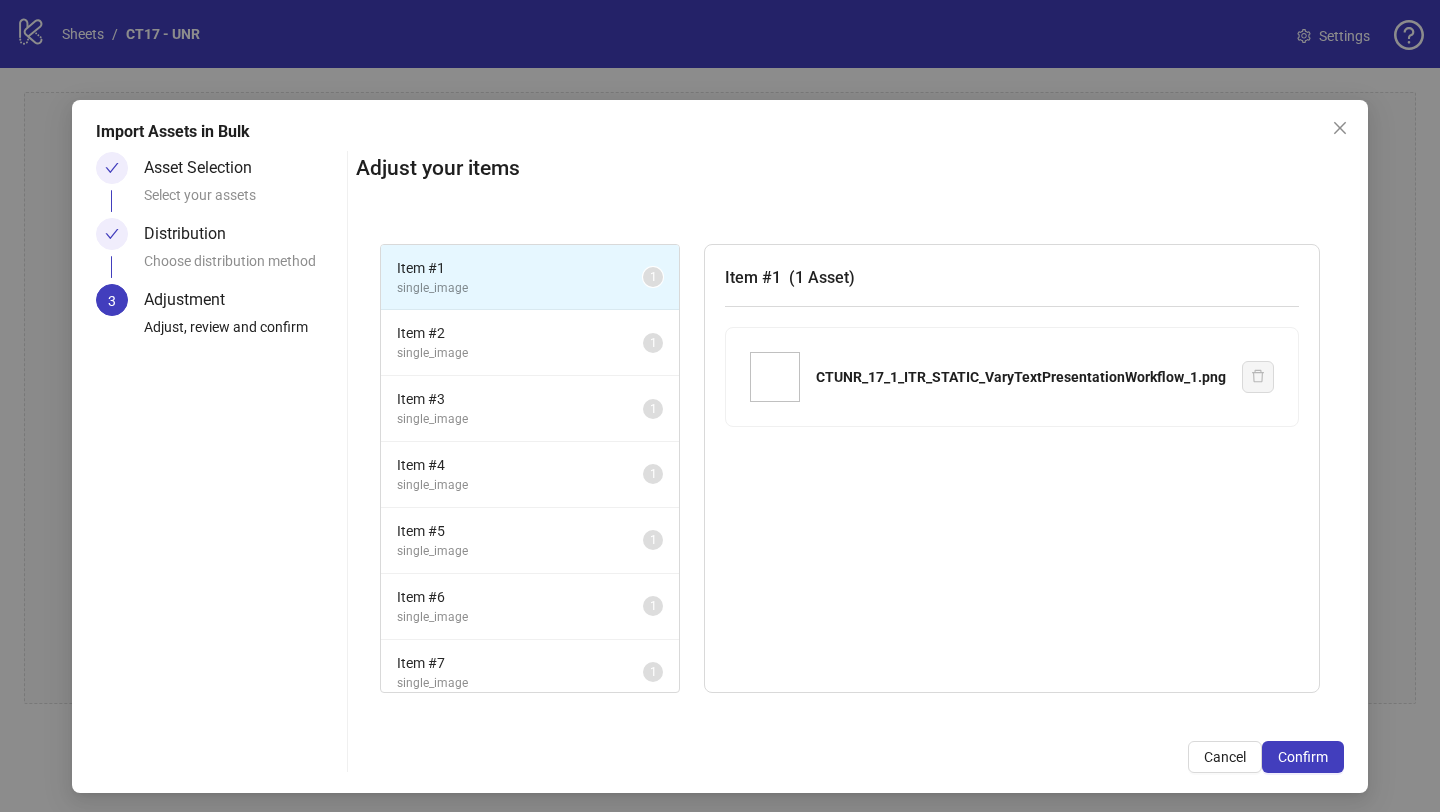 click on "Confirm" at bounding box center [1303, 757] 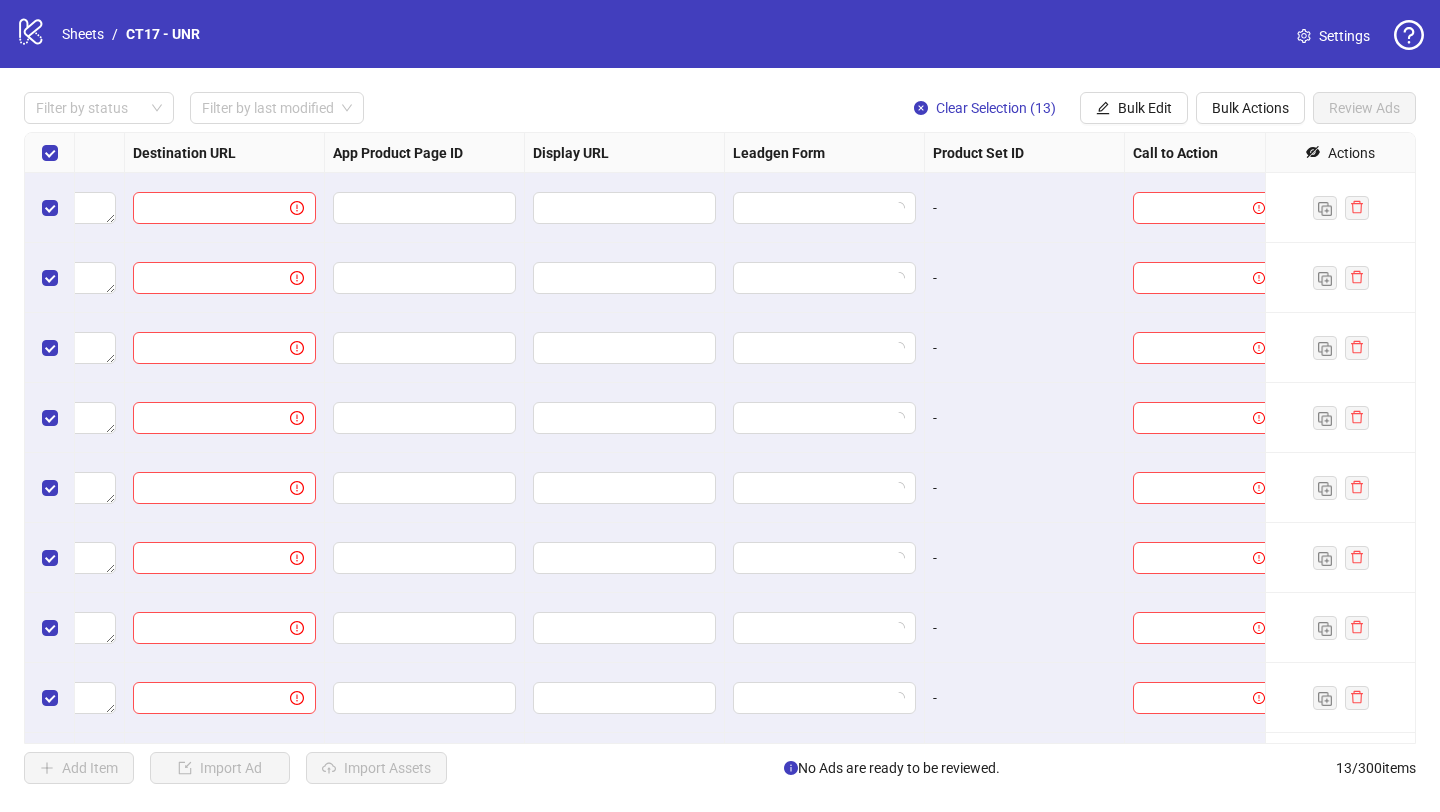 scroll, scrollTop: 0, scrollLeft: 1880, axis: horizontal 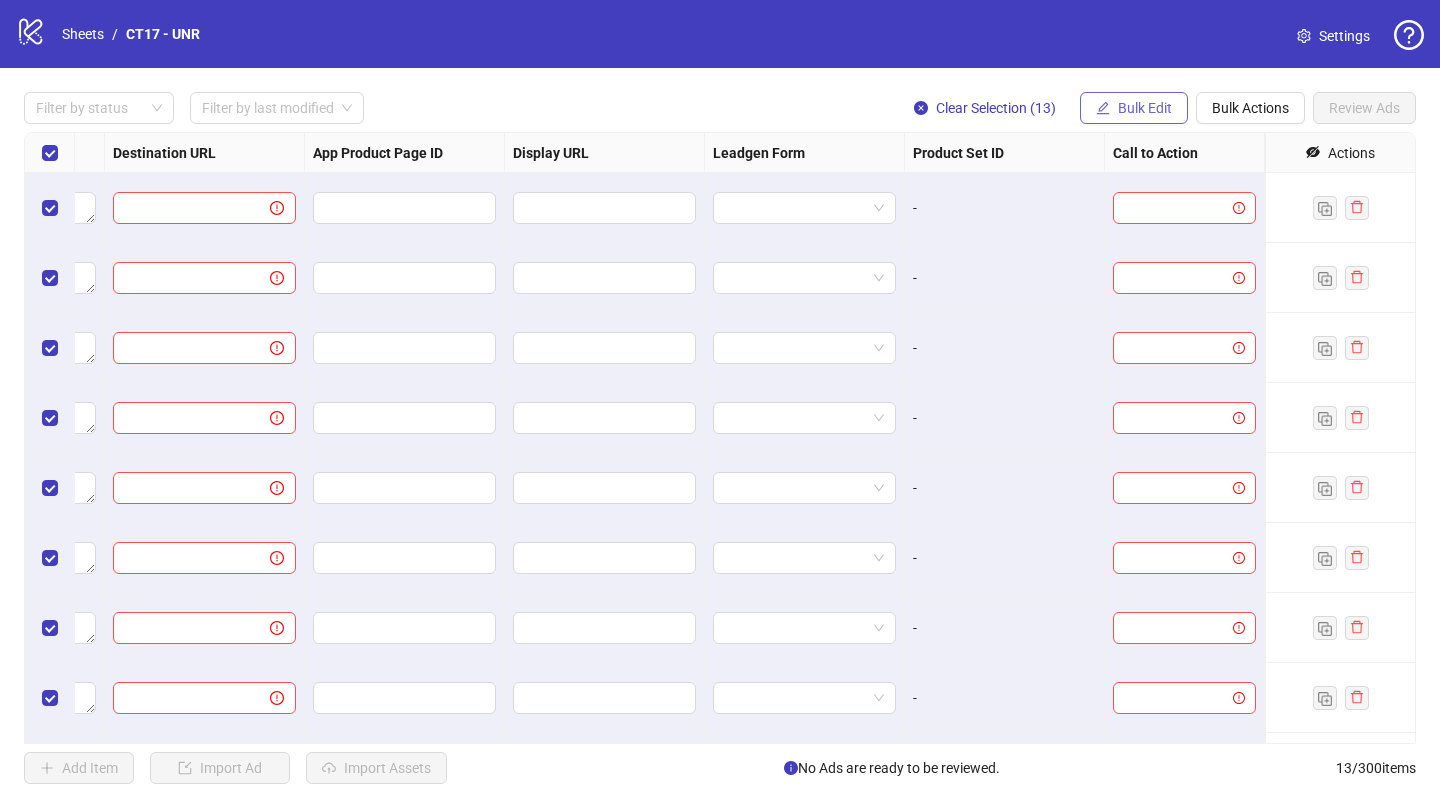 click on "Bulk Edit" at bounding box center [1145, 108] 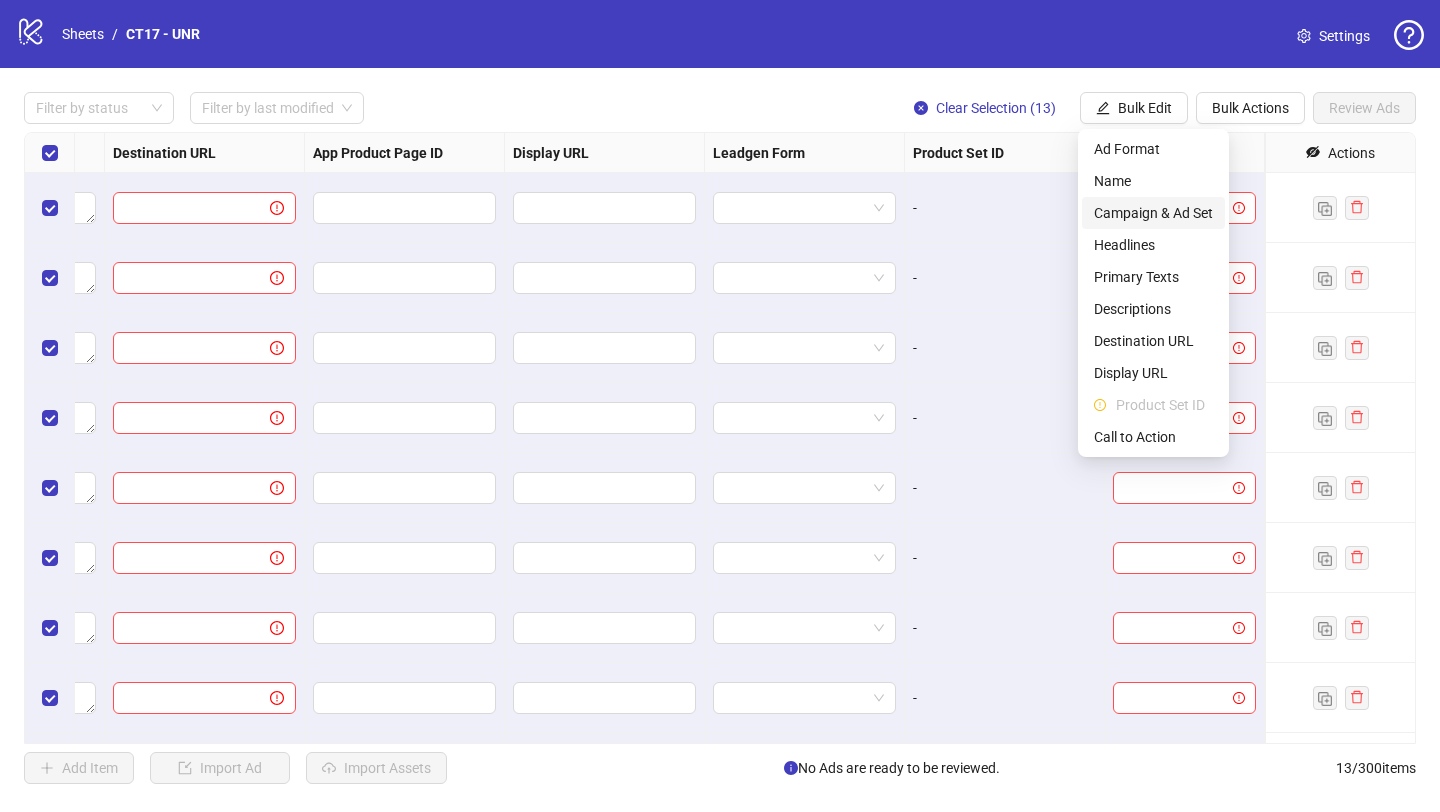 click on "Campaign & Ad Set" at bounding box center [1153, 213] 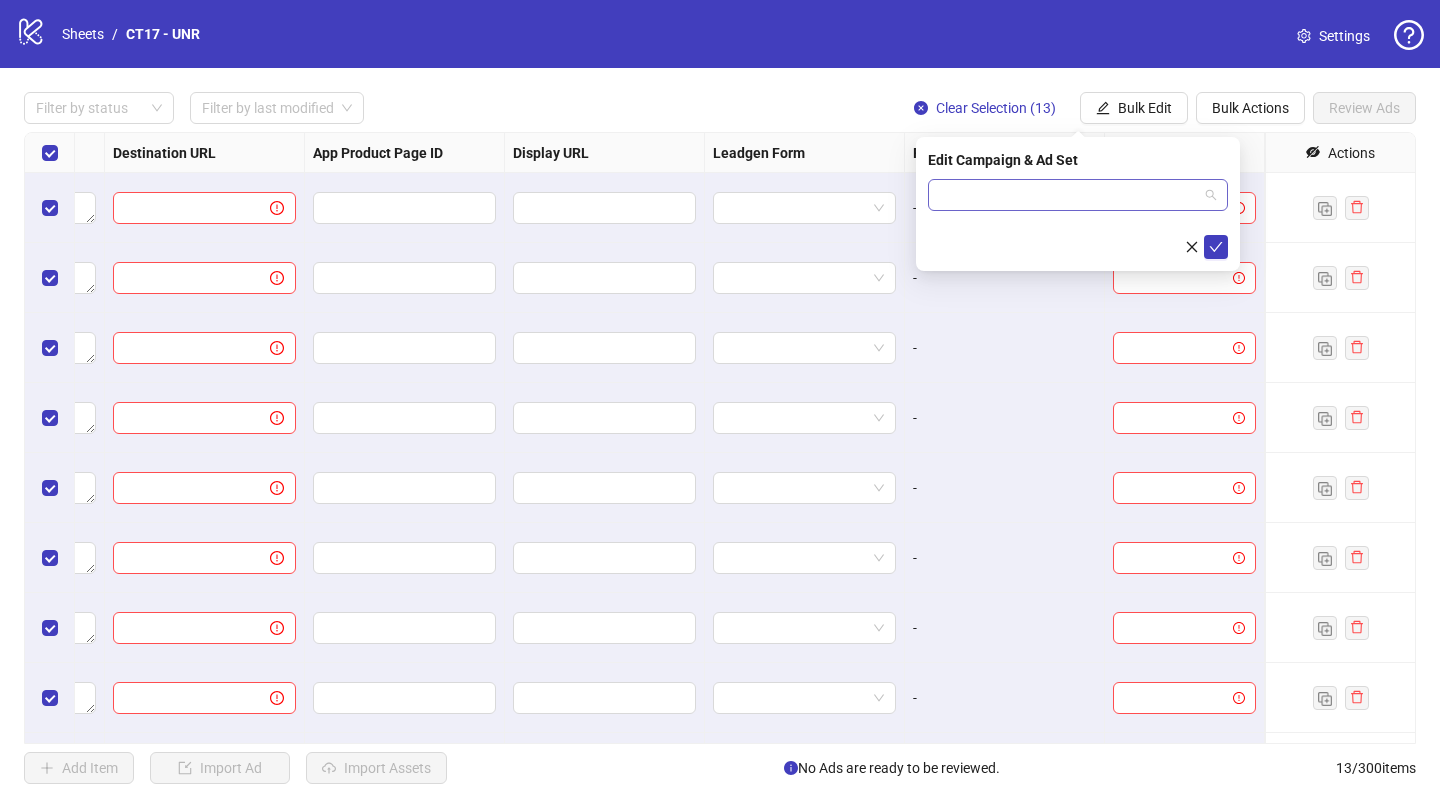 click at bounding box center (1069, 195) 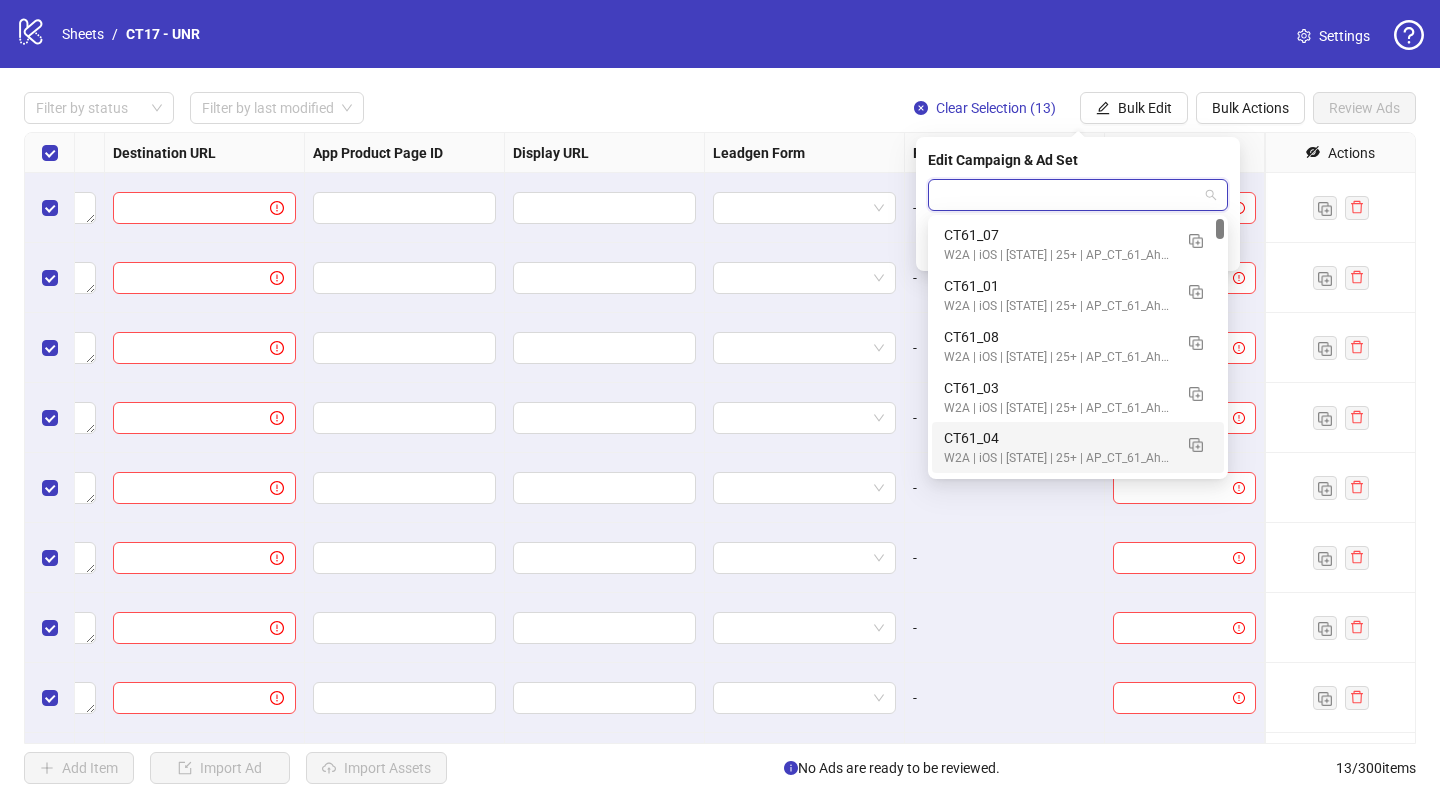 click on "CT61_04" at bounding box center (1058, 438) 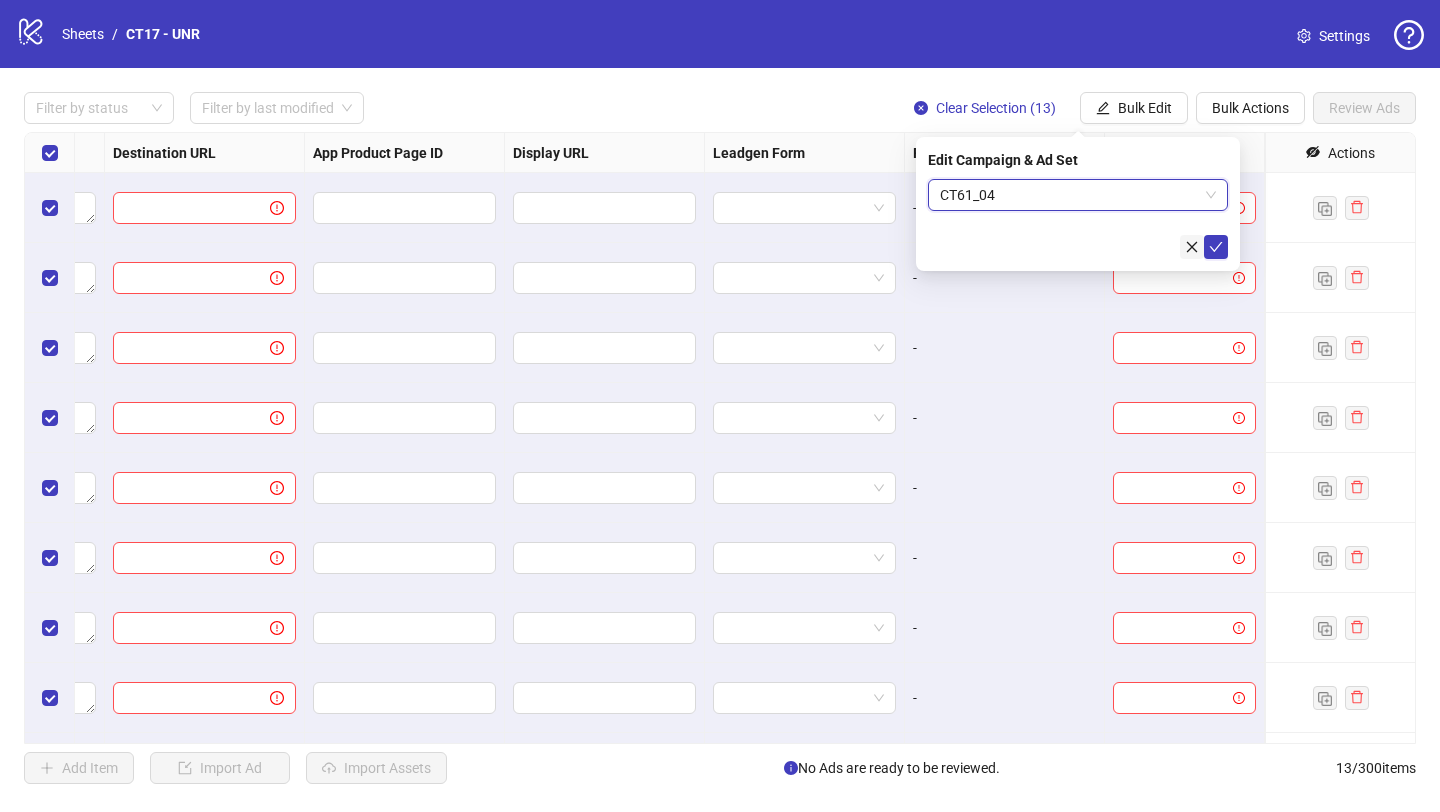 click at bounding box center [1192, 247] 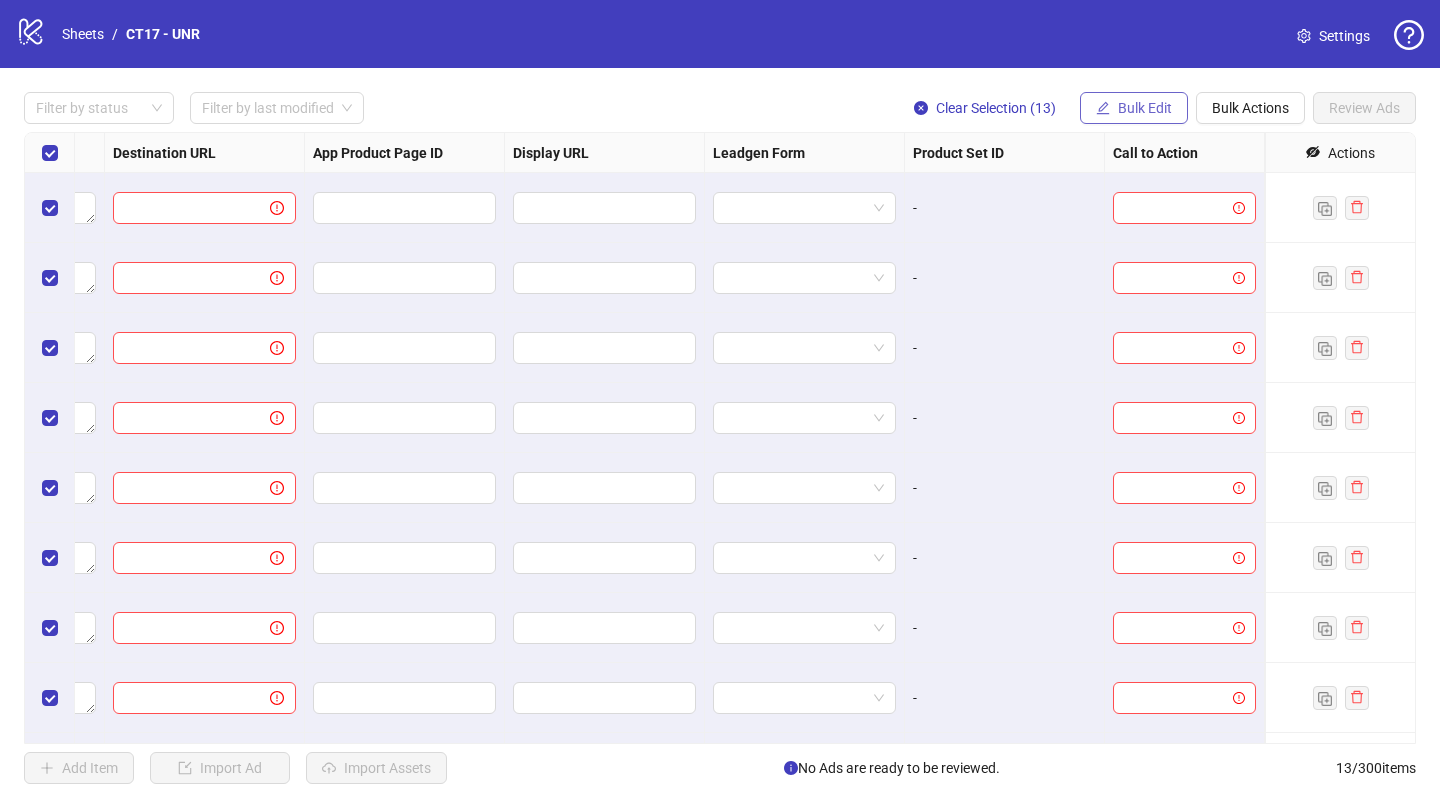 click on "Bulk Edit" at bounding box center (1145, 108) 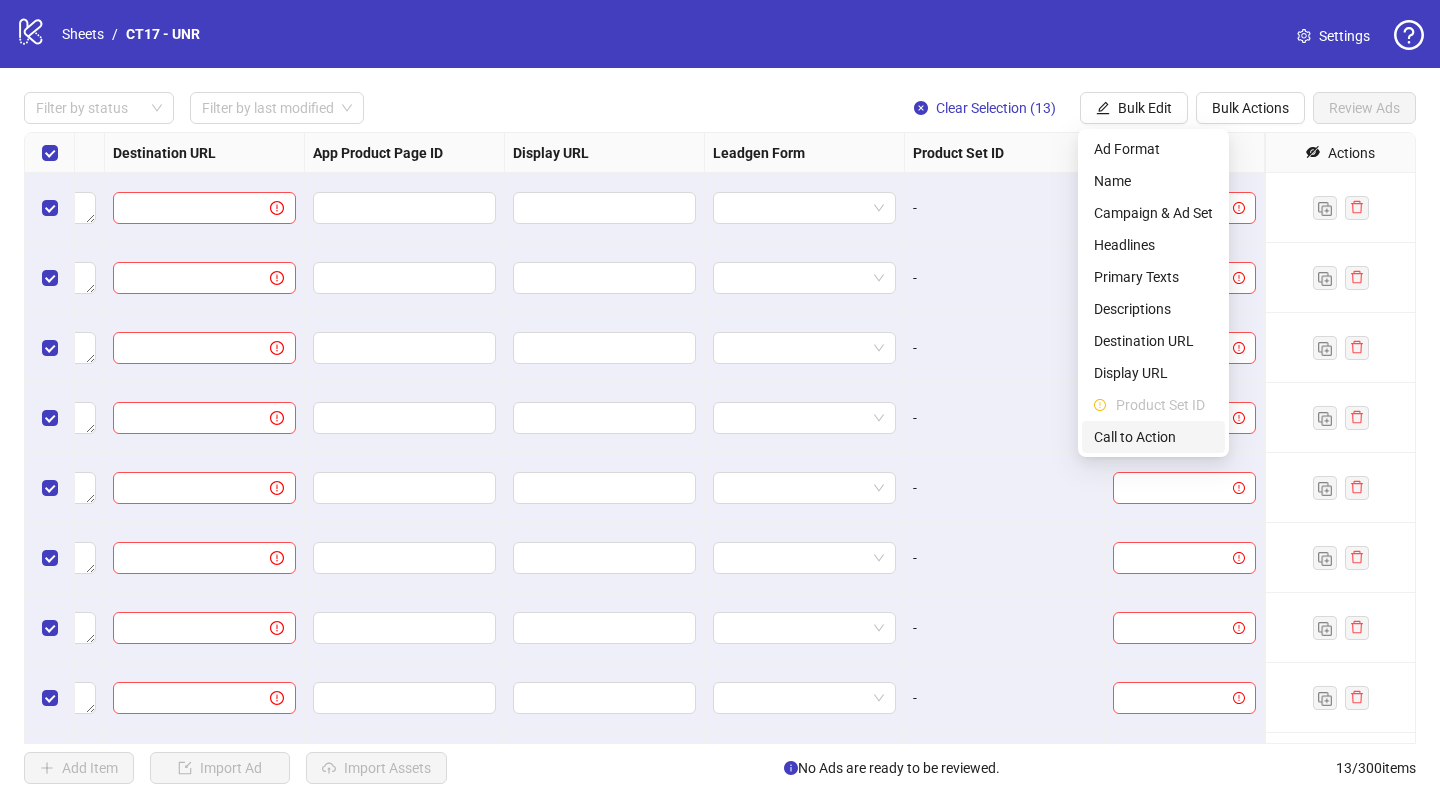 click on "Call to Action" at bounding box center [1153, 437] 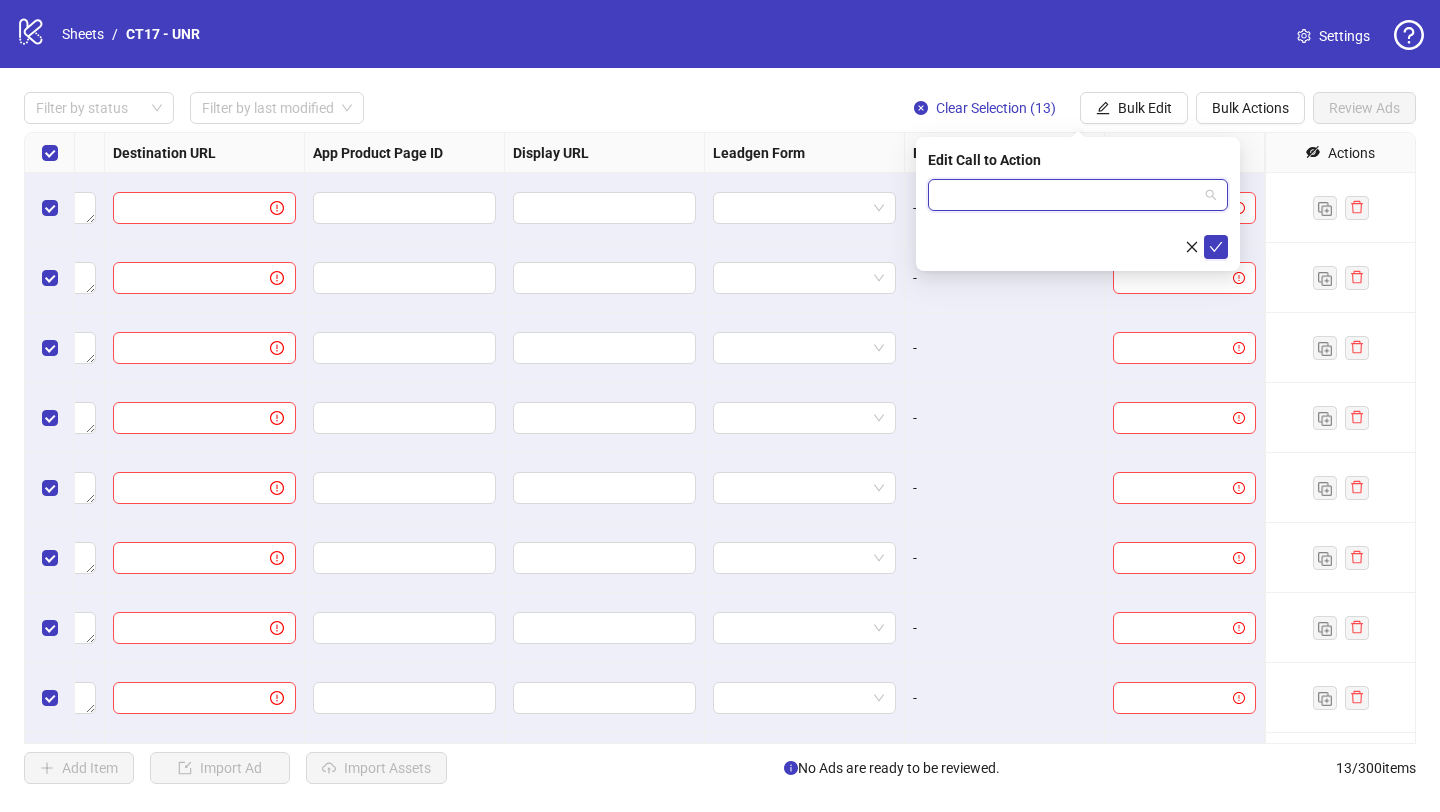click at bounding box center (1069, 195) 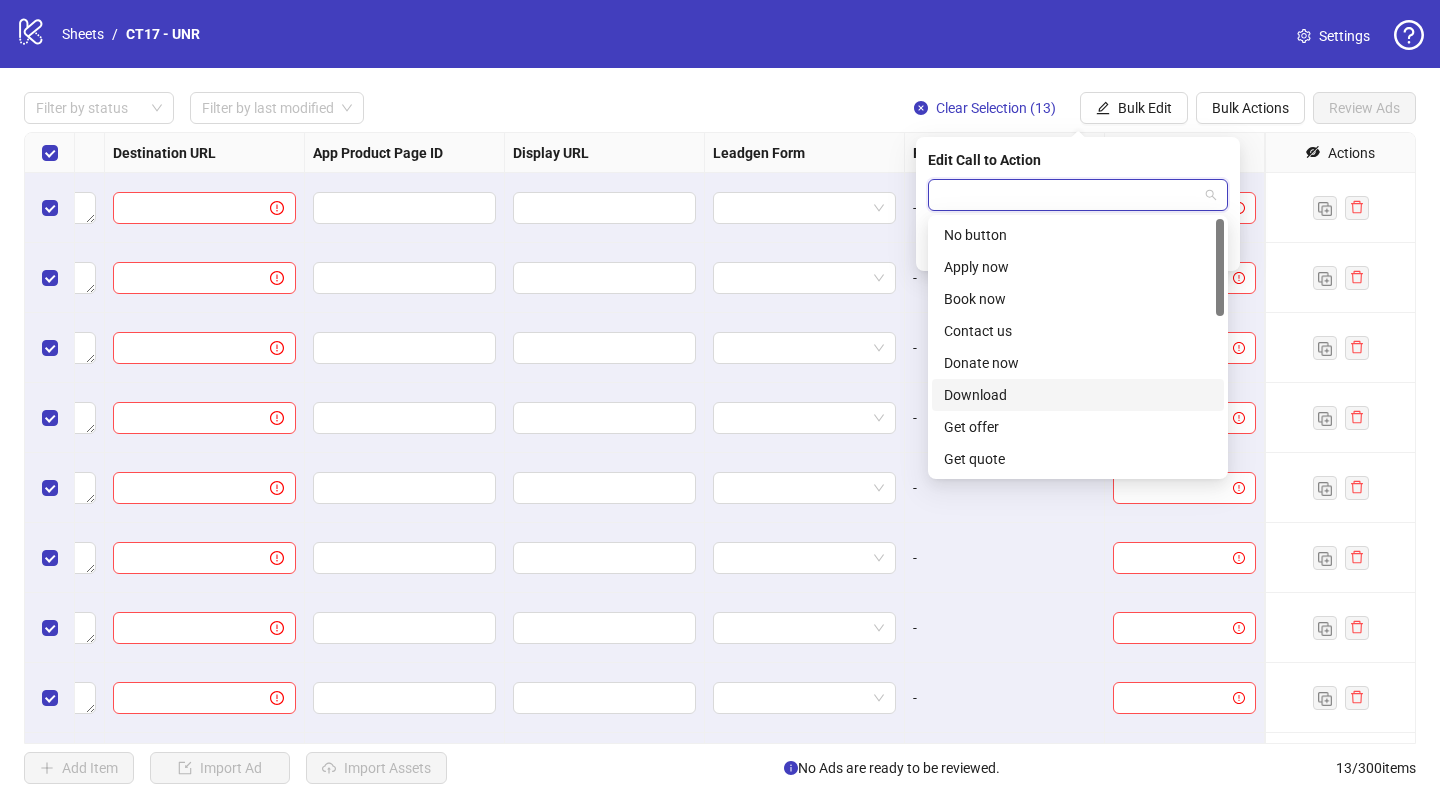 click on "Download" at bounding box center (1078, 395) 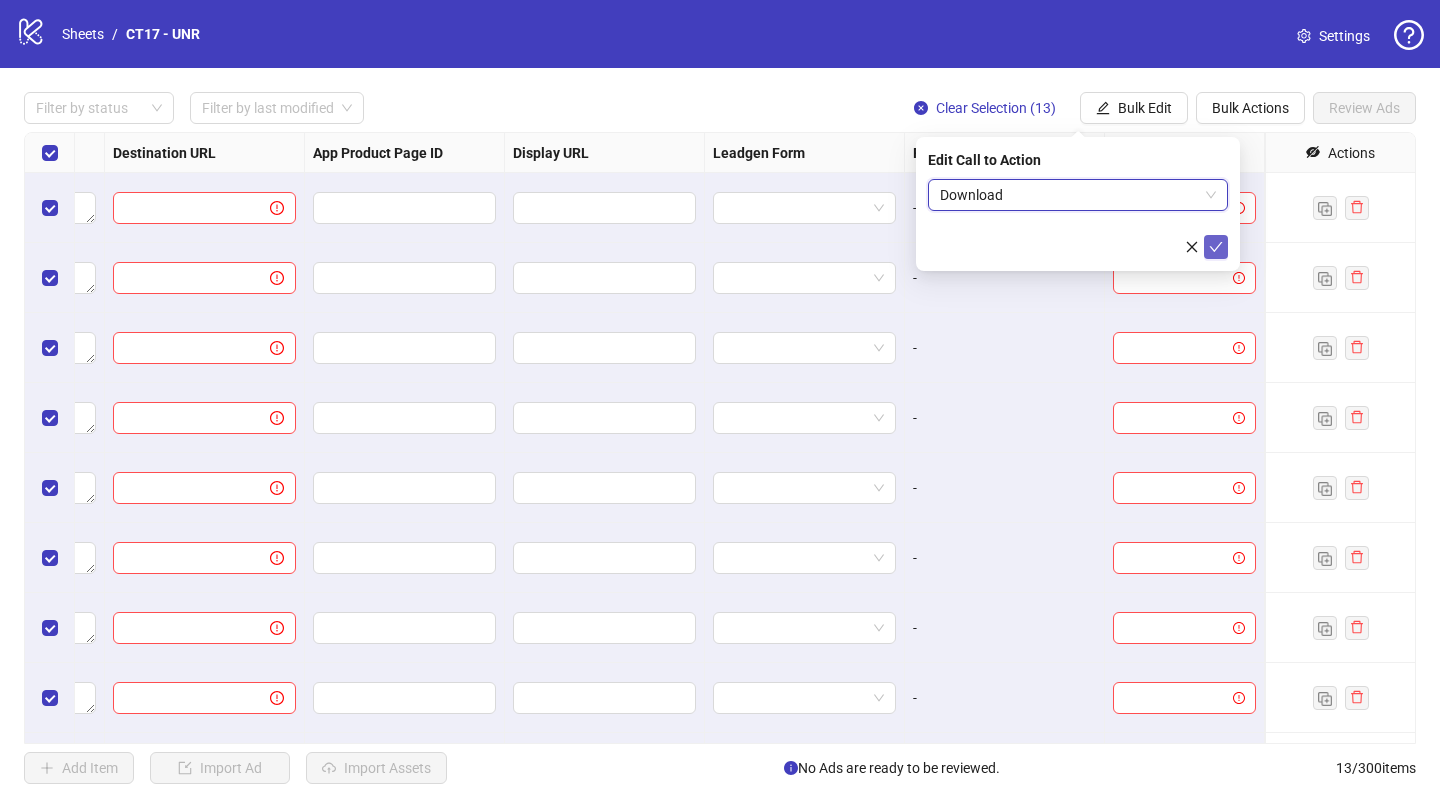 click at bounding box center (1216, 247) 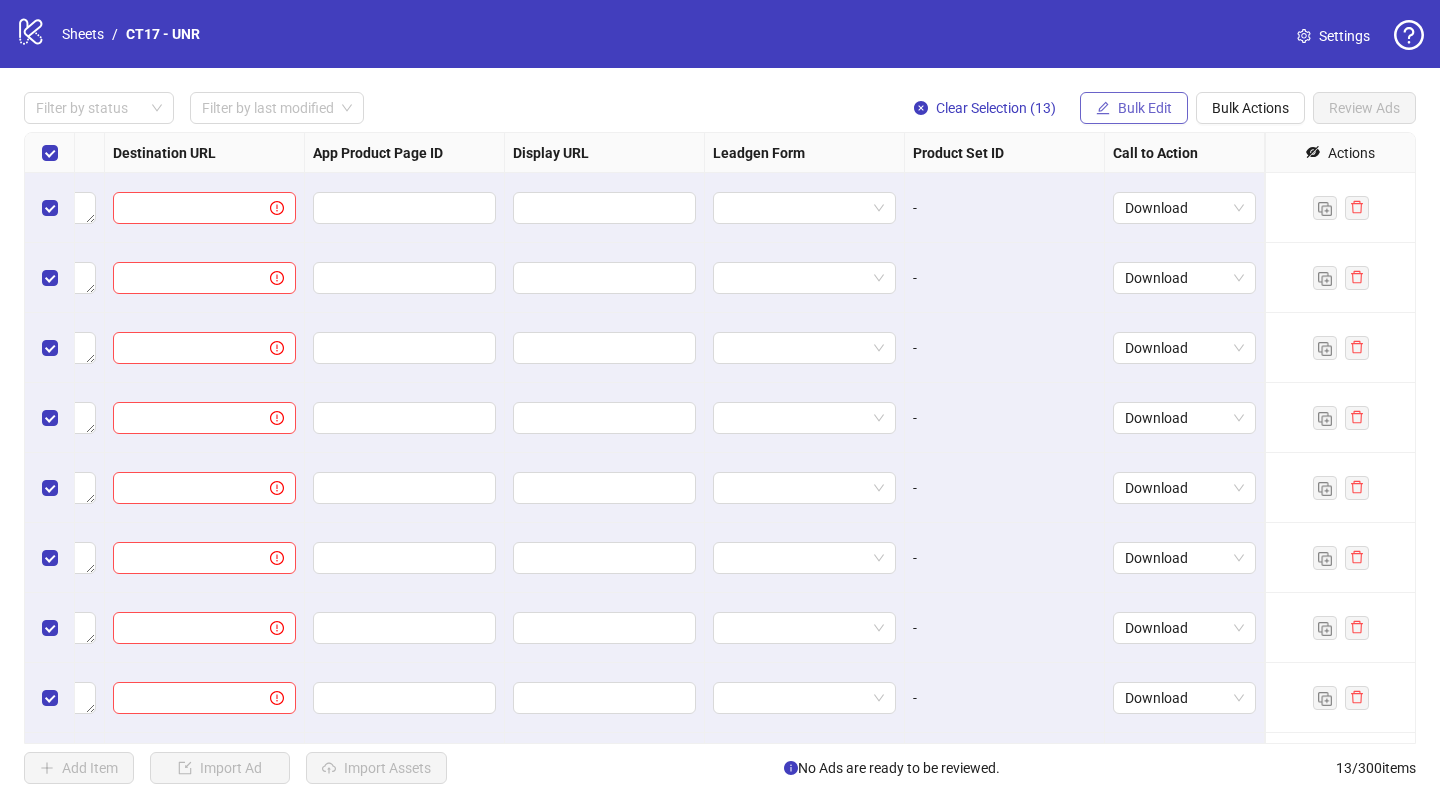 click on "Bulk Edit" at bounding box center (1145, 108) 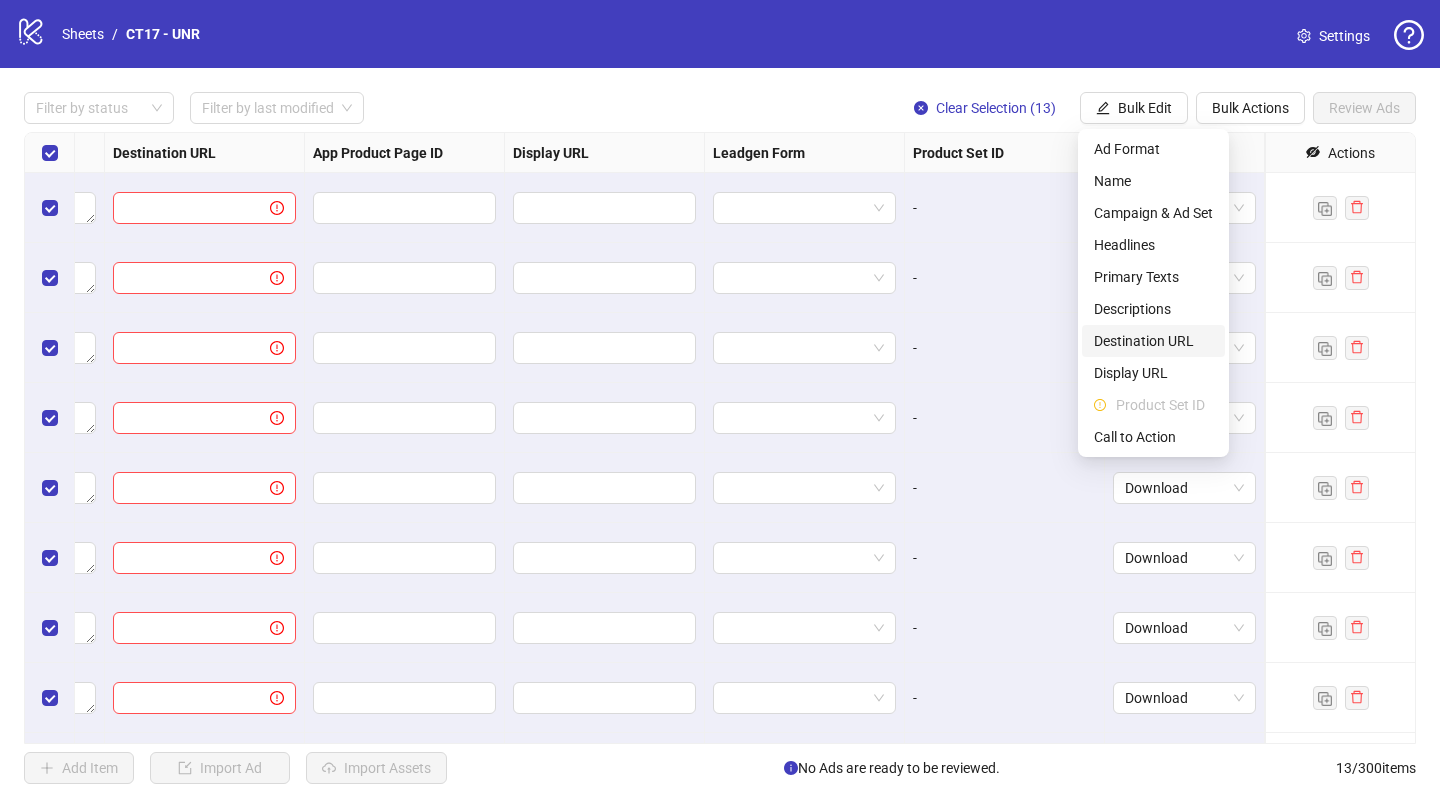 click on "Destination URL" at bounding box center (1153, 341) 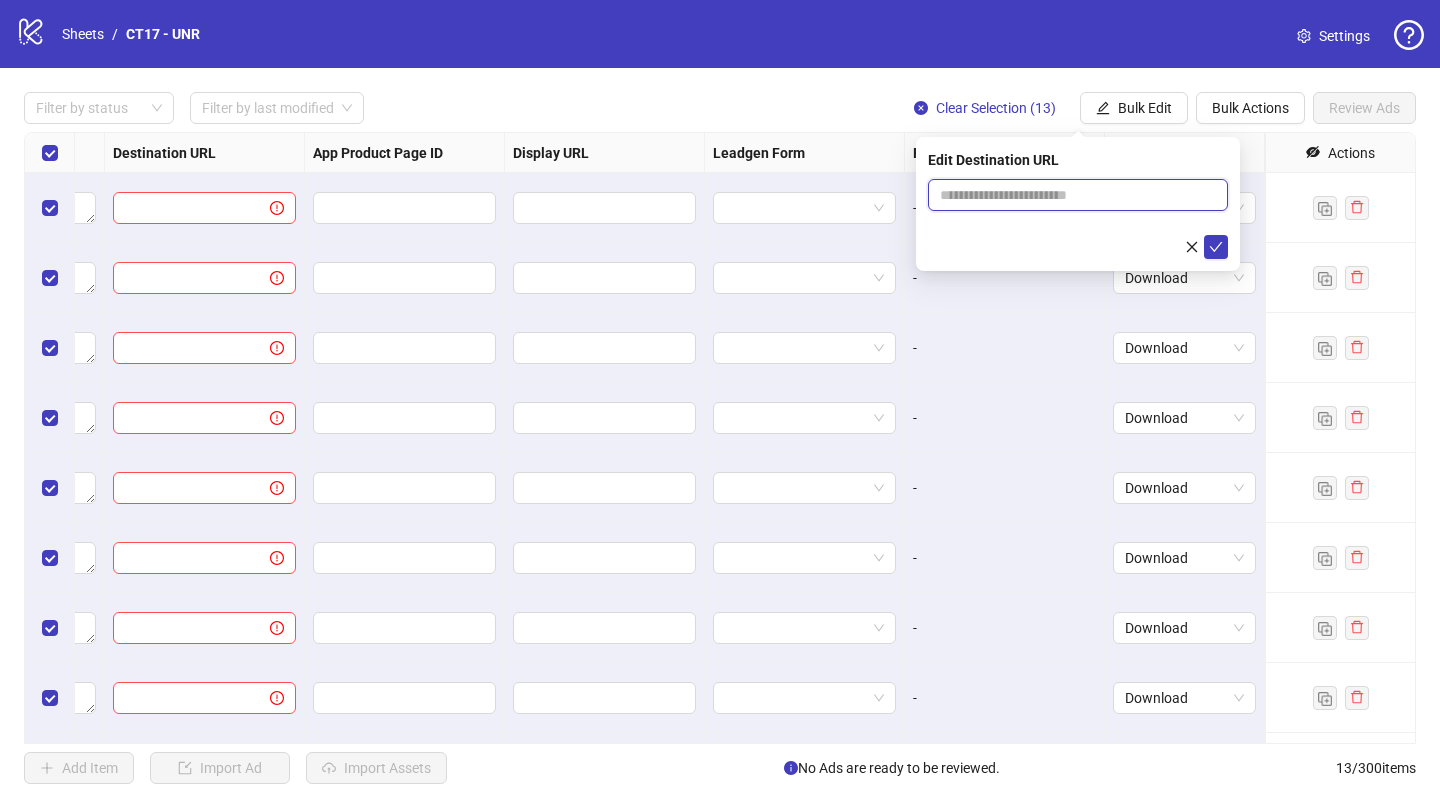 click at bounding box center (1070, 195) 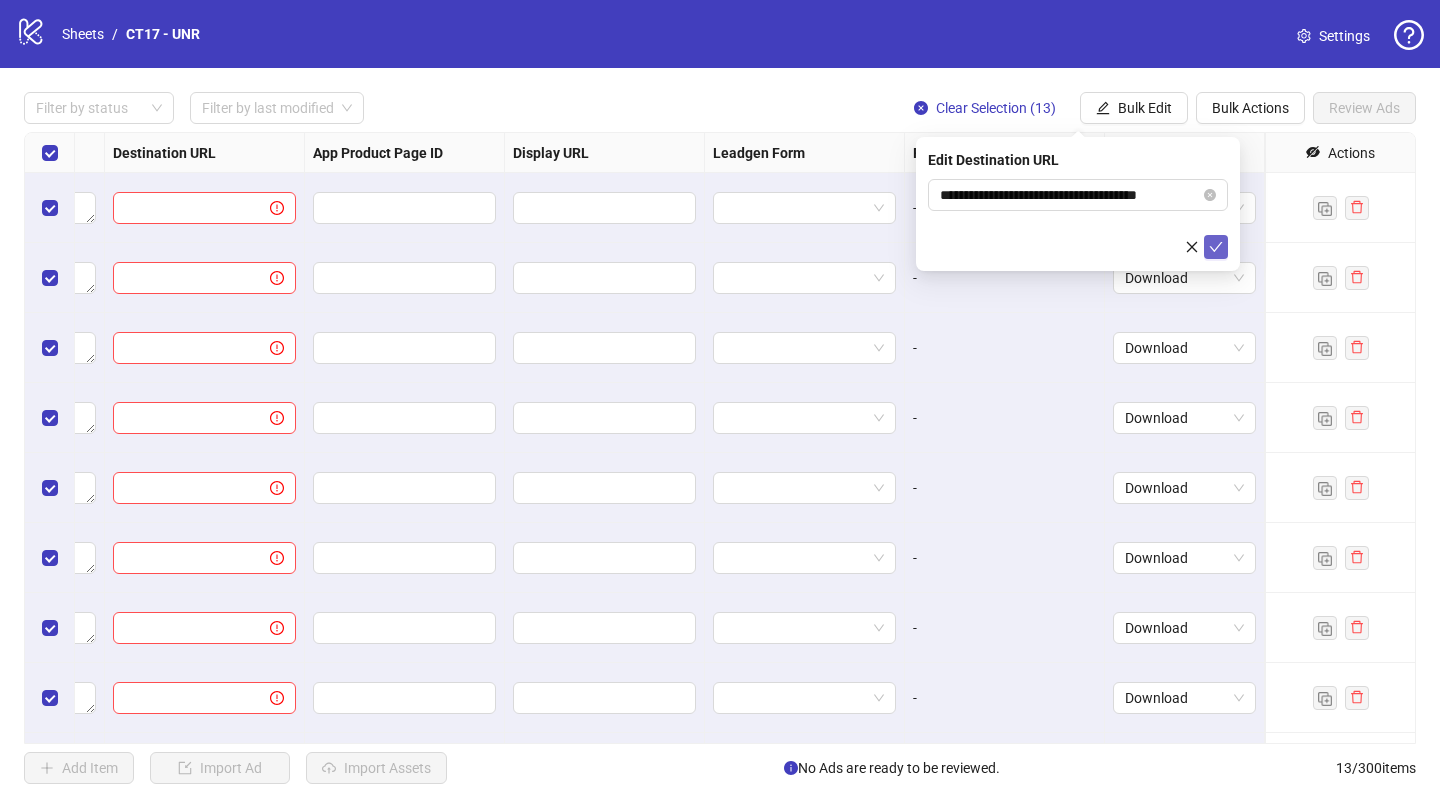 click 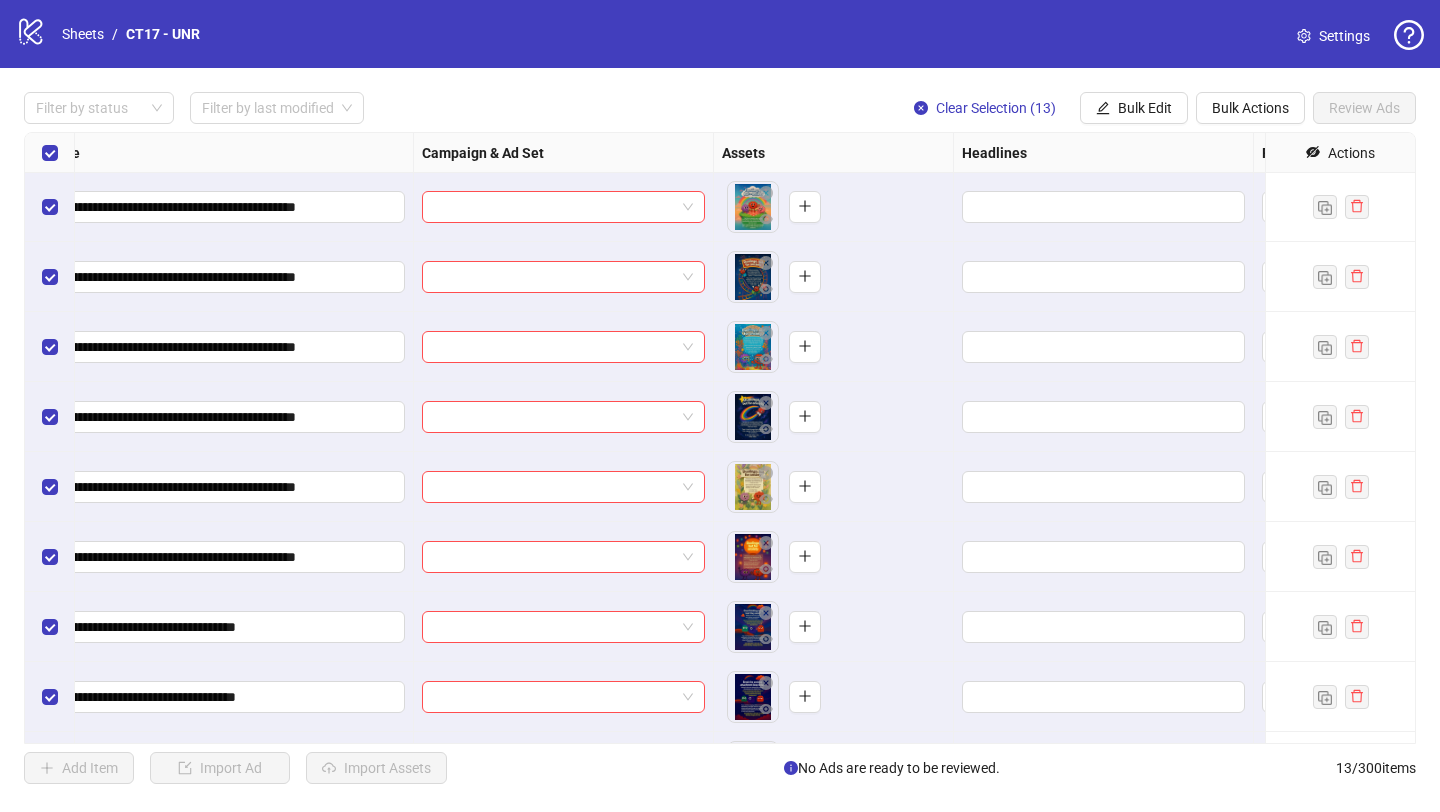 scroll, scrollTop: 1, scrollLeft: 133, axis: both 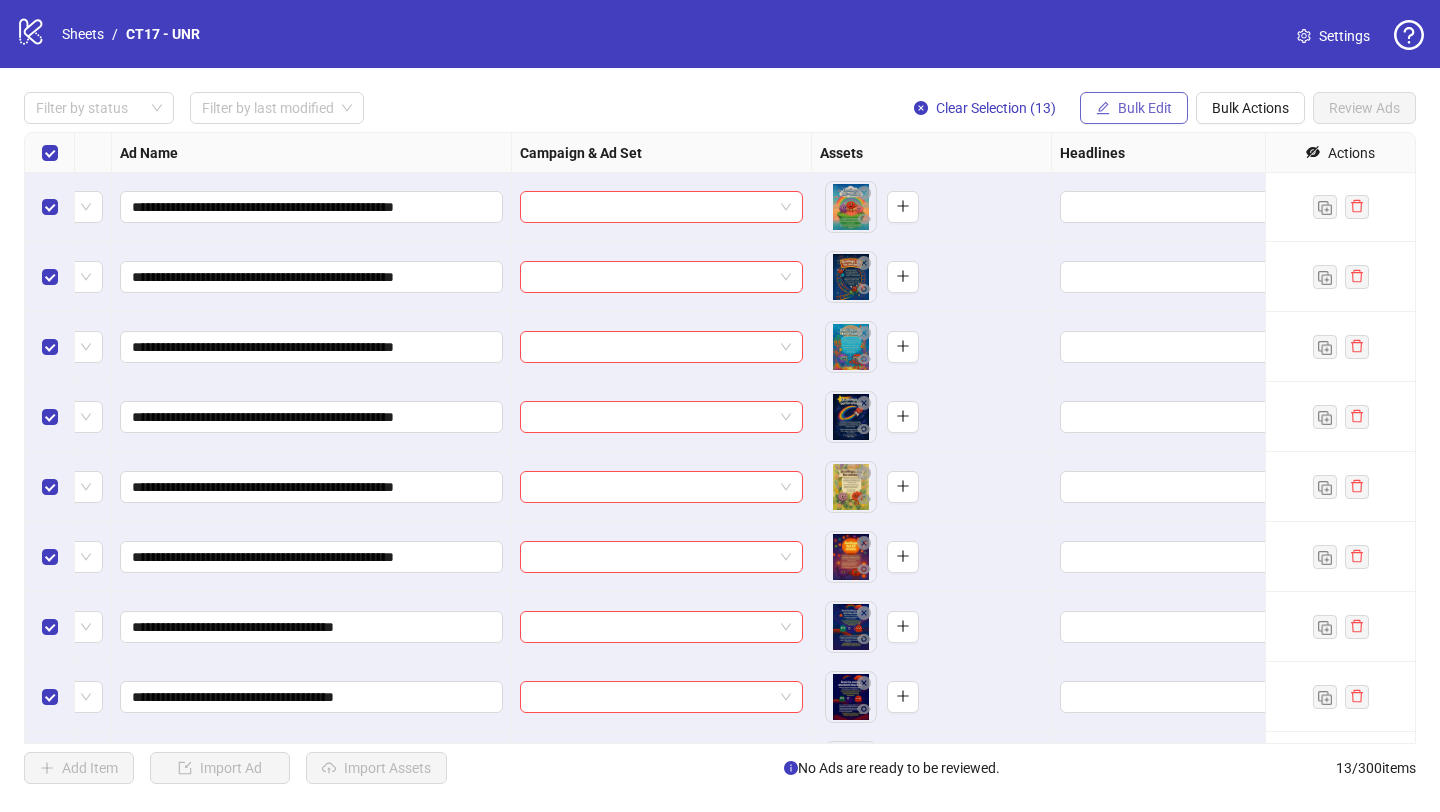 click on "Bulk Edit" at bounding box center [1145, 108] 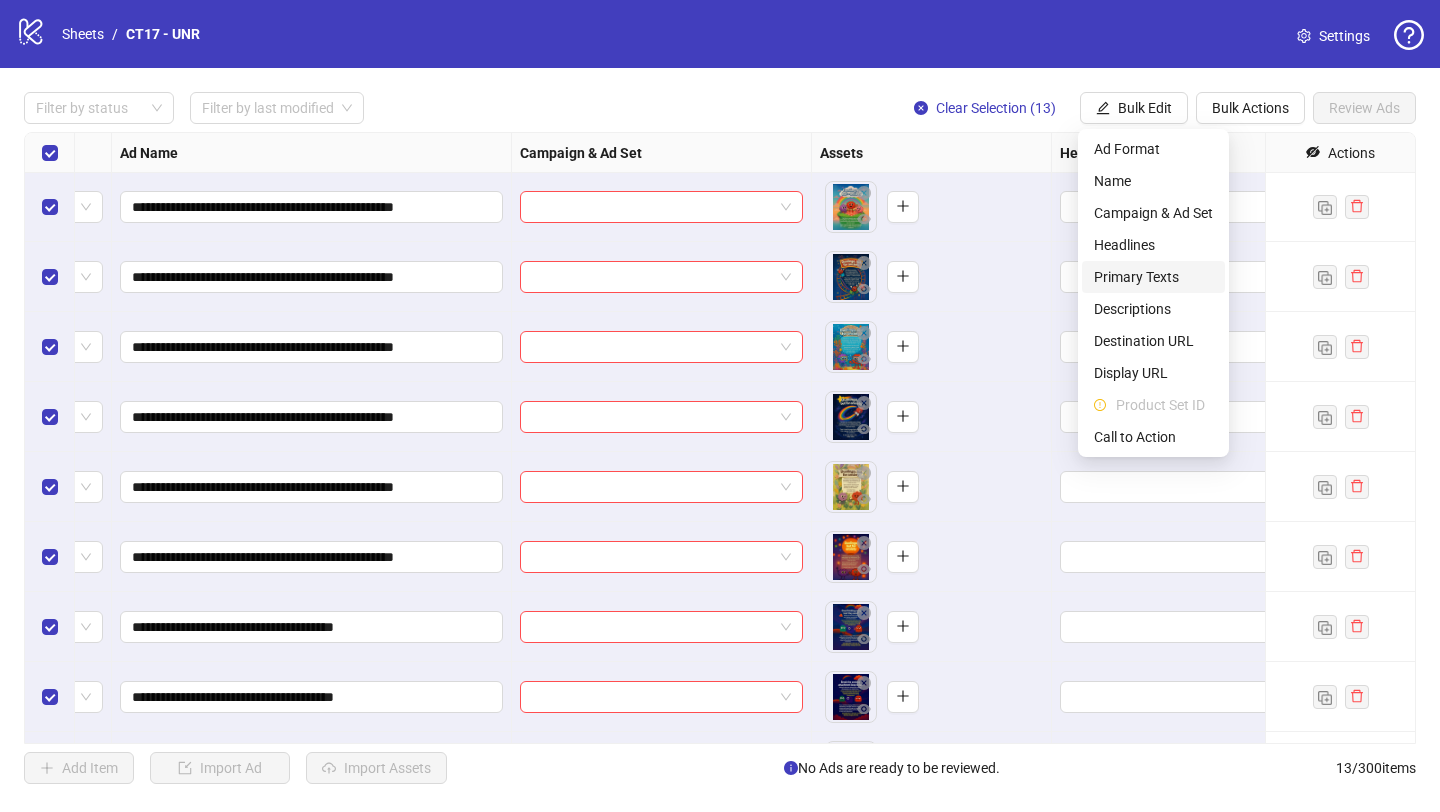 click on "Primary Texts" at bounding box center [1153, 277] 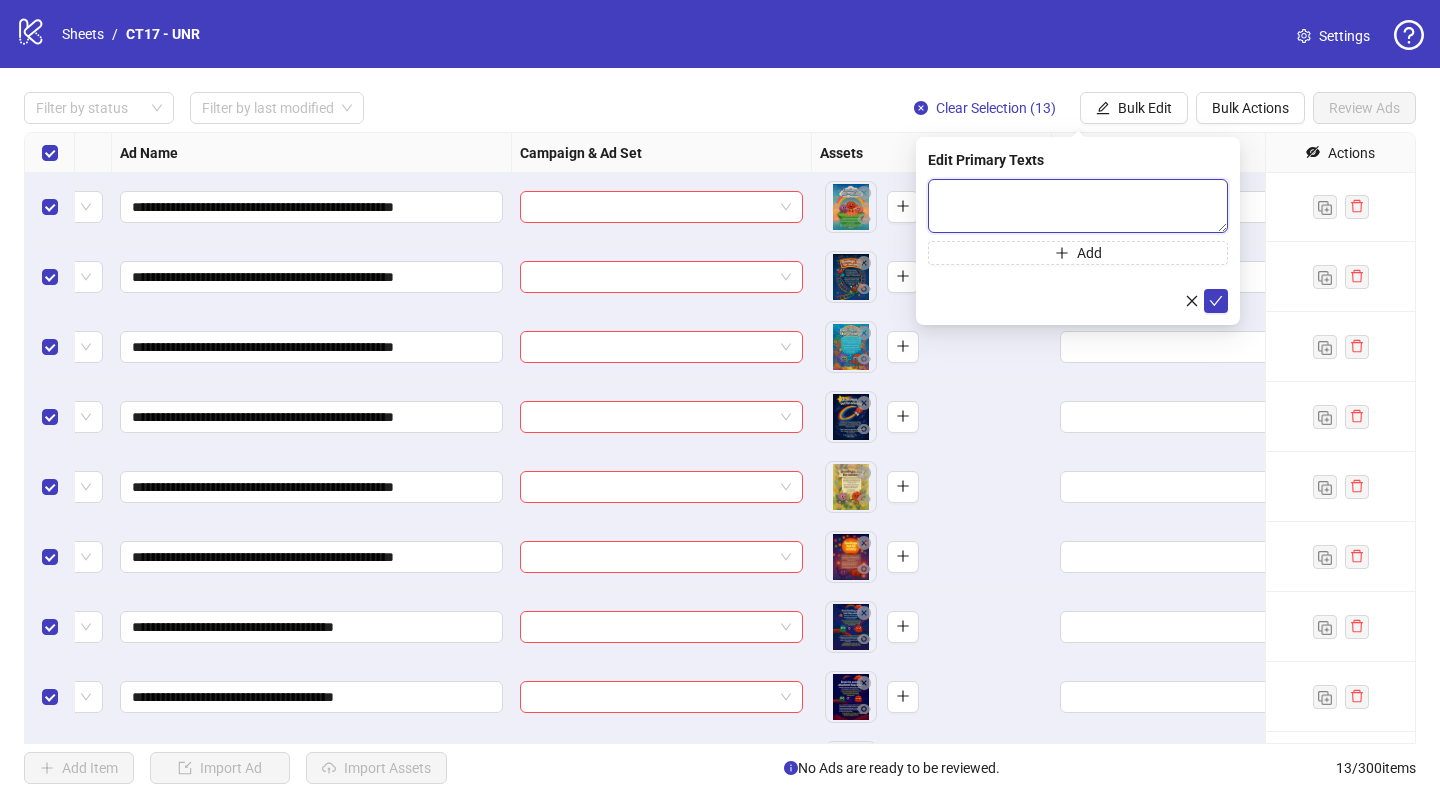 click at bounding box center [1078, 206] 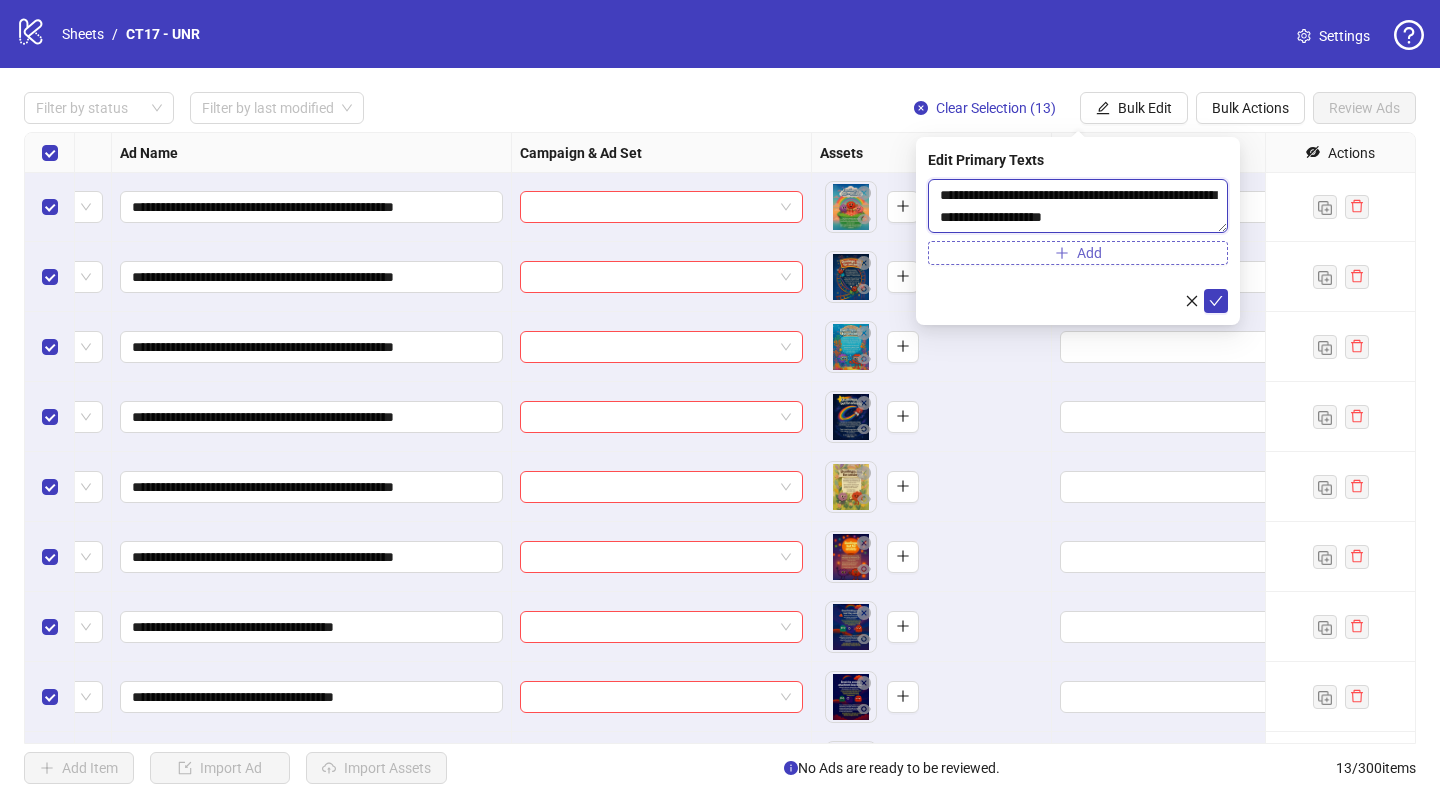 type on "**********" 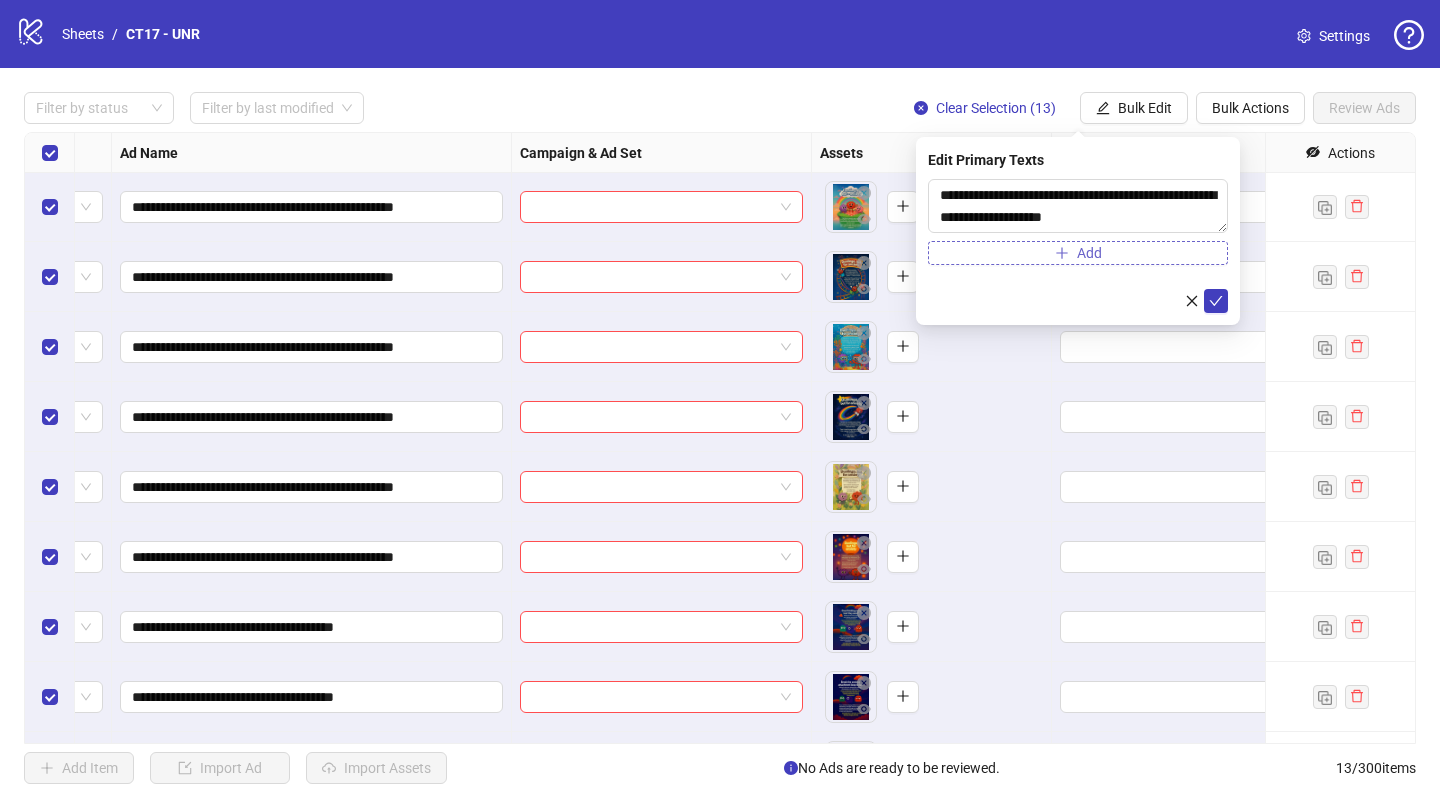 click on "Add" at bounding box center [1078, 253] 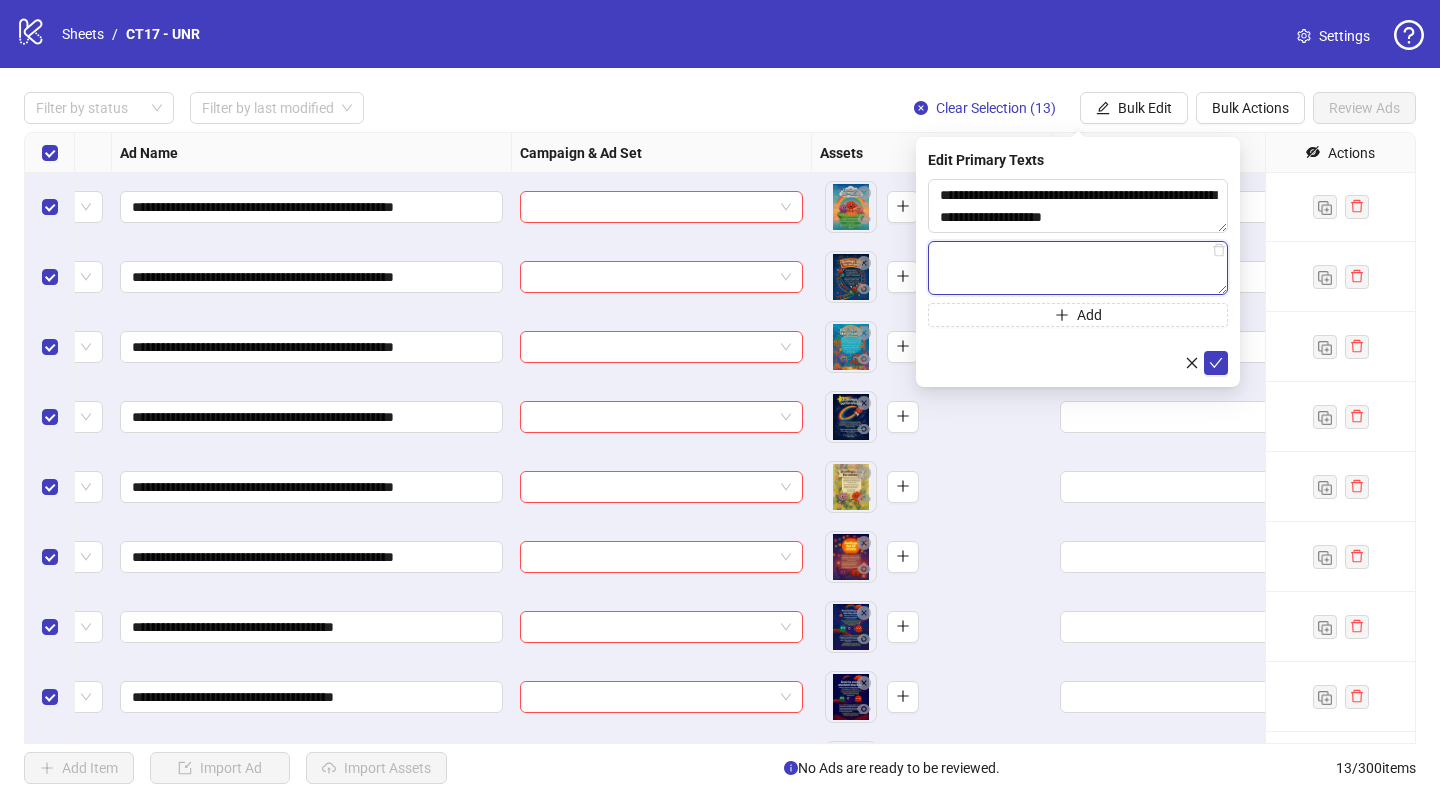 paste on "**********" 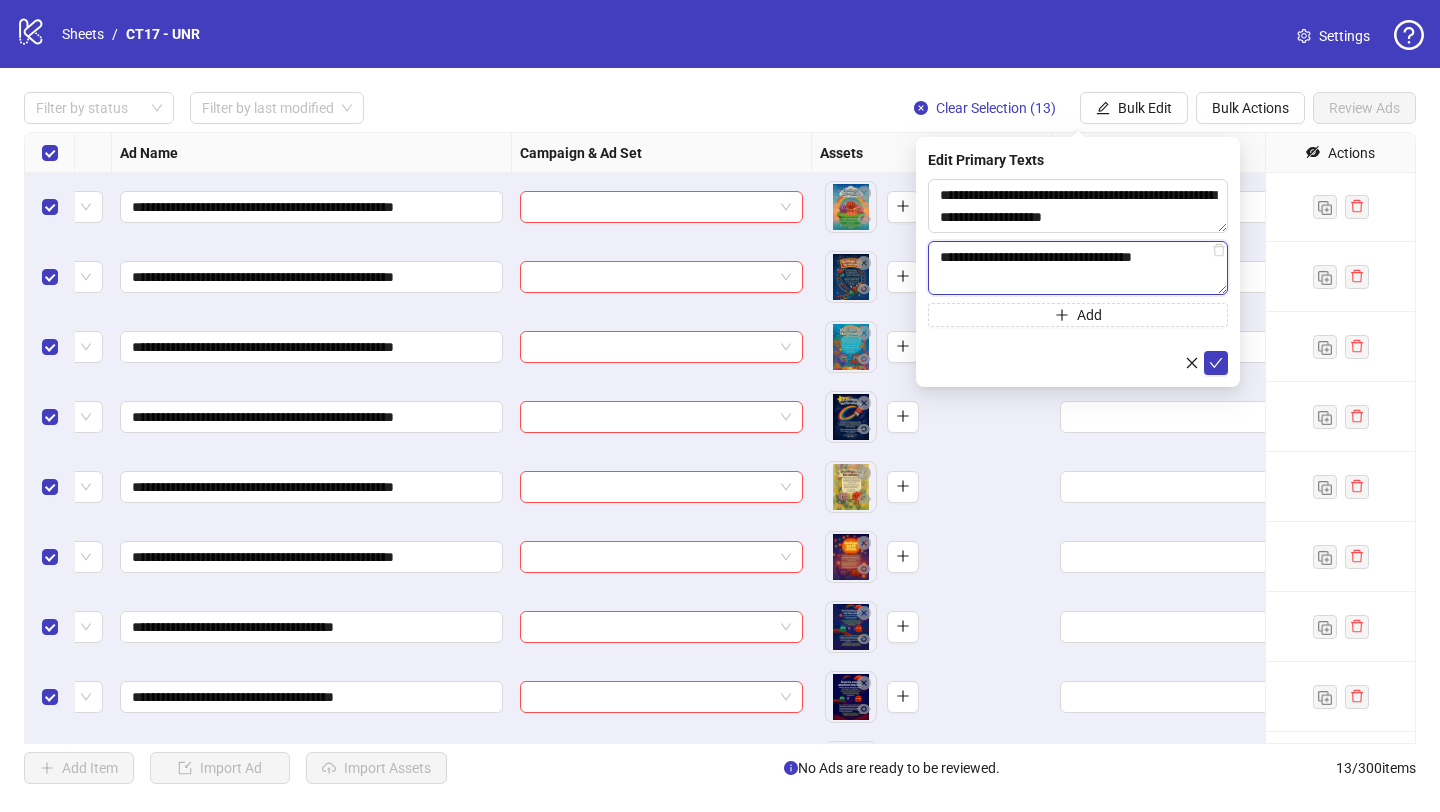 type on "**********" 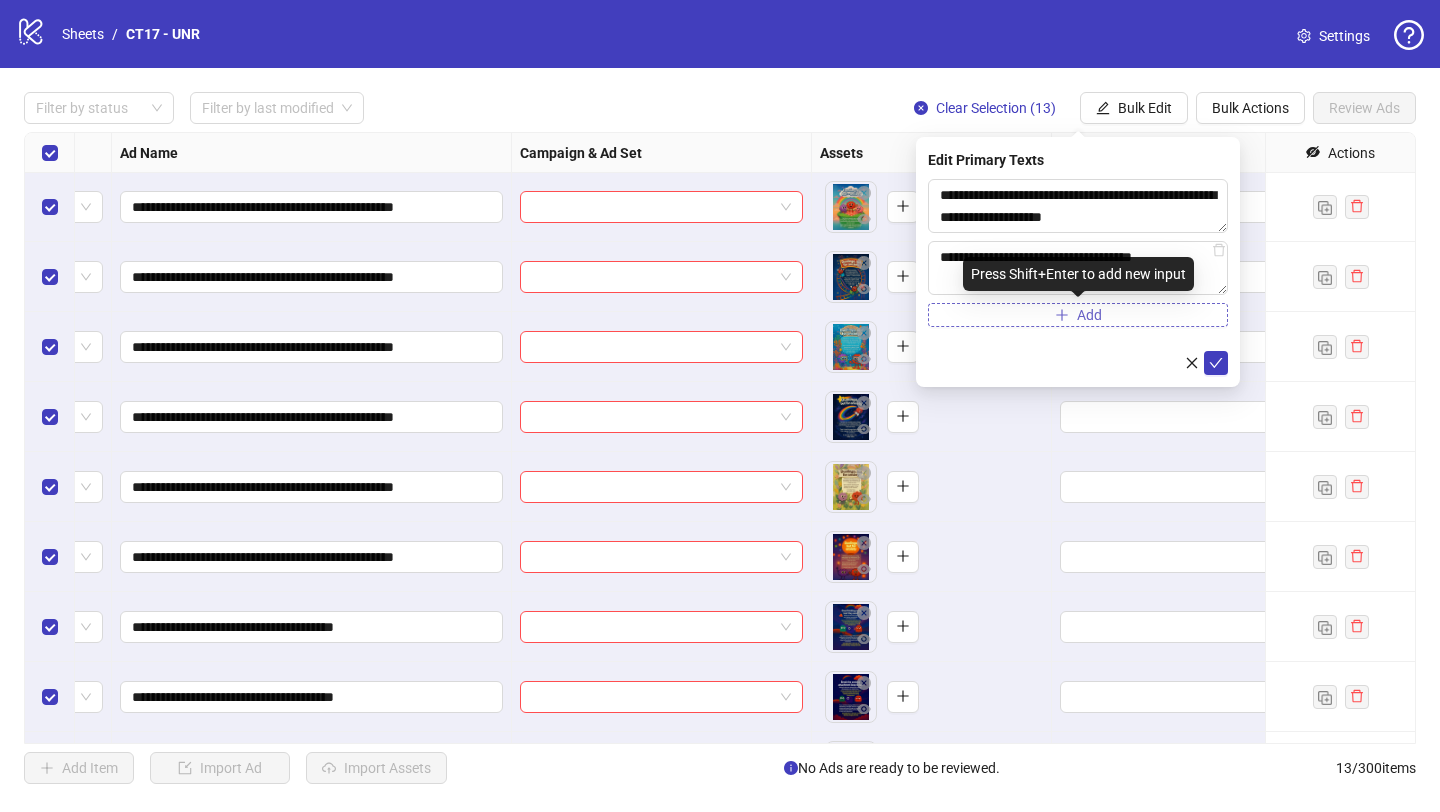 click on "Add" at bounding box center [1078, 315] 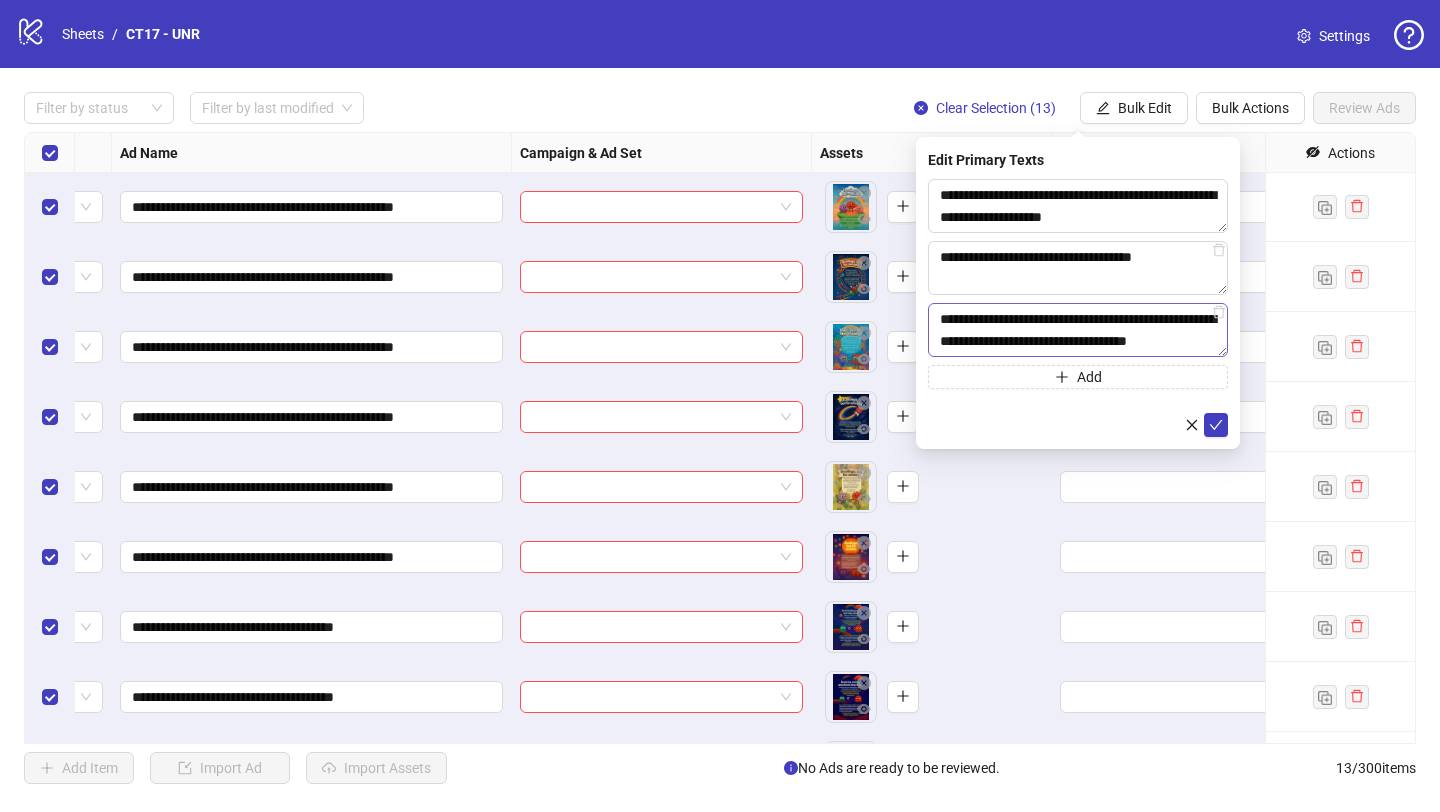 scroll, scrollTop: 15, scrollLeft: 0, axis: vertical 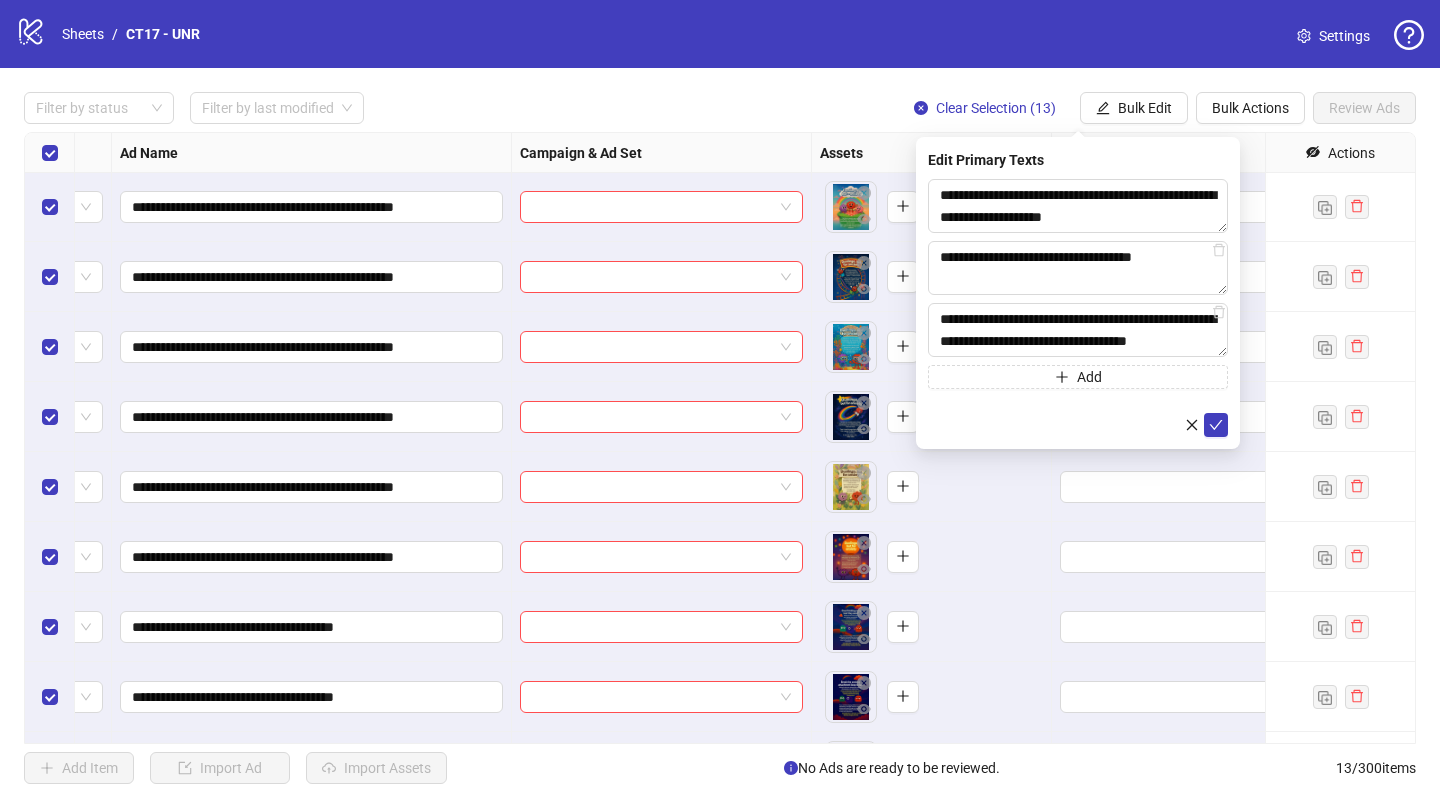 type on "**********" 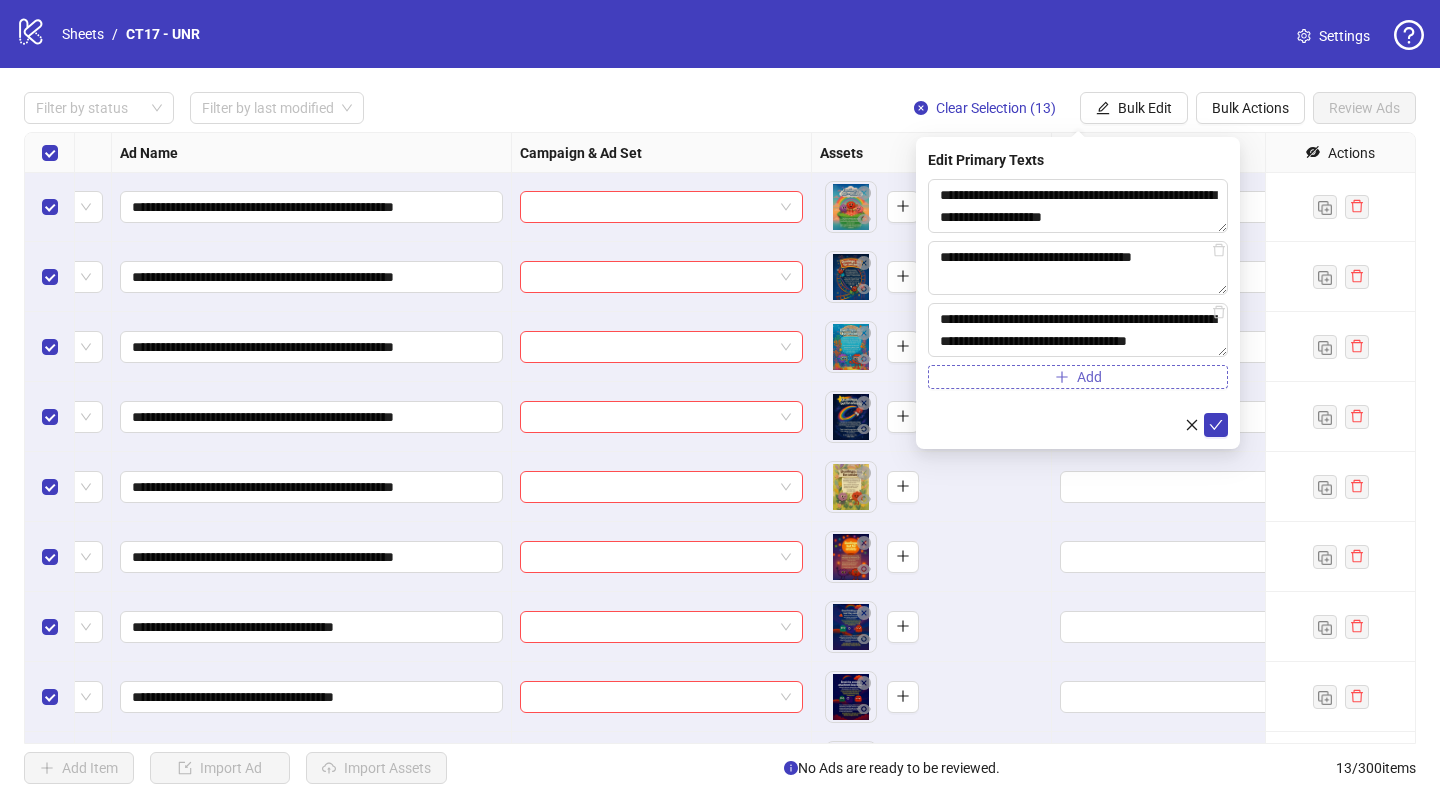 click on "Add" at bounding box center (1078, 377) 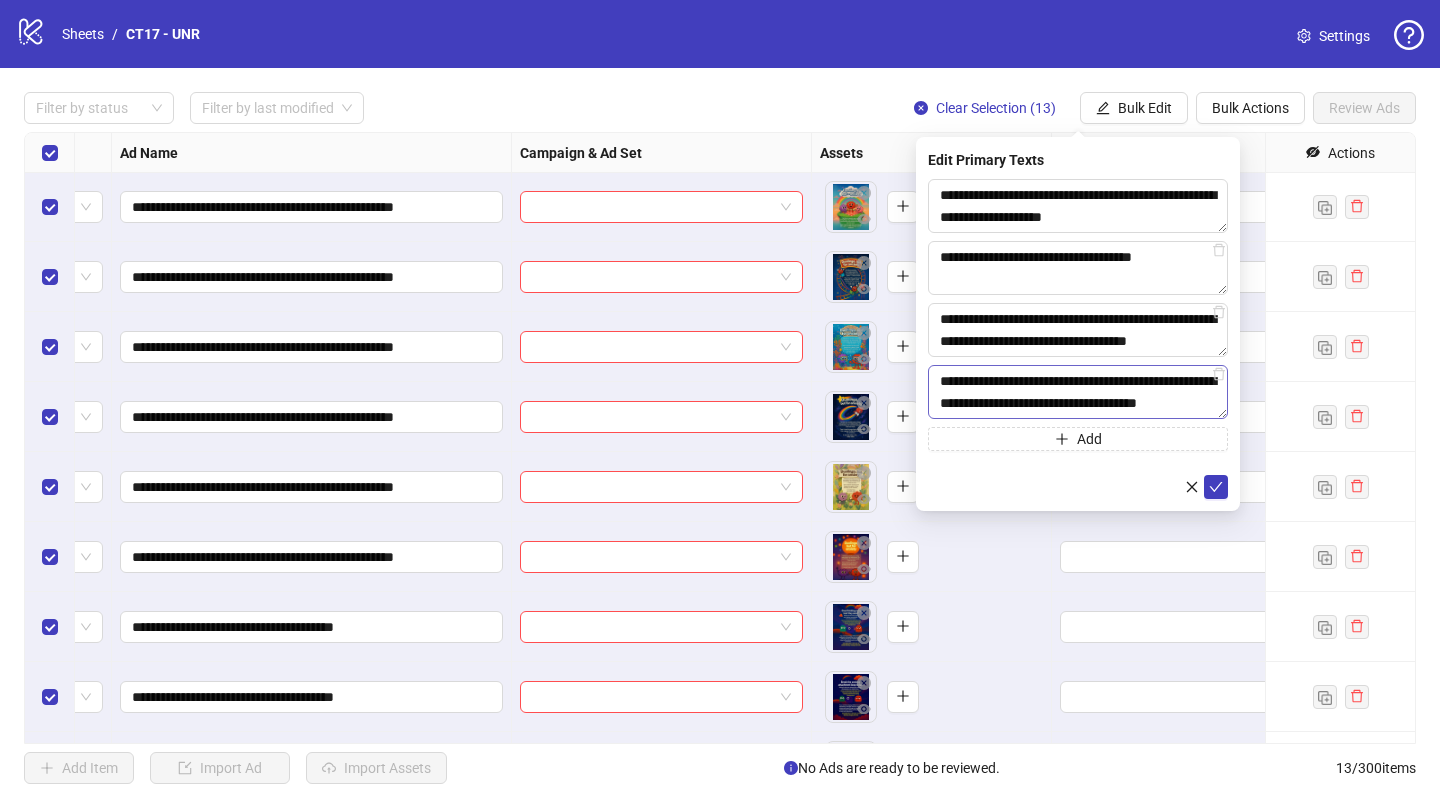 scroll, scrollTop: 15, scrollLeft: 0, axis: vertical 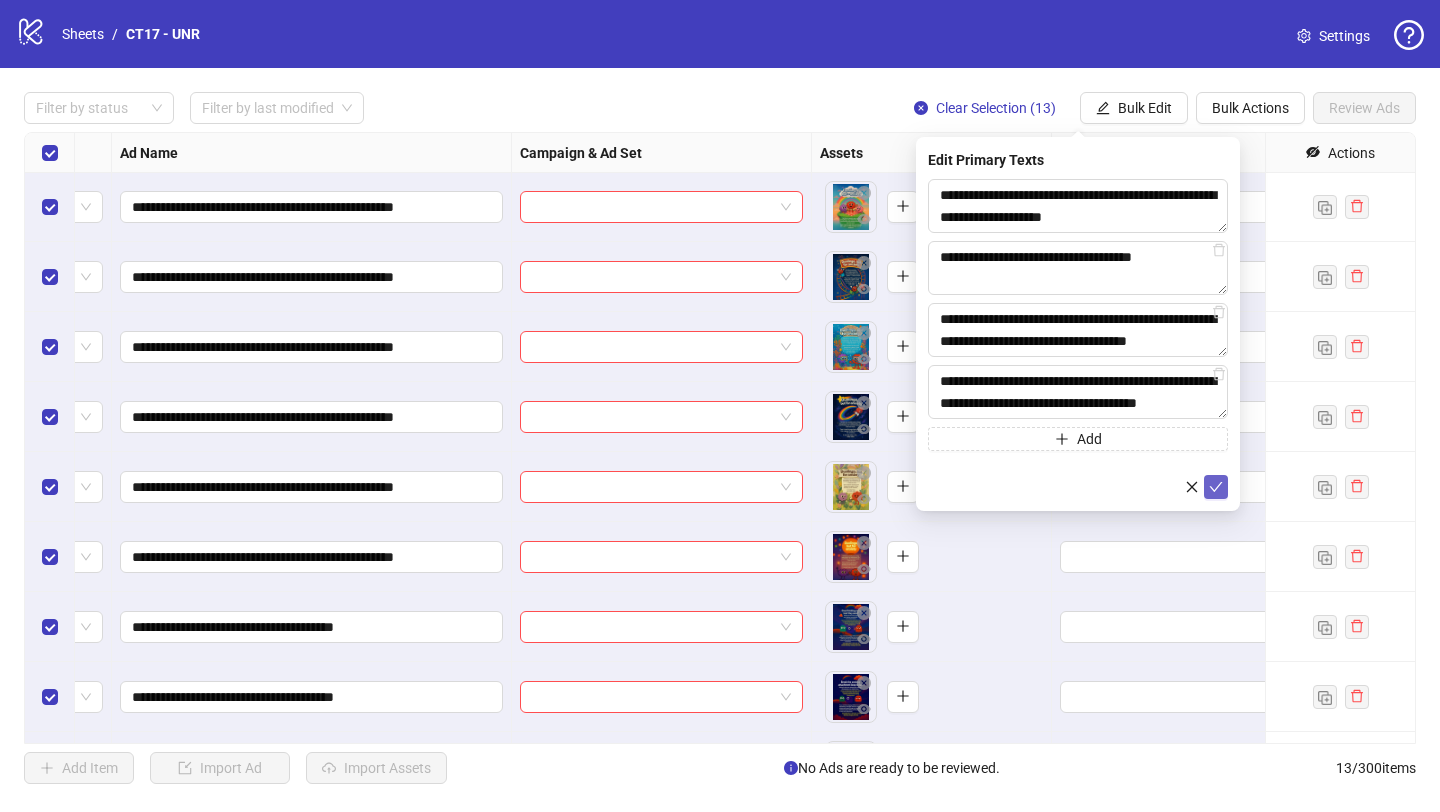 type on "**********" 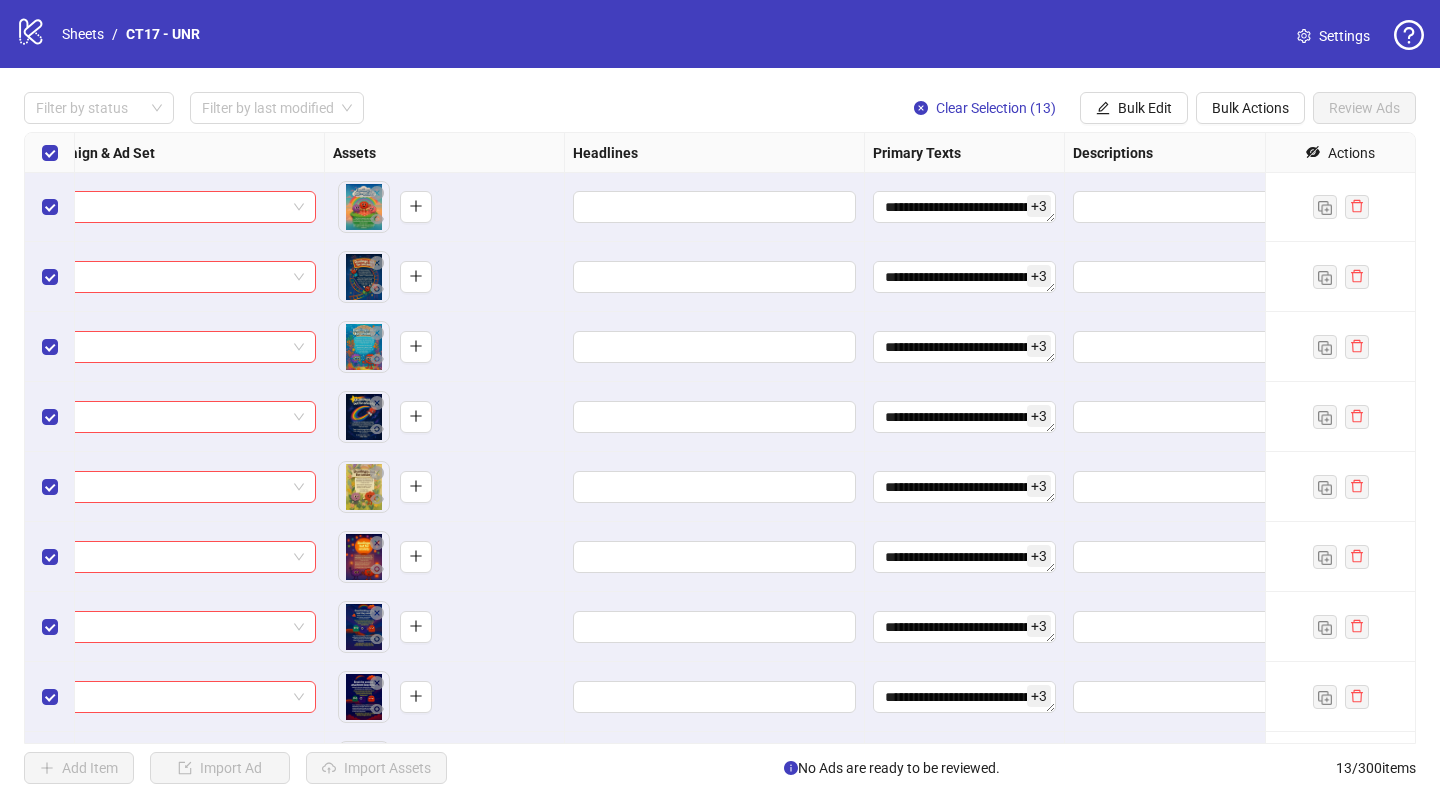 scroll, scrollTop: 1, scrollLeft: 0, axis: vertical 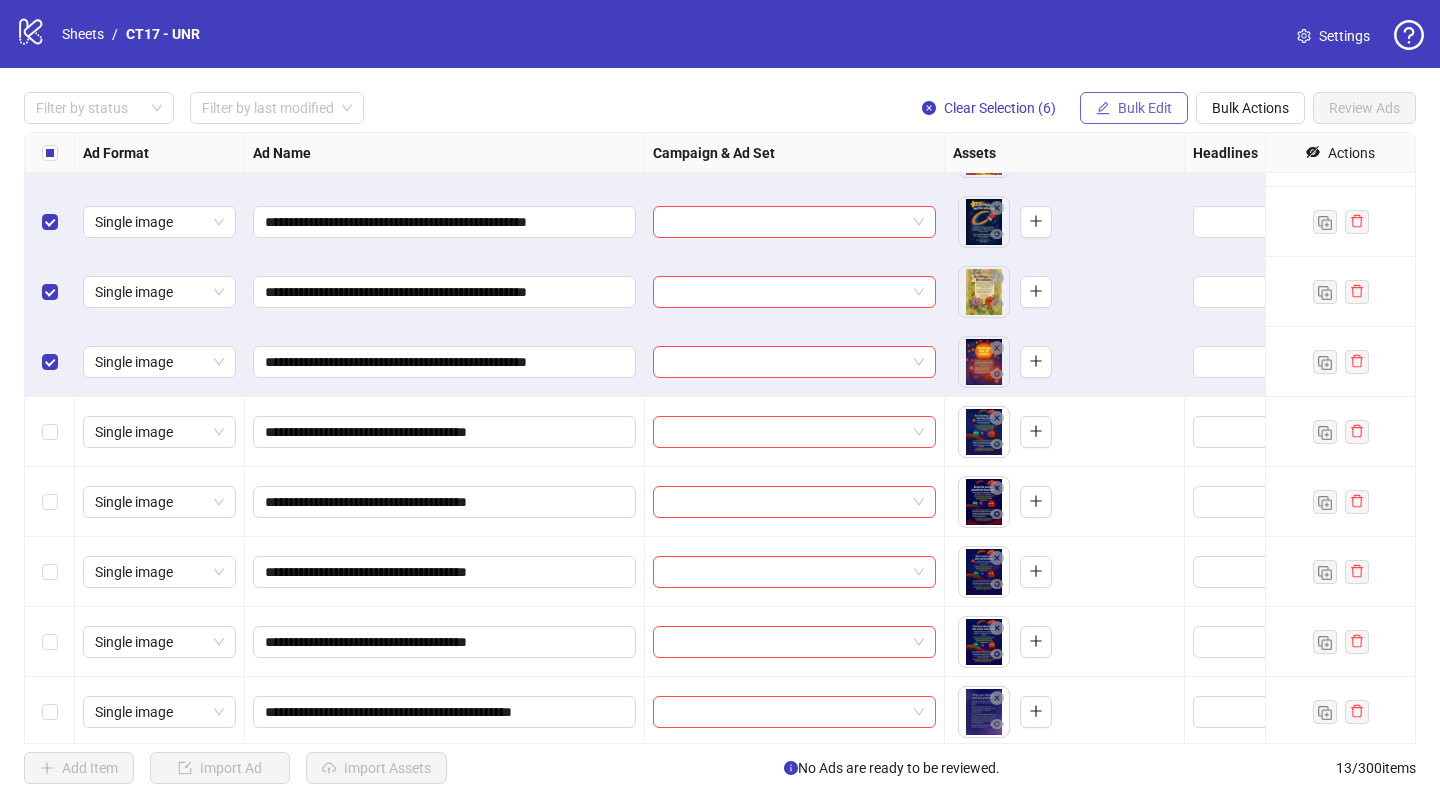click on "Bulk Edit" at bounding box center [1145, 108] 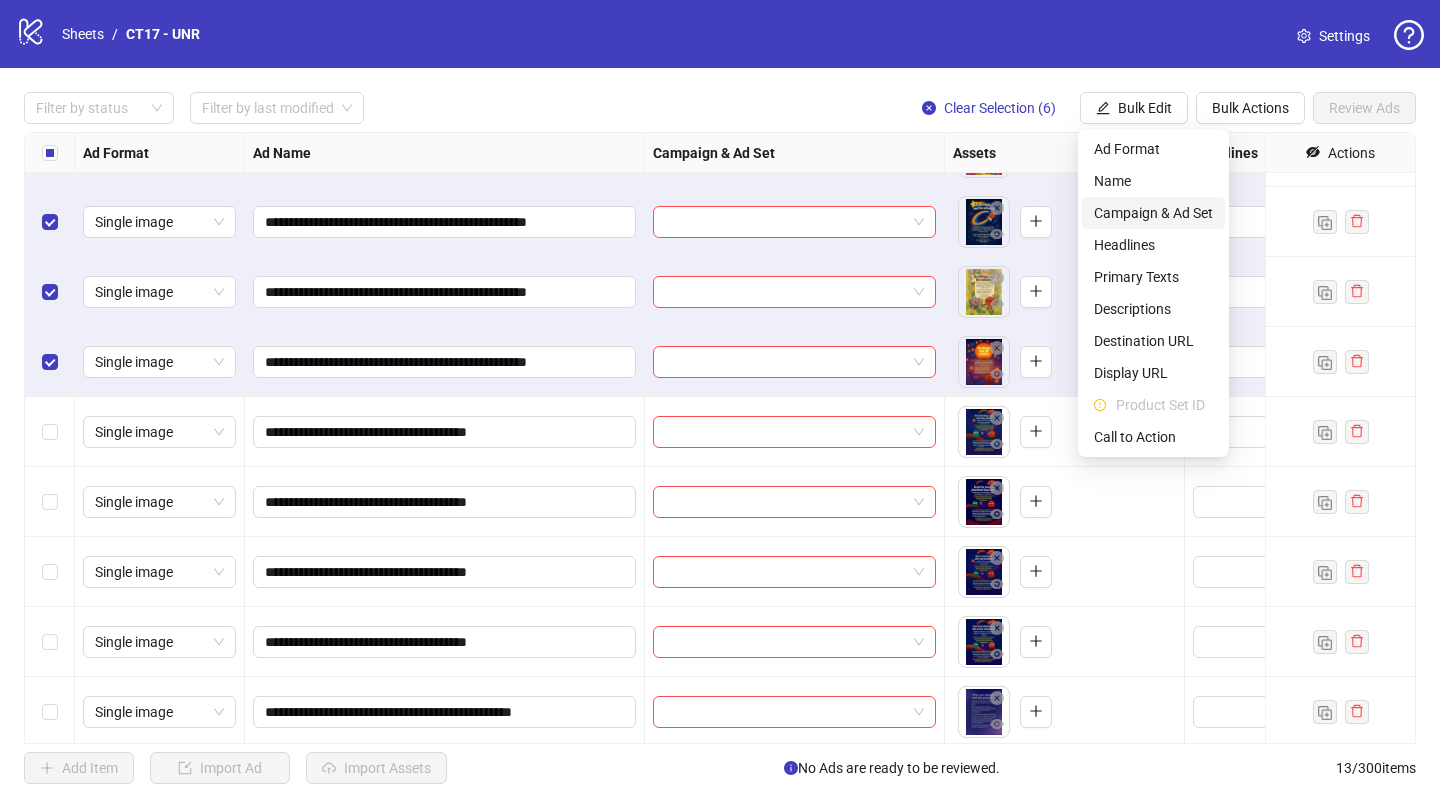 click on "Campaign & Ad Set" at bounding box center [1153, 213] 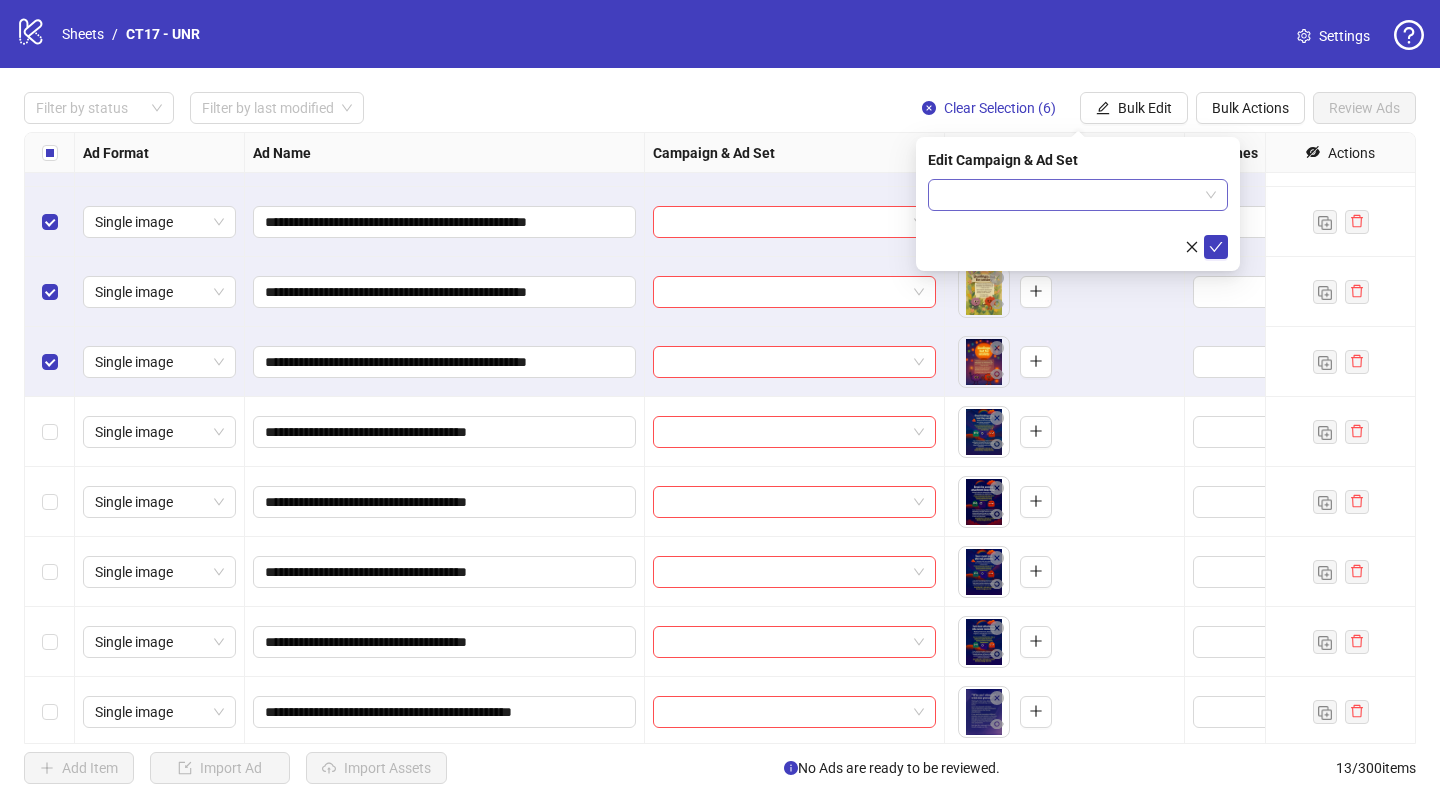 click at bounding box center (1069, 195) 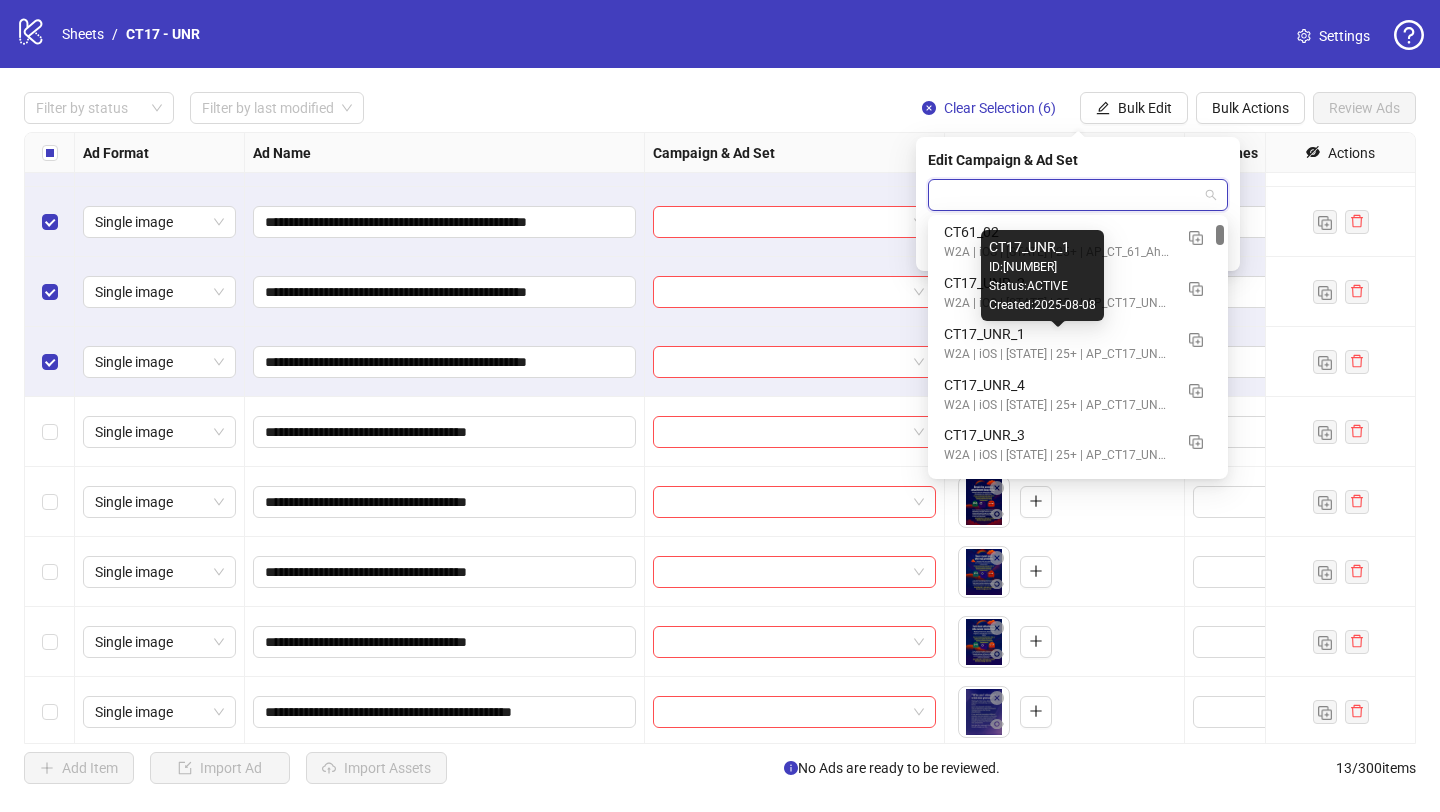 scroll, scrollTop: 383, scrollLeft: 0, axis: vertical 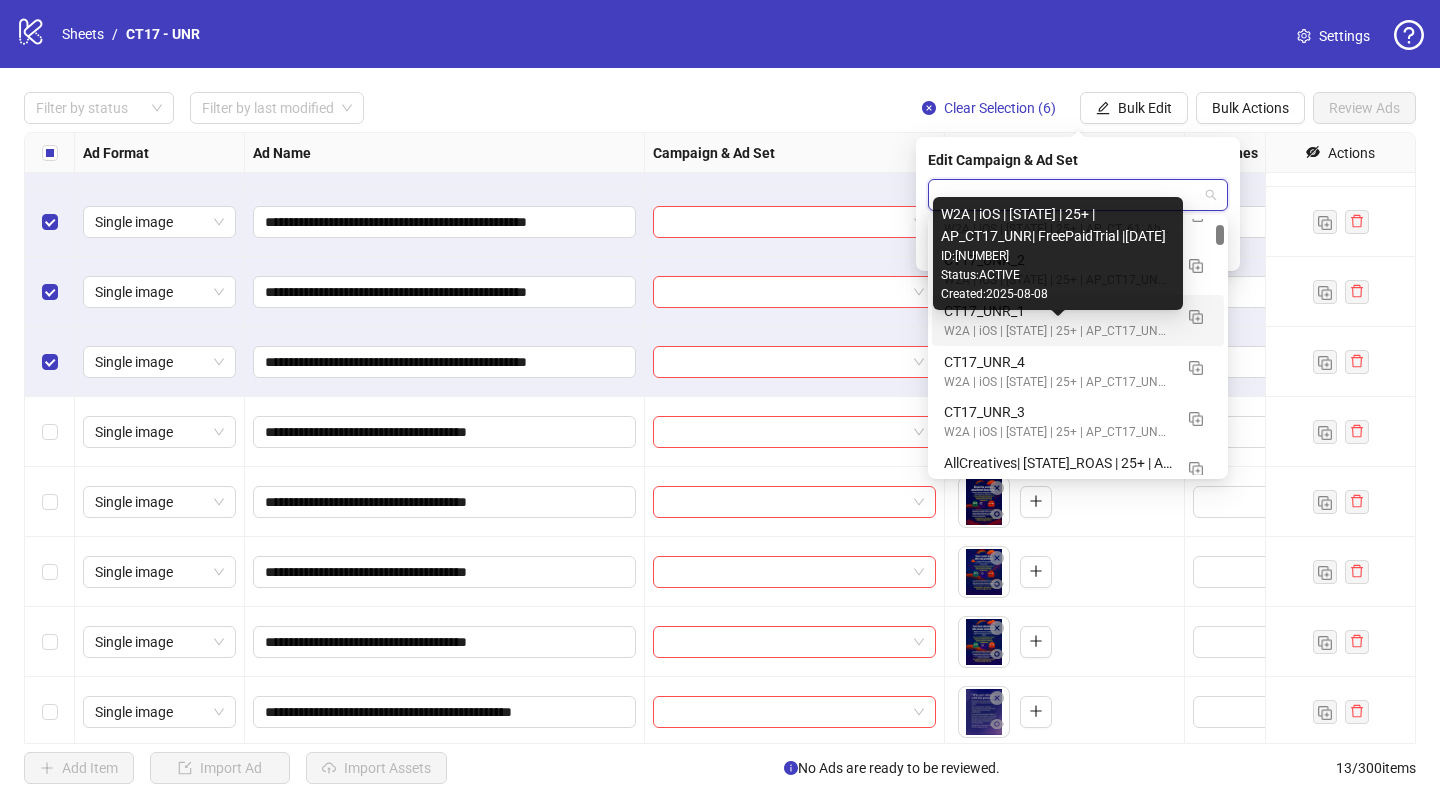 click on "W2A | iOS  | [STATE] | 25+ | AP_CT17_UNR| FreePaidTrial |[DATE]" at bounding box center [1058, 331] 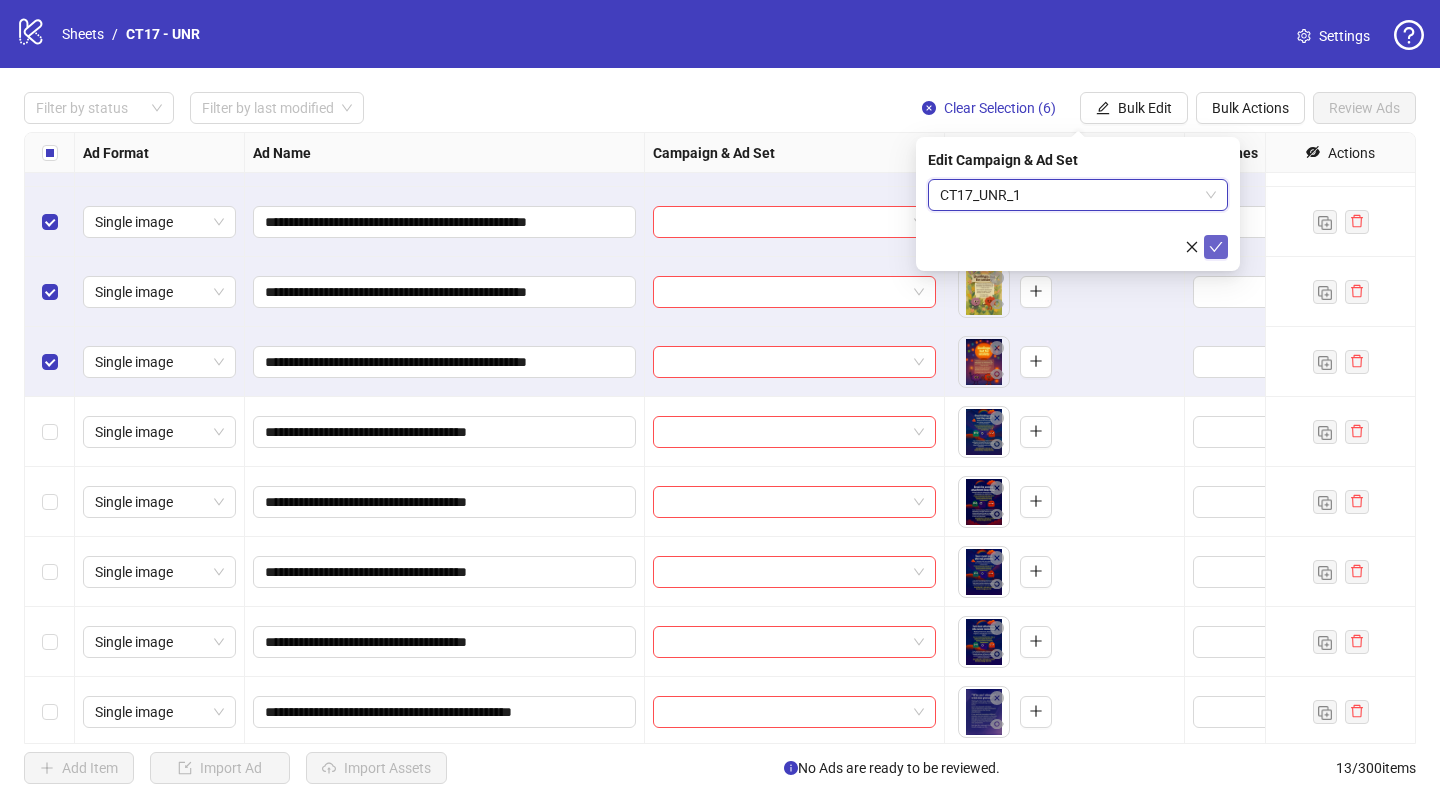 click 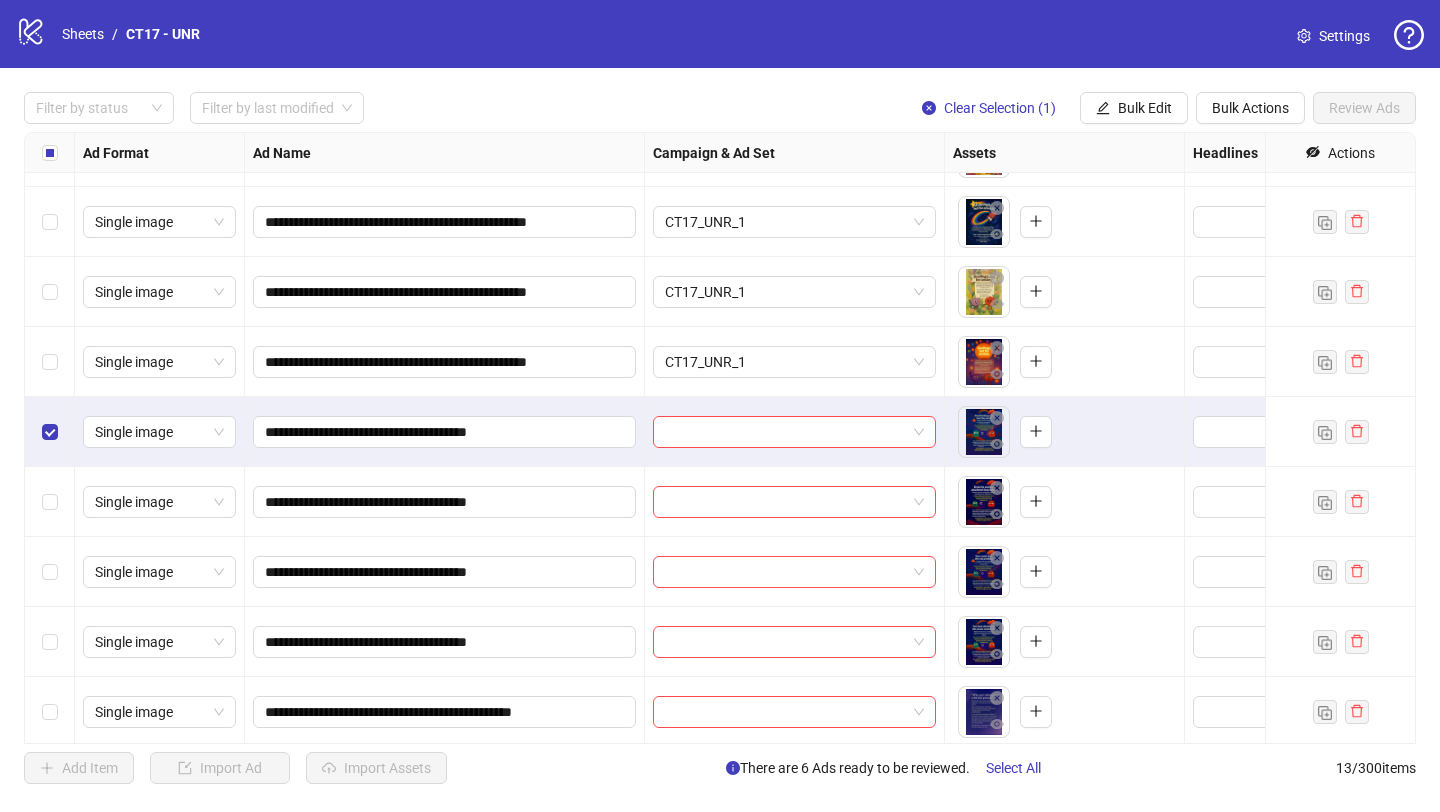 scroll, scrollTop: 340, scrollLeft: 0, axis: vertical 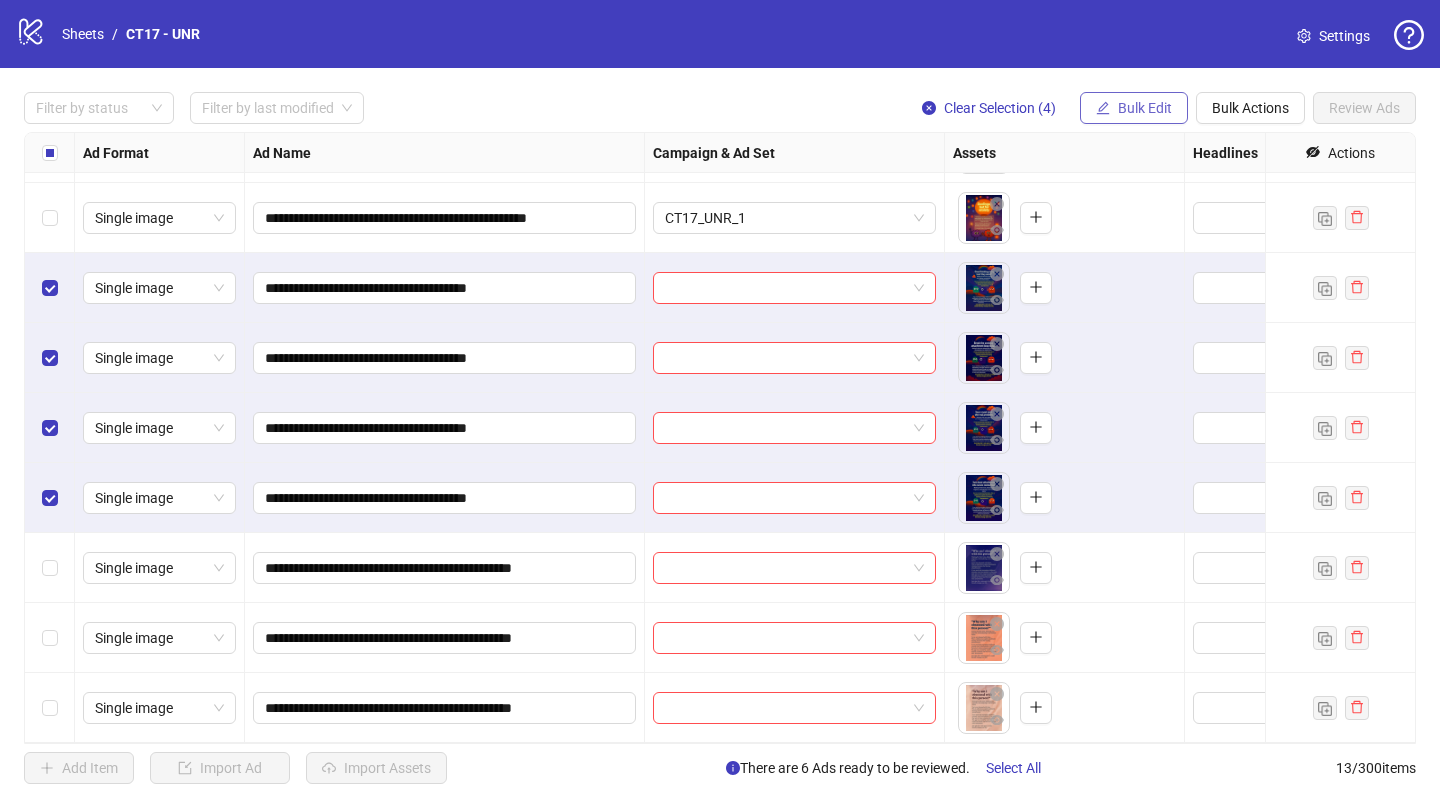 click on "Bulk Edit" at bounding box center (1134, 108) 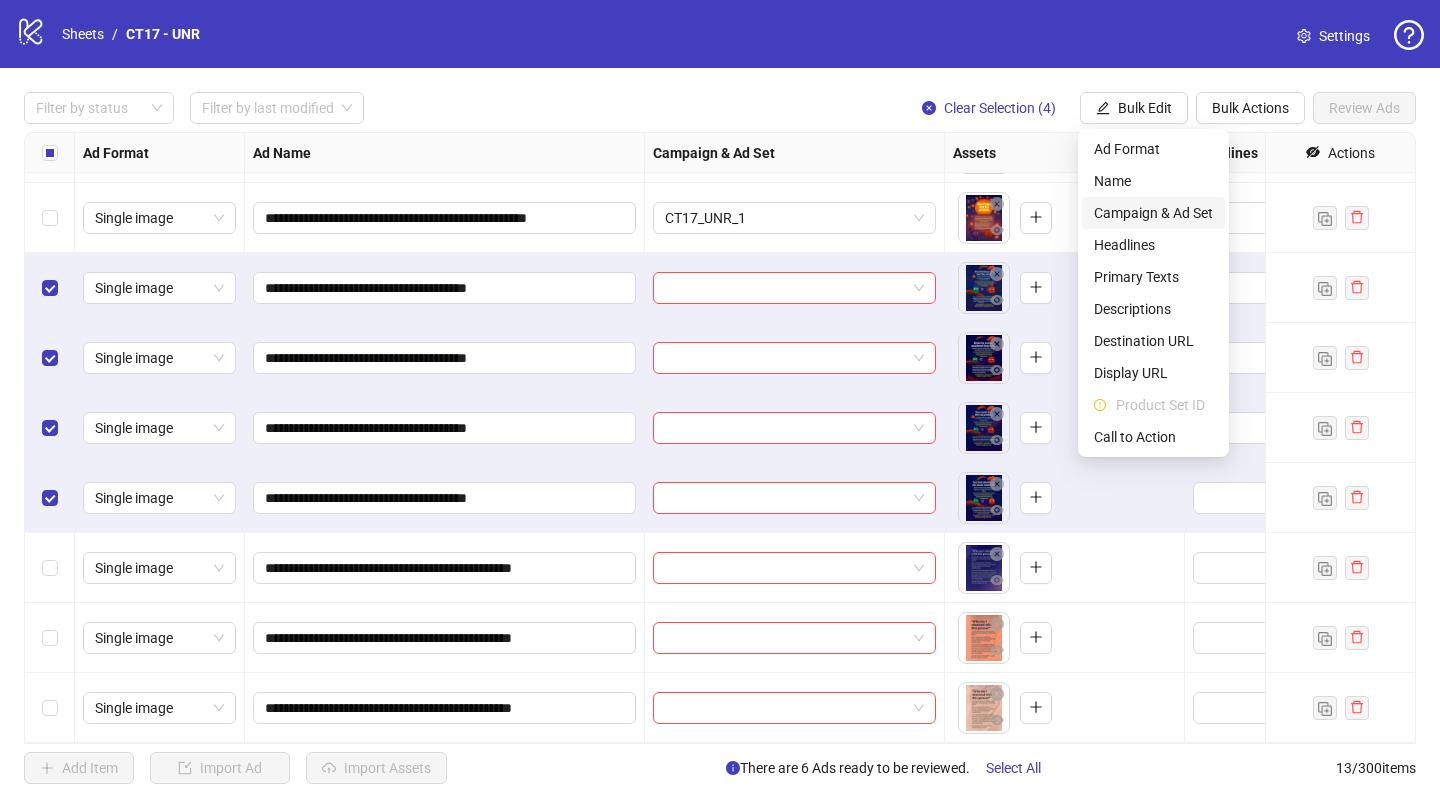 click on "Campaign & Ad Set" at bounding box center (1153, 213) 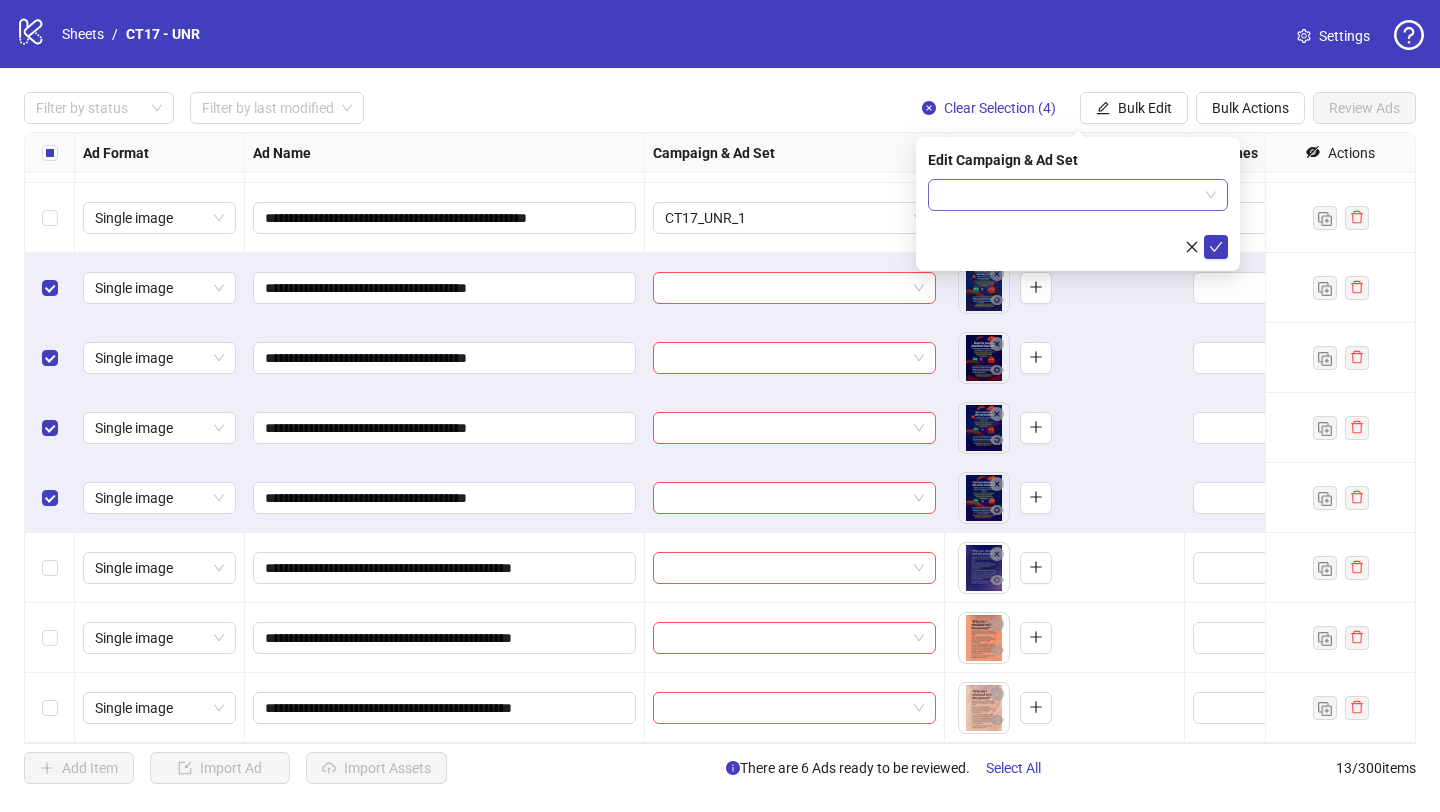 click at bounding box center [1069, 195] 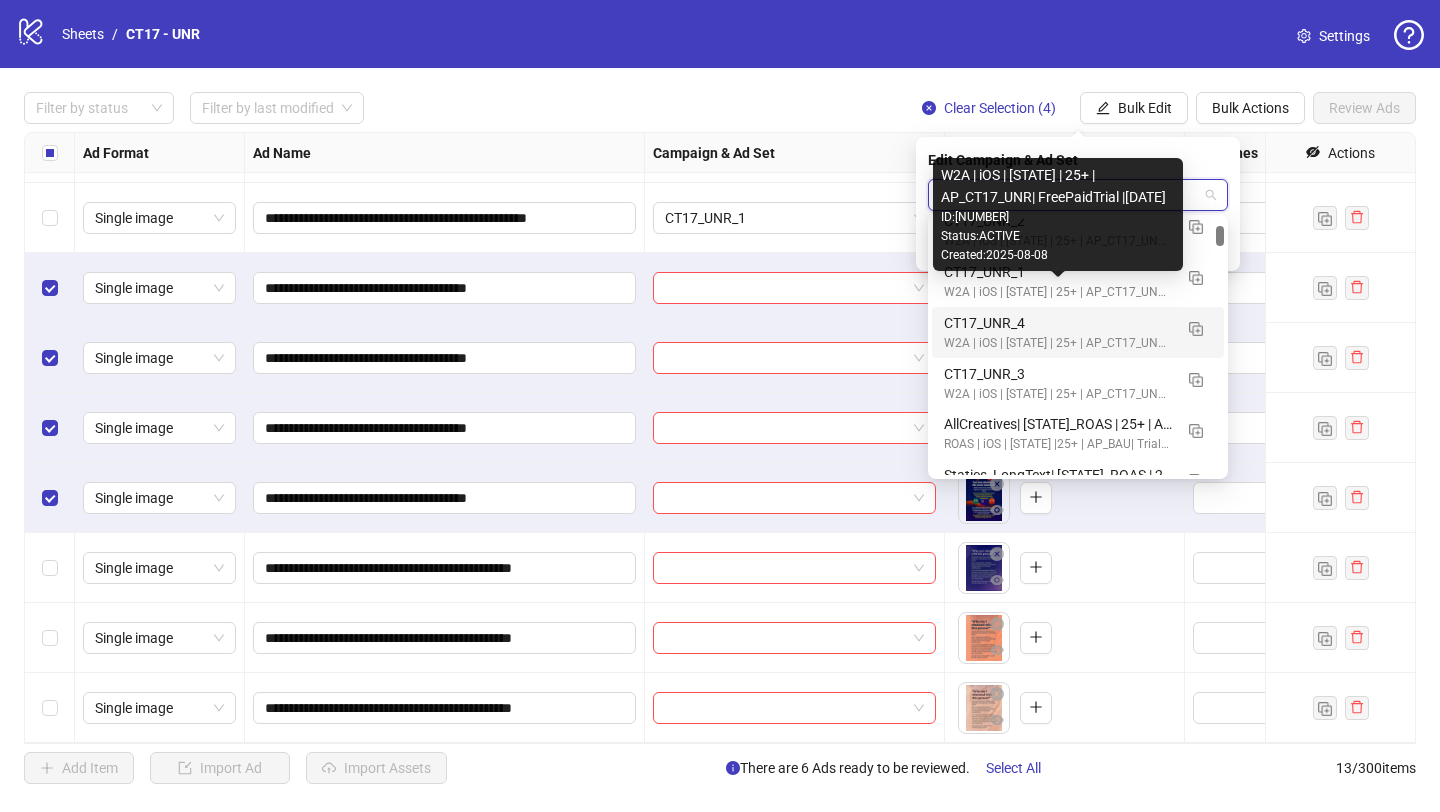 scroll, scrollTop: 362, scrollLeft: 0, axis: vertical 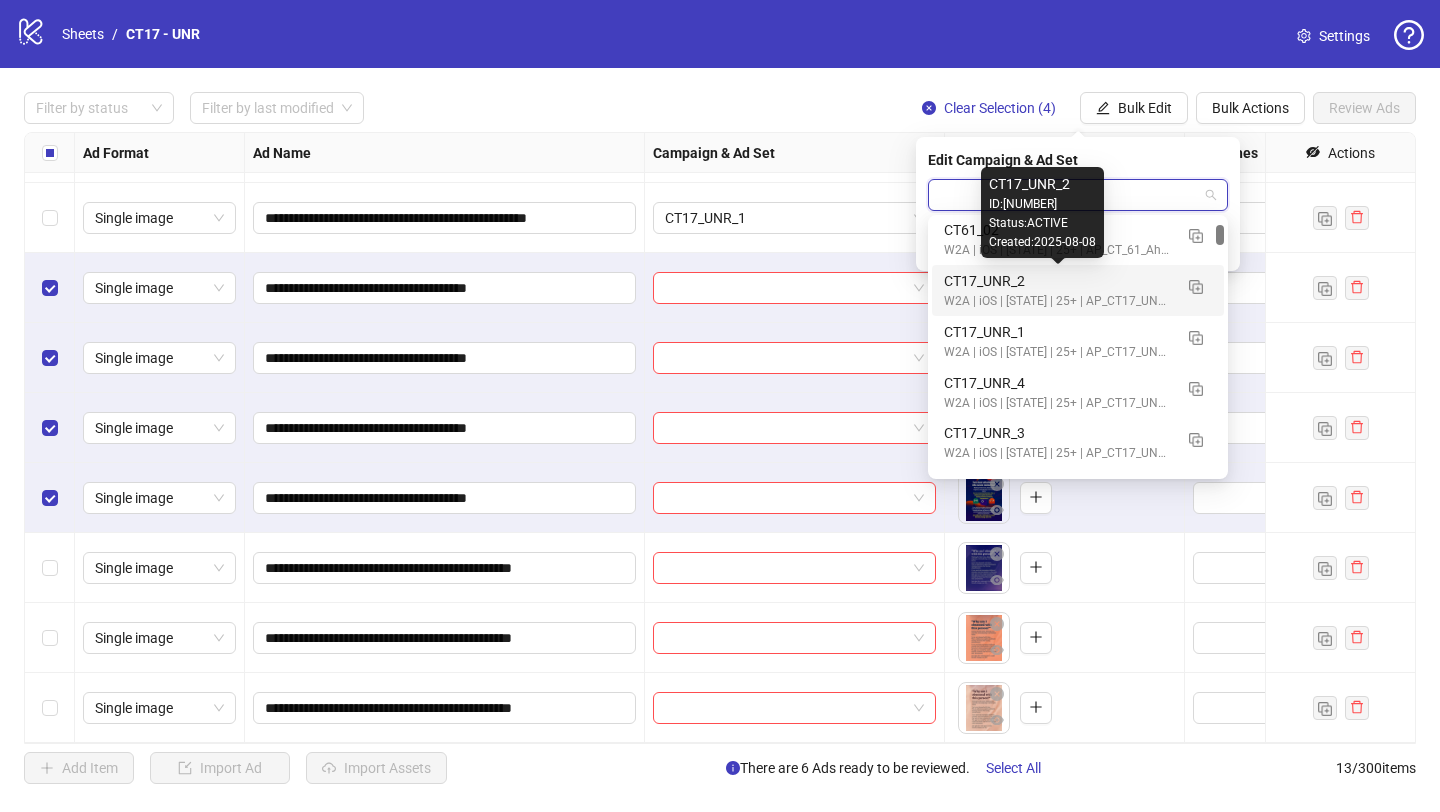 click on "CT17_UNR_2" at bounding box center (1058, 281) 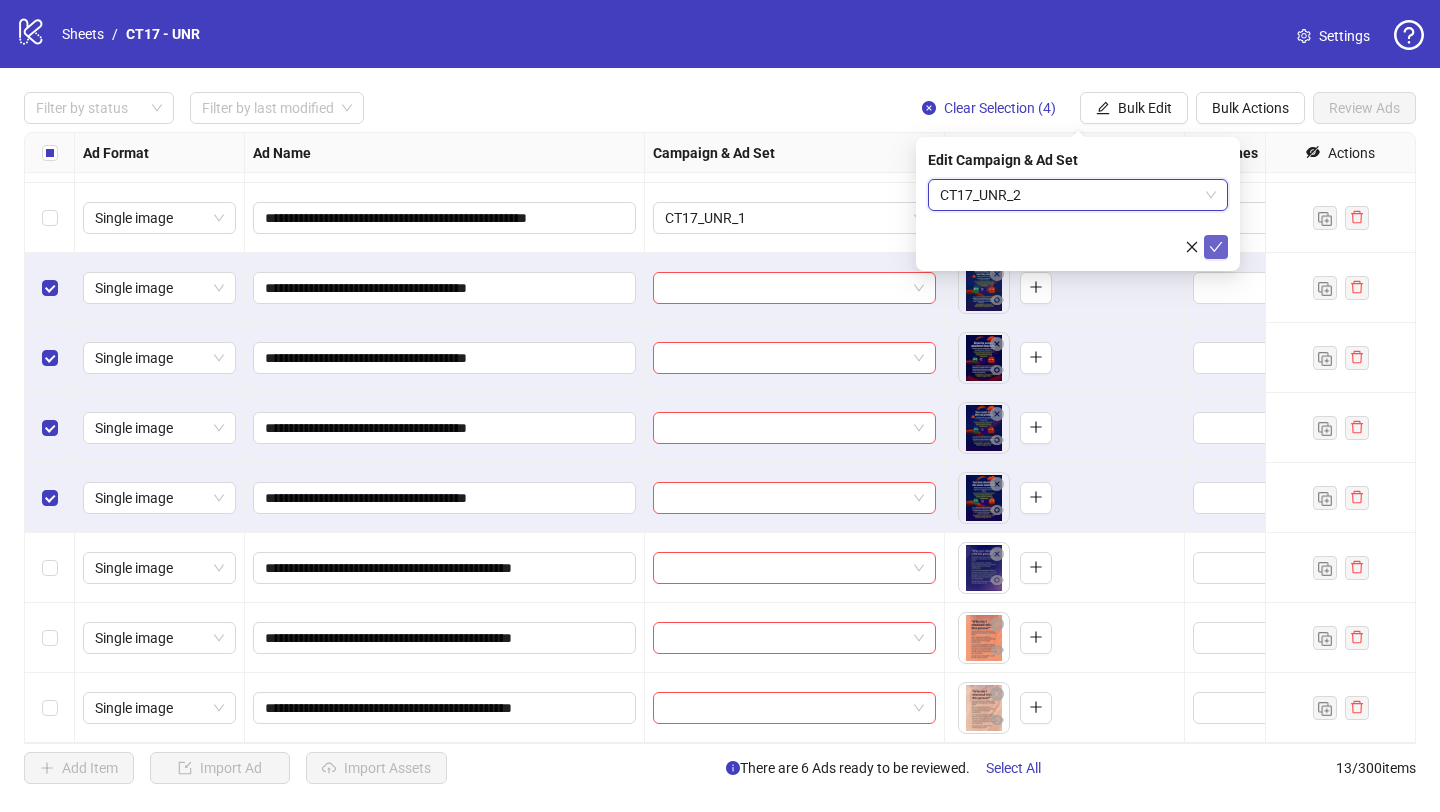 click 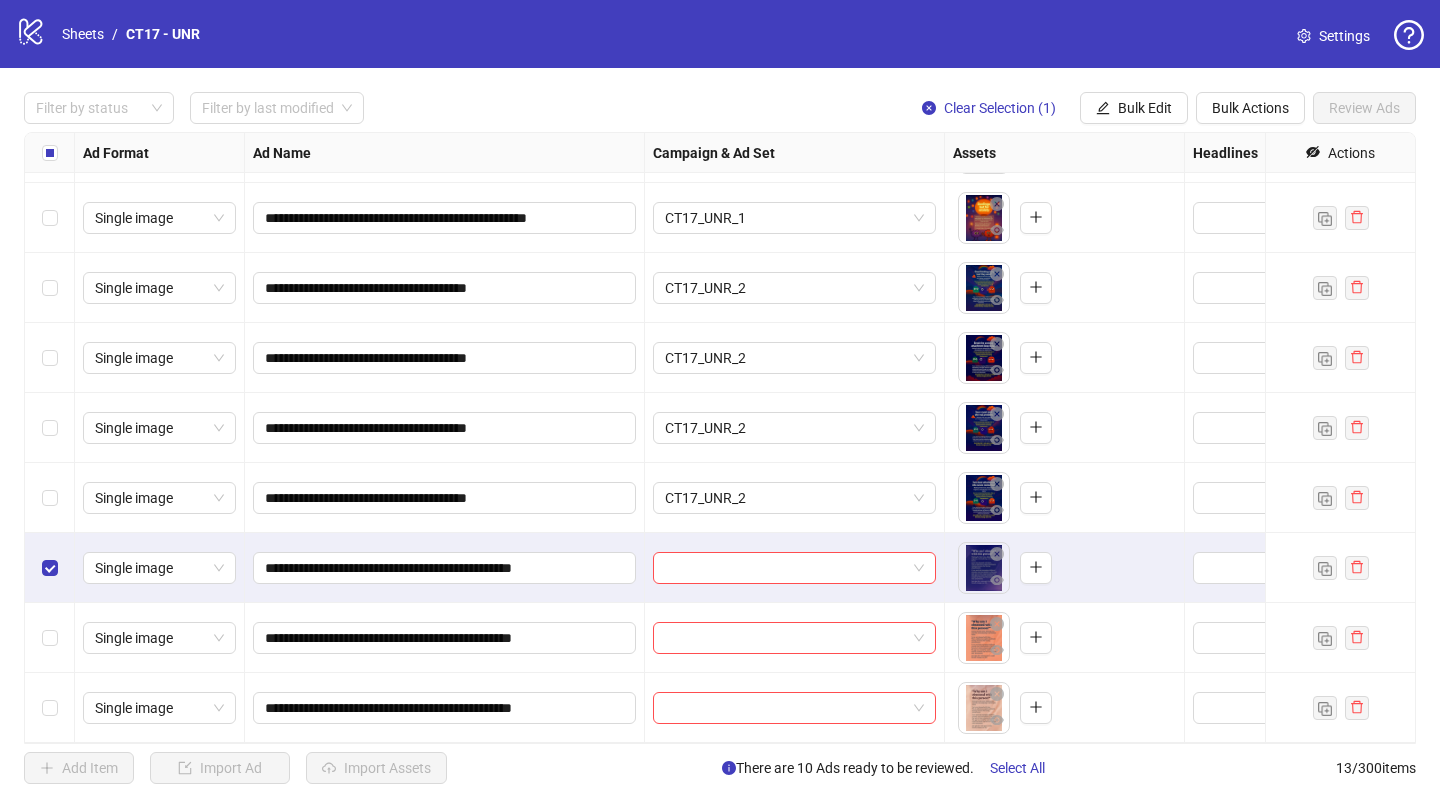 click on "**********" at bounding box center [445, 568] 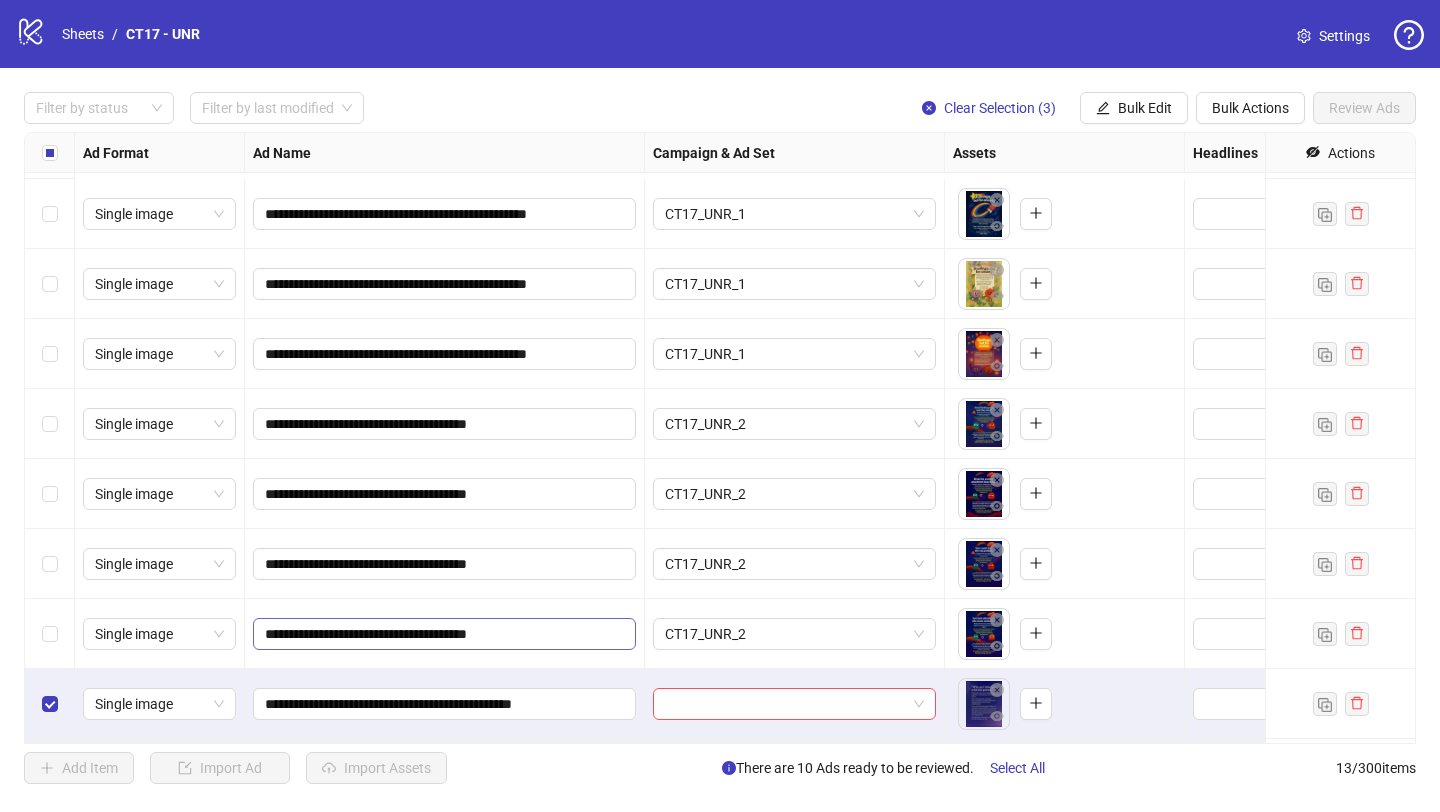 scroll, scrollTop: 340, scrollLeft: 0, axis: vertical 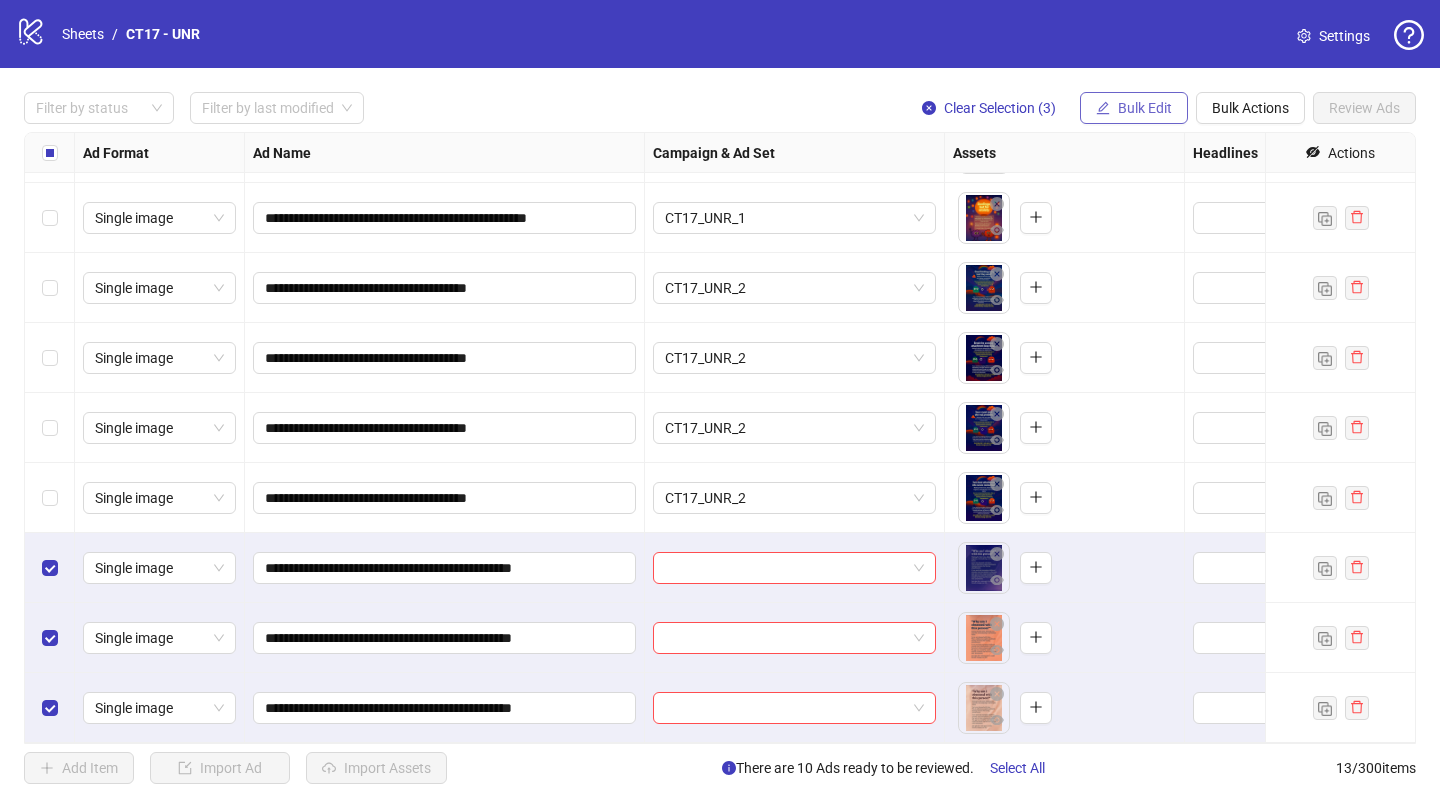 click on "Bulk Edit" at bounding box center [1145, 108] 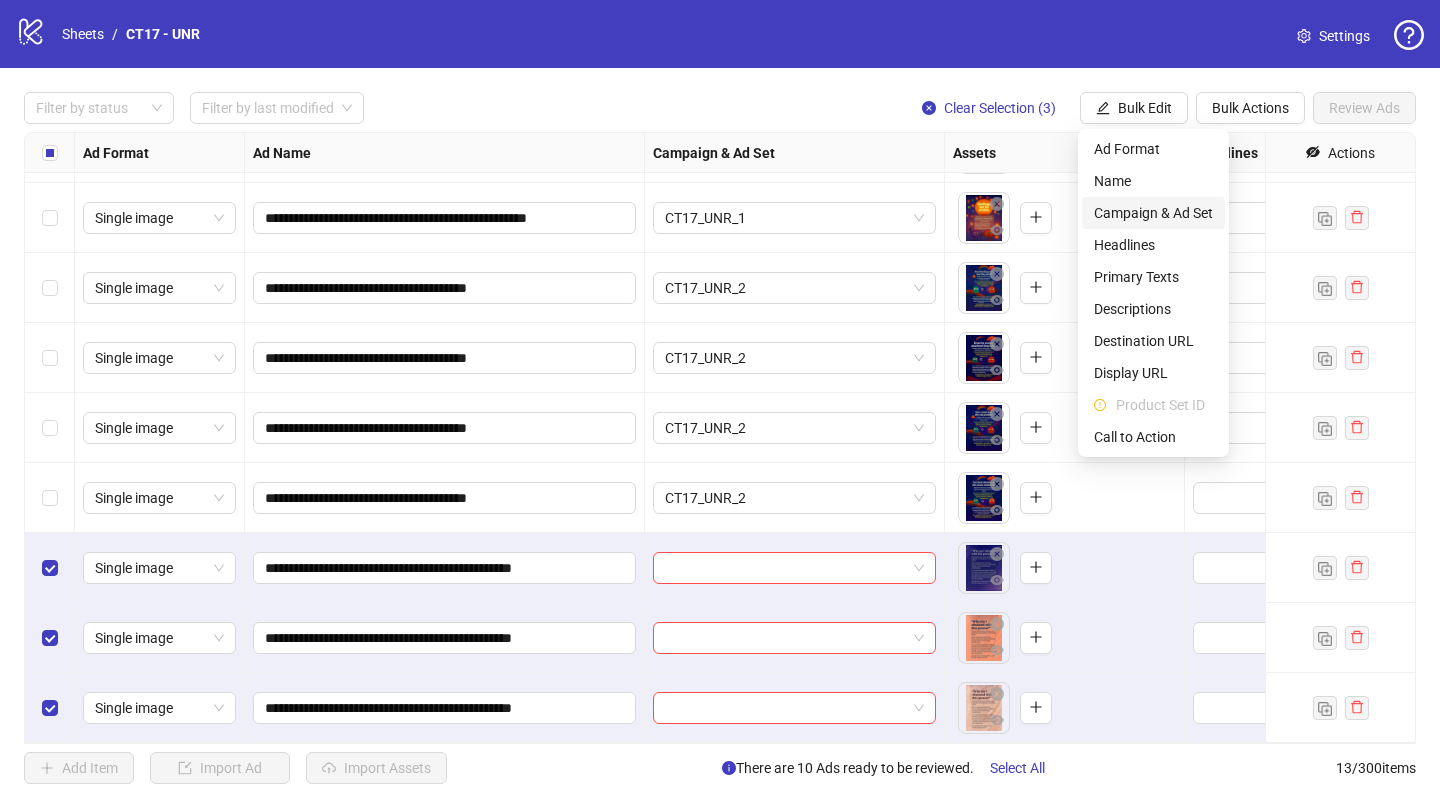 click on "Campaign & Ad Set" at bounding box center (1153, 213) 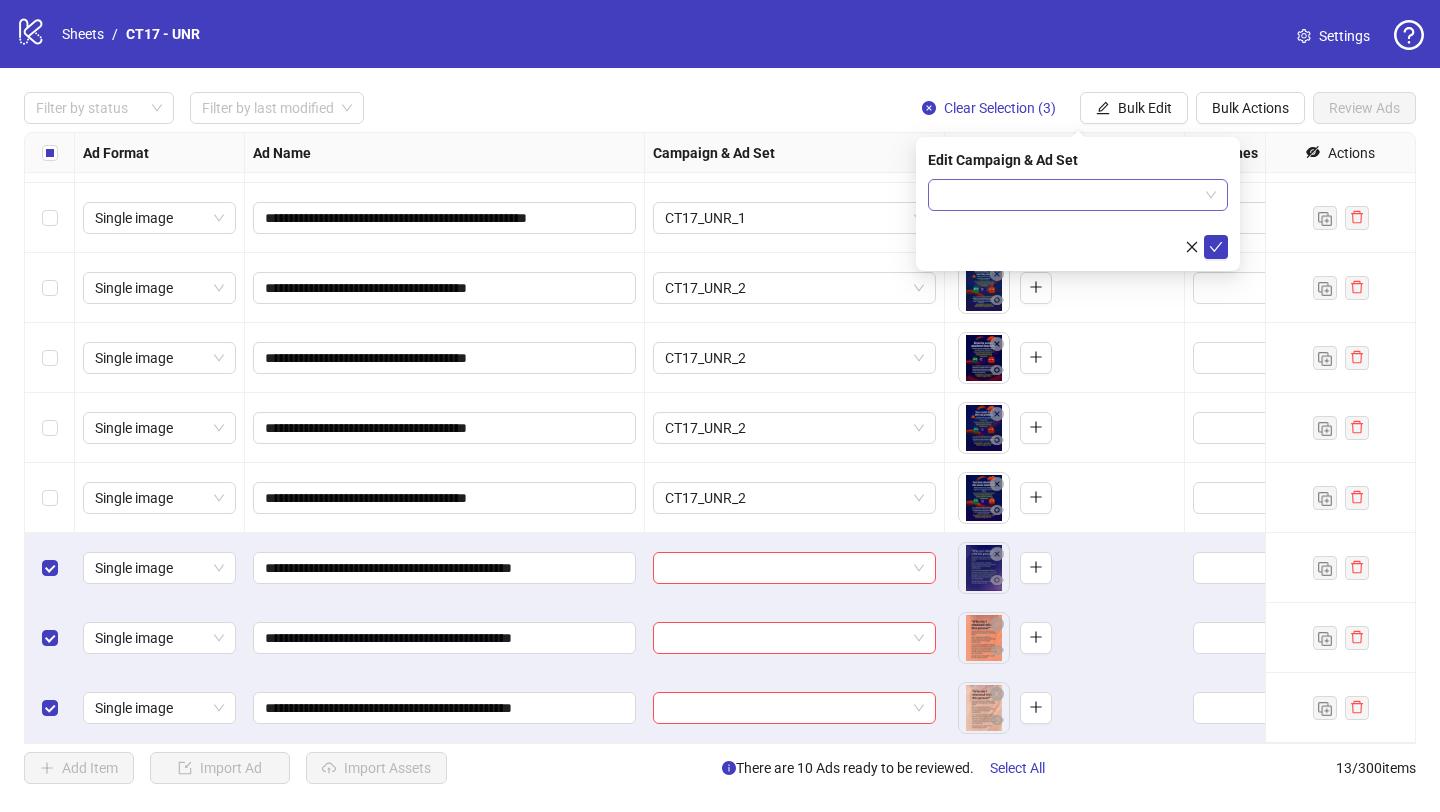 click at bounding box center [1078, 195] 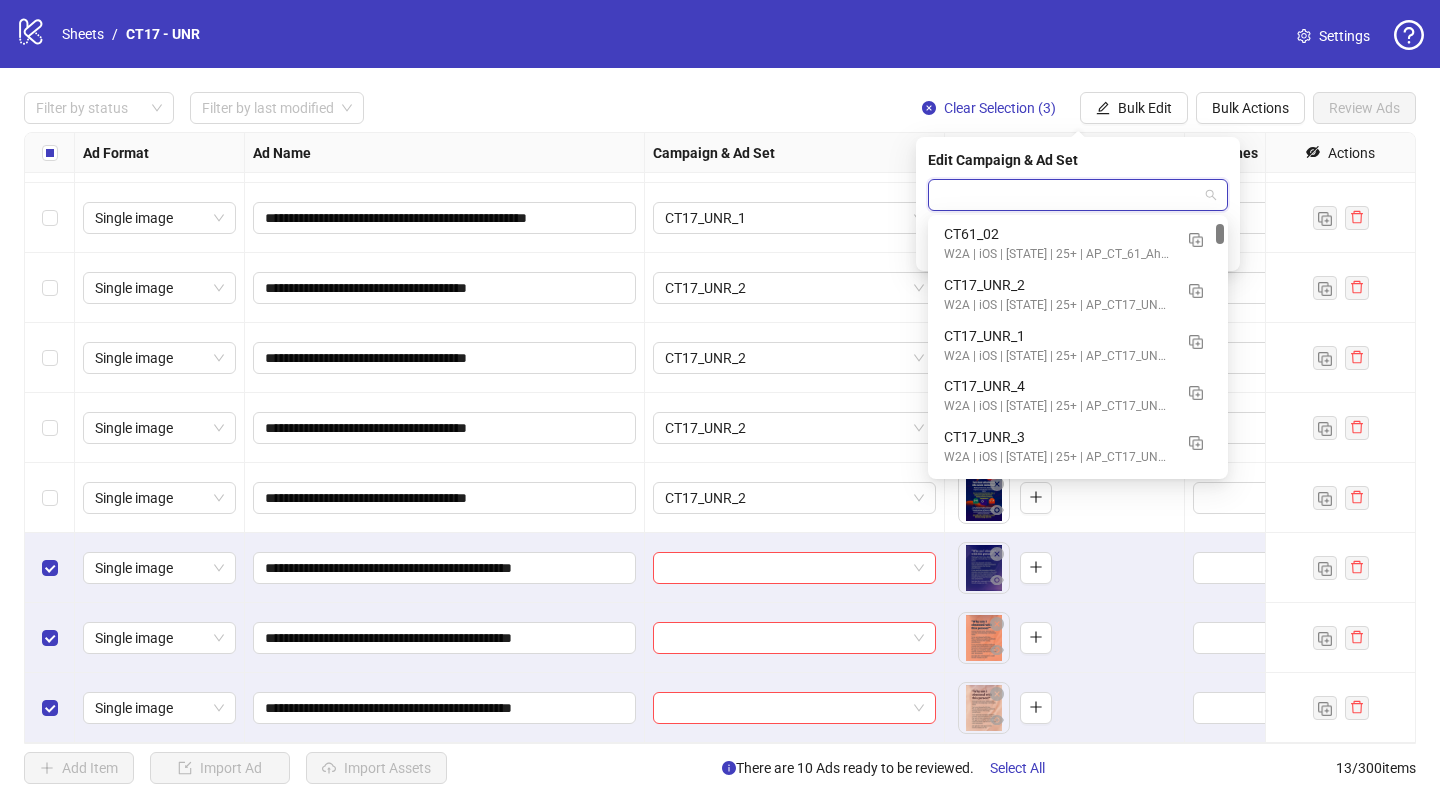 scroll, scrollTop: 371, scrollLeft: 0, axis: vertical 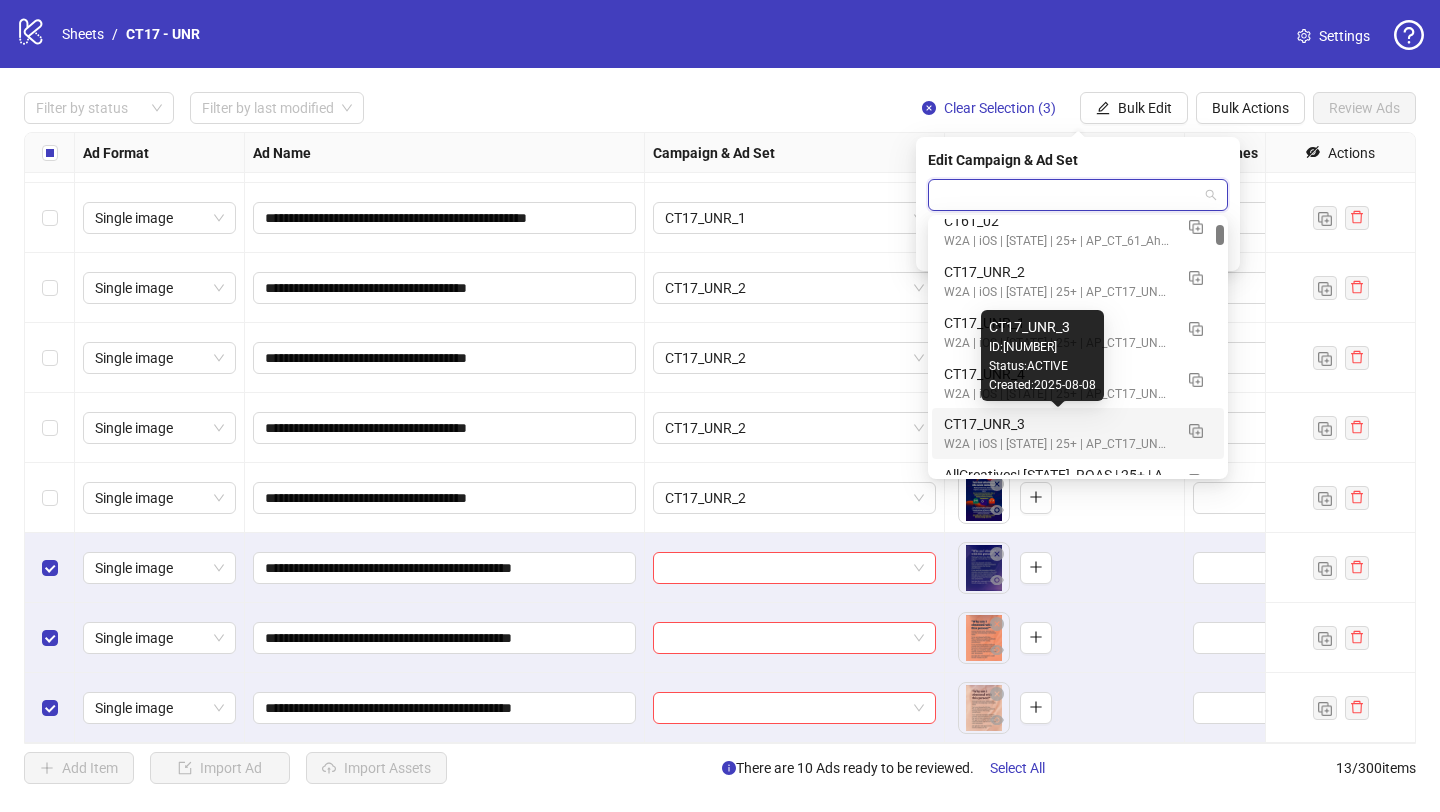 click on "CT17_UNR_3" at bounding box center [1058, 424] 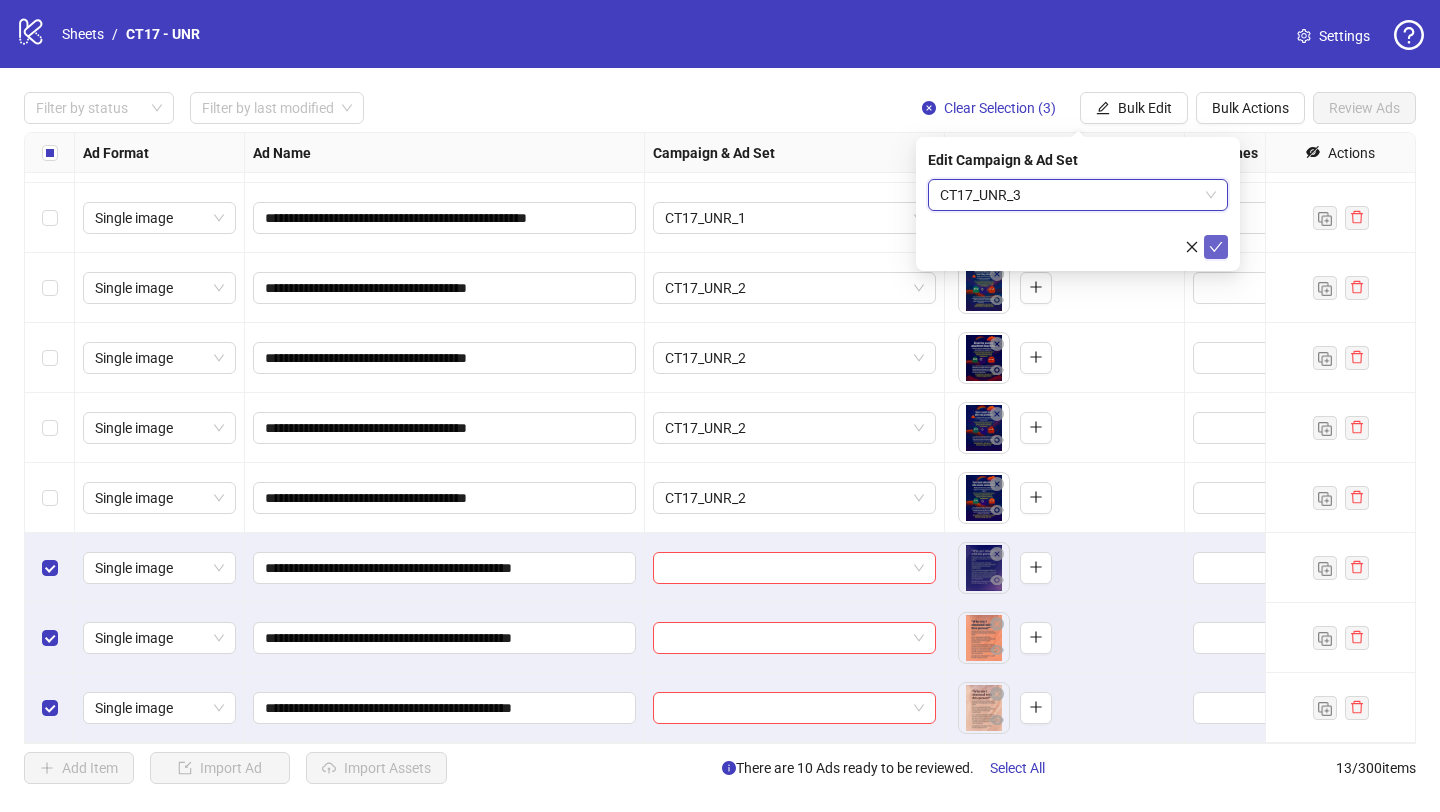 click 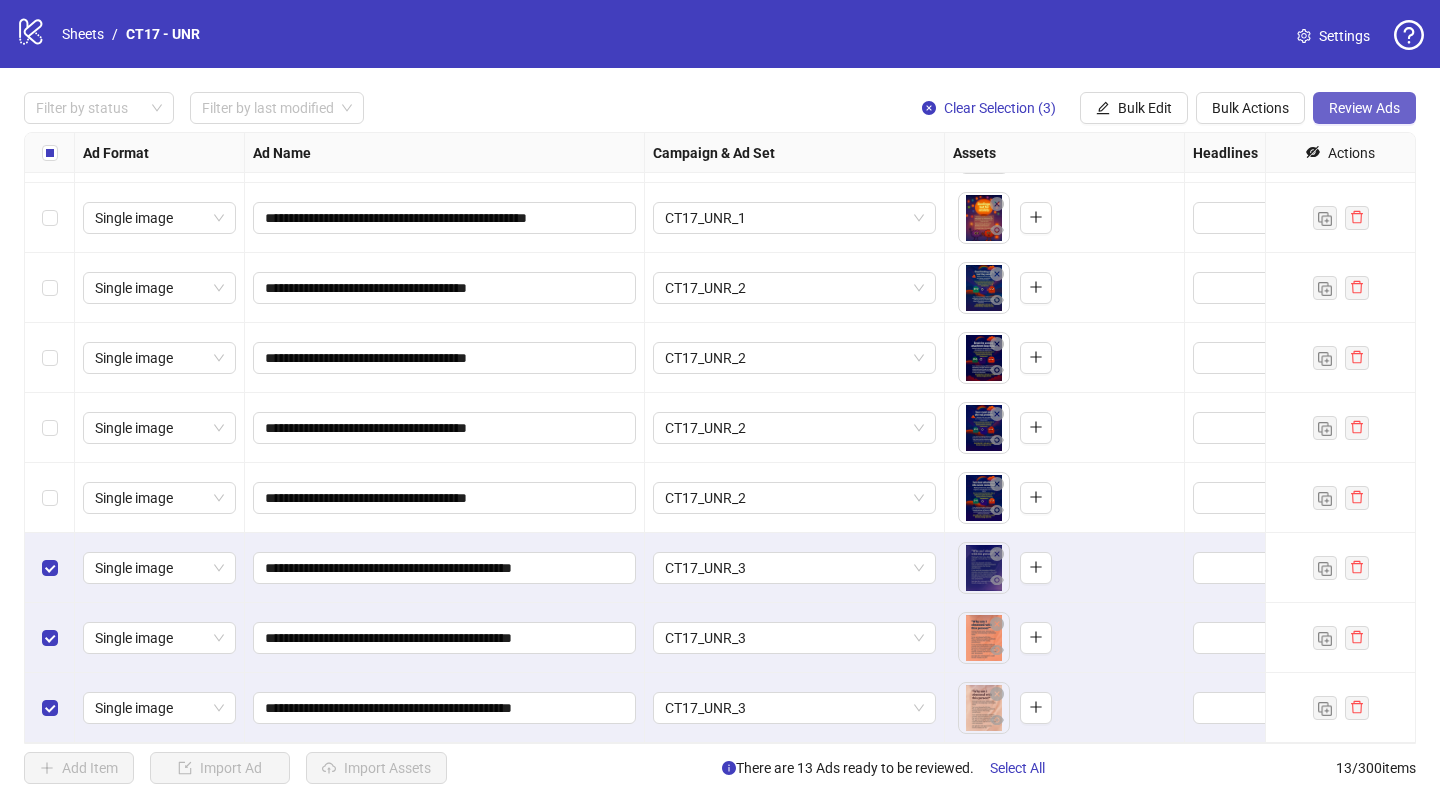 click on "Review Ads" at bounding box center (1364, 108) 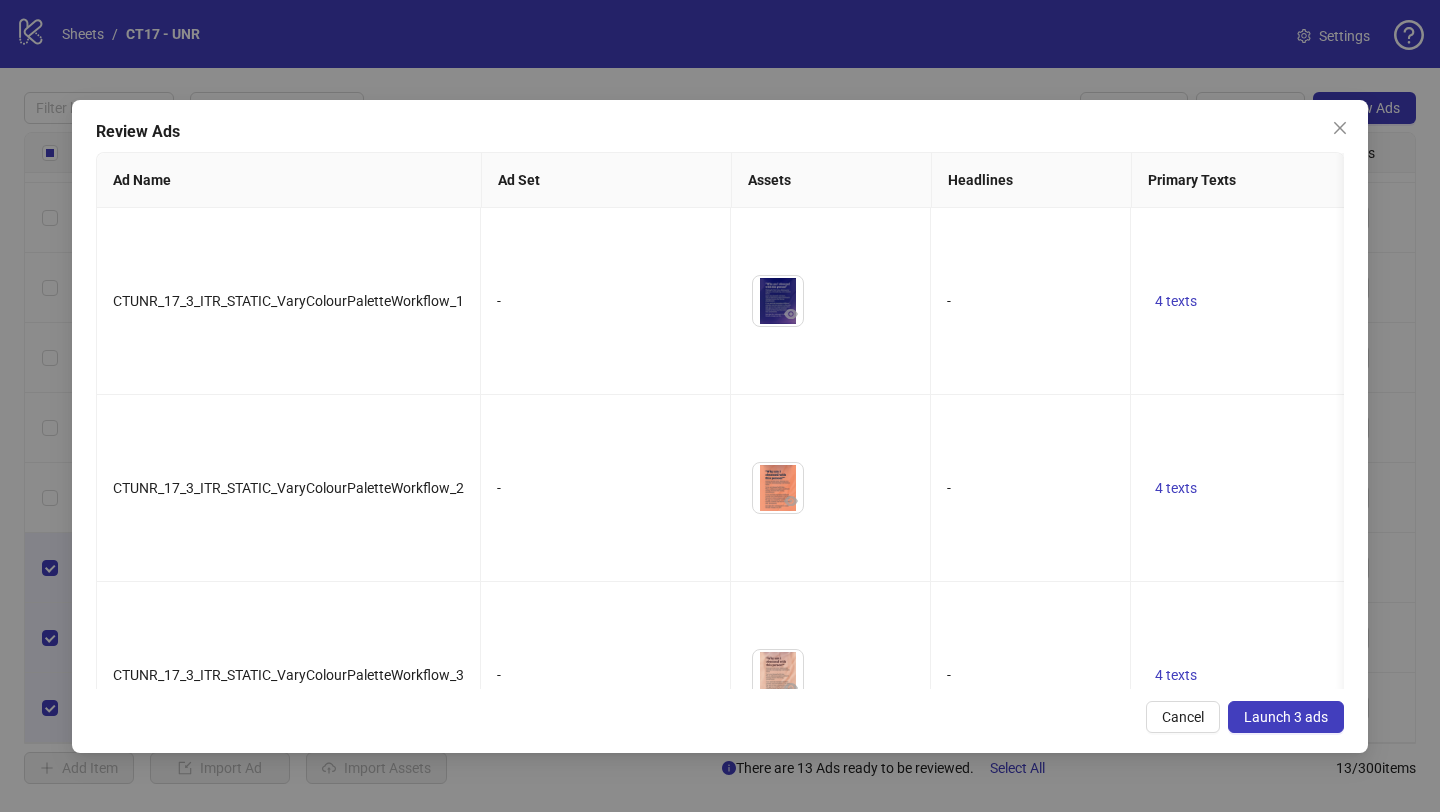 click on "Launch 3 ads" at bounding box center [1286, 717] 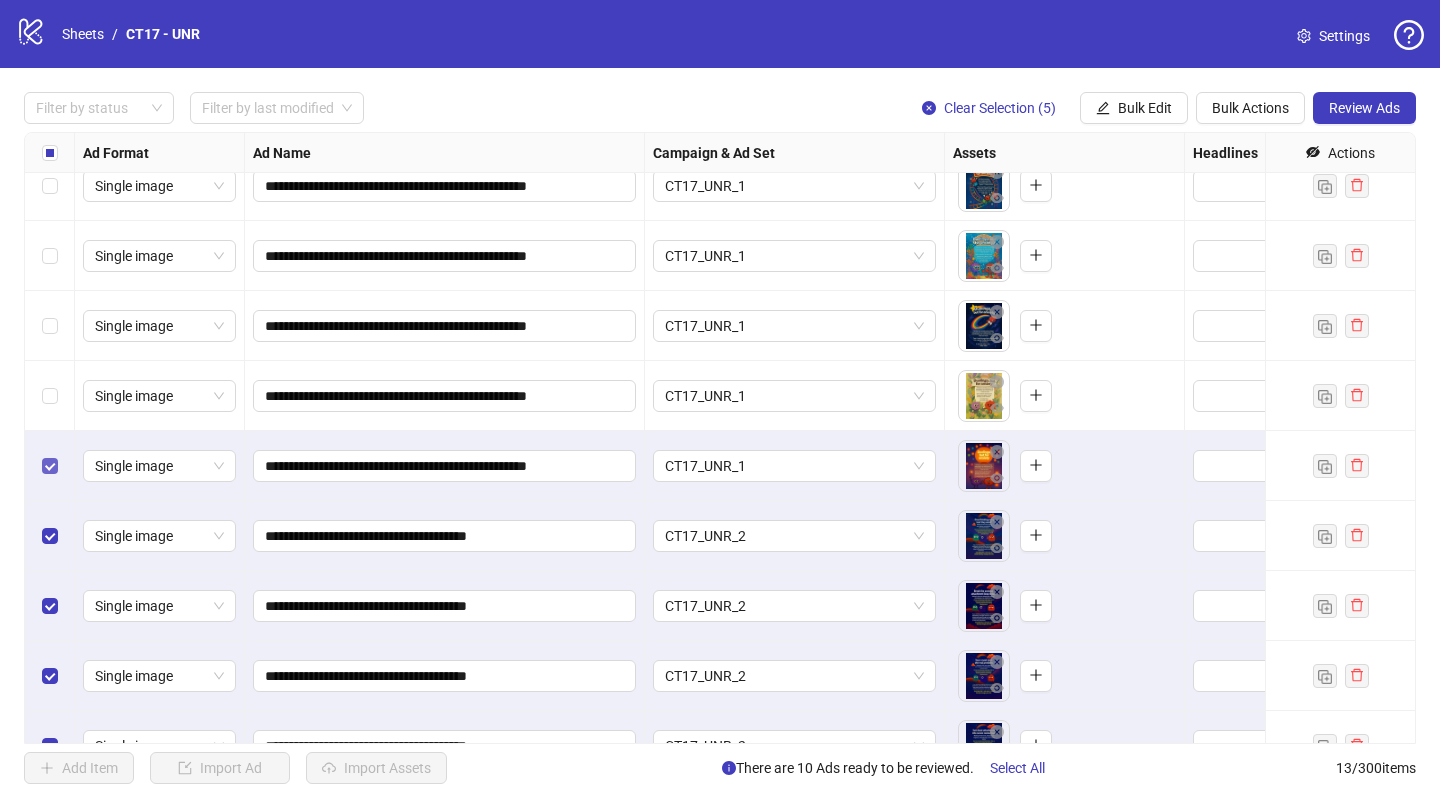 scroll, scrollTop: 91, scrollLeft: 0, axis: vertical 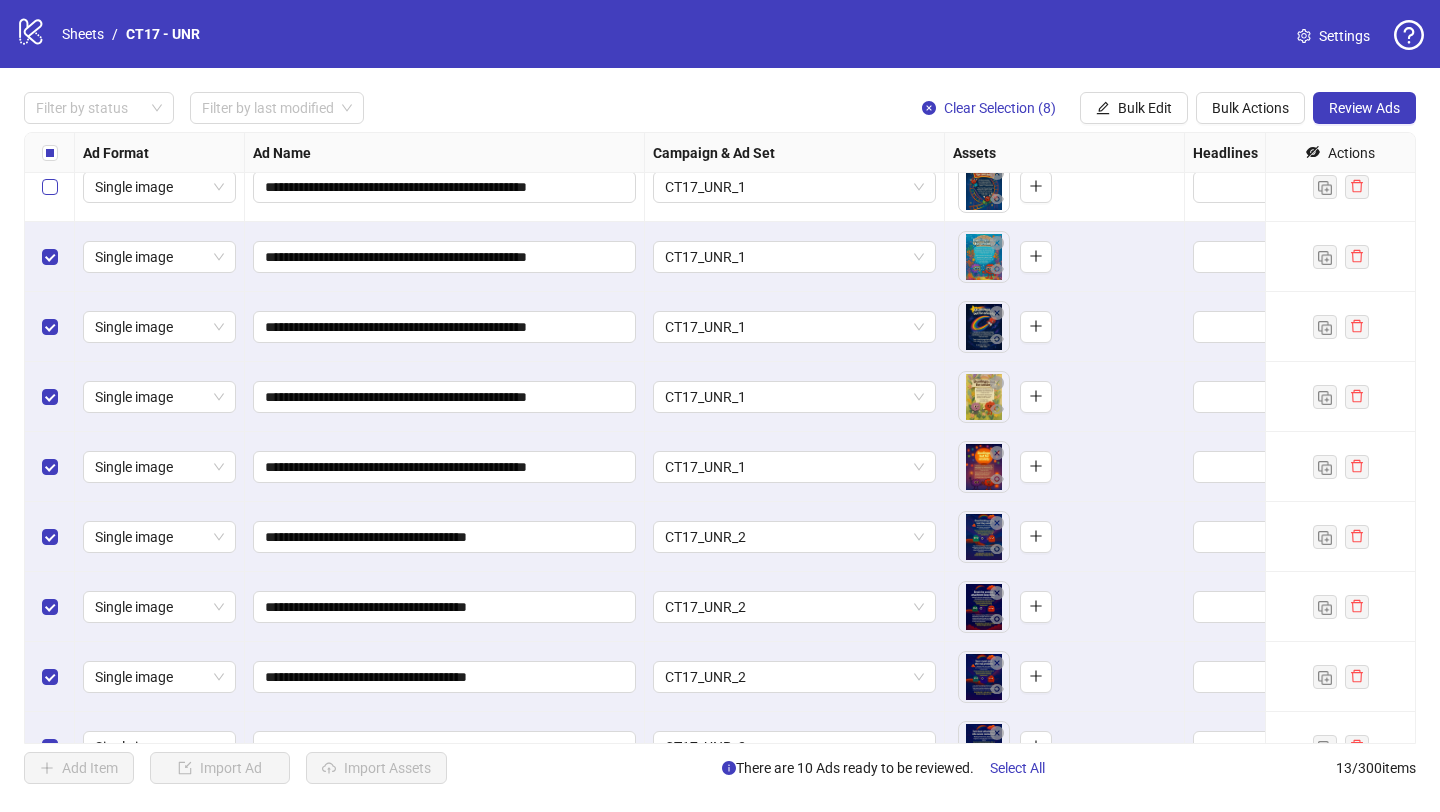 click at bounding box center (50, 187) 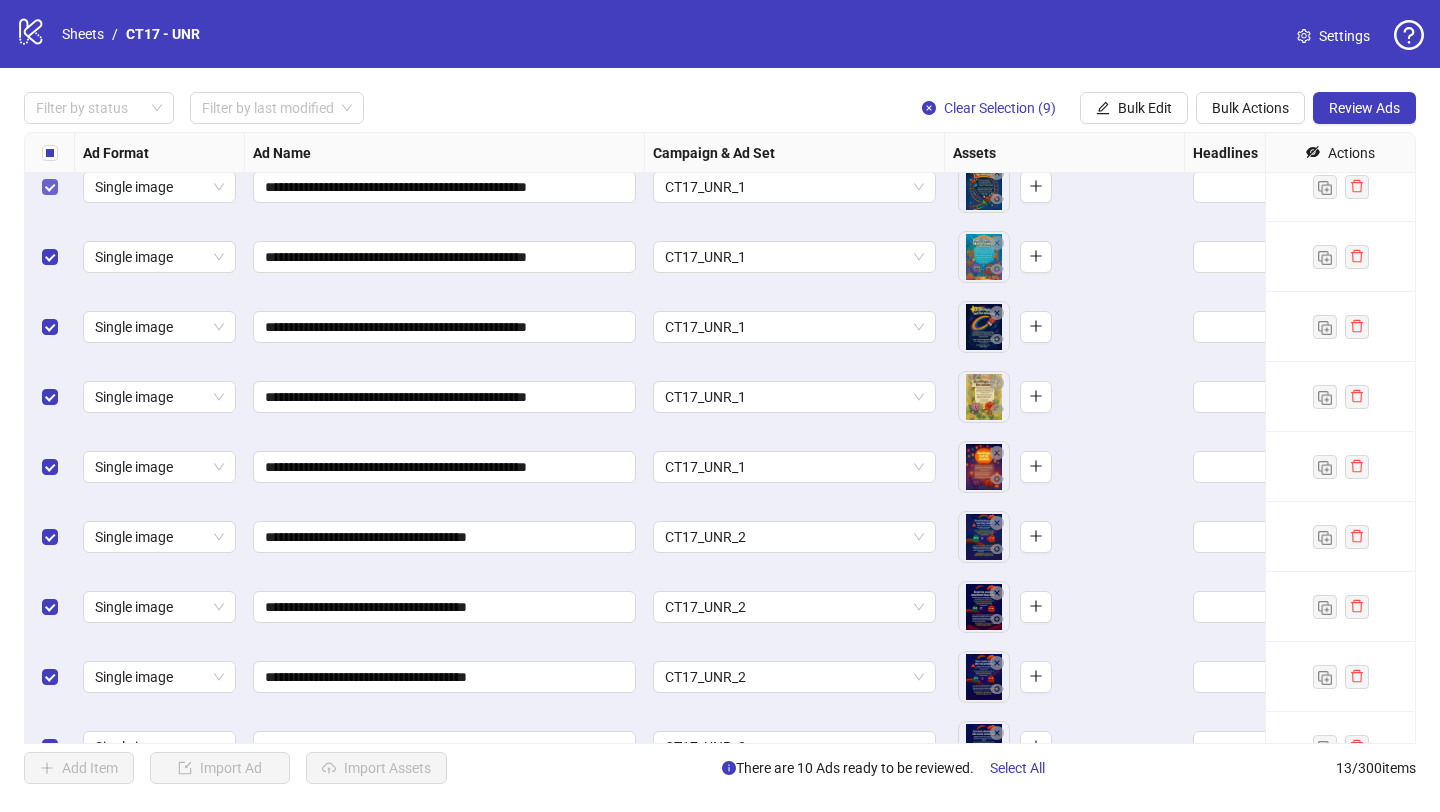 scroll, scrollTop: 0, scrollLeft: 0, axis: both 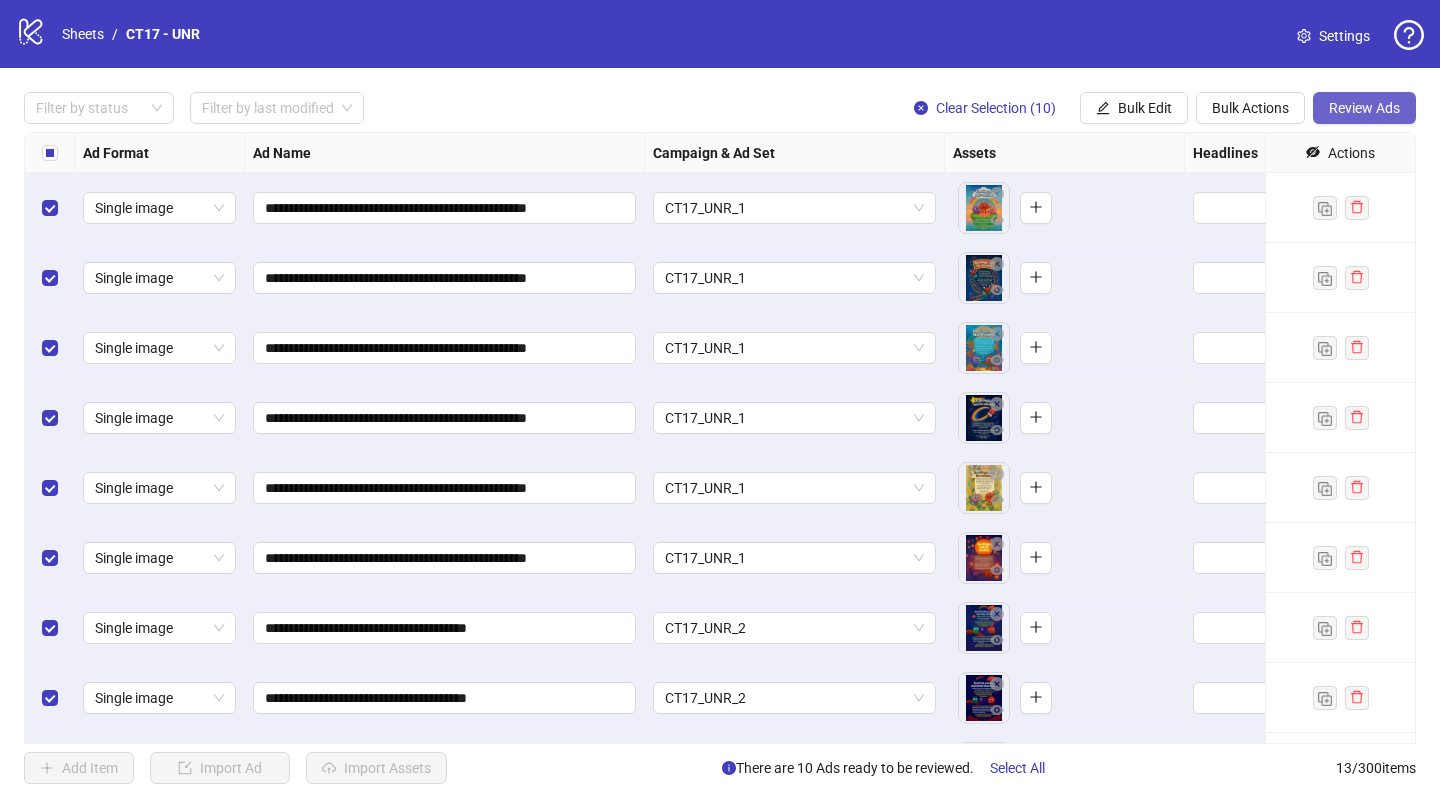click on "Review Ads" at bounding box center (1364, 108) 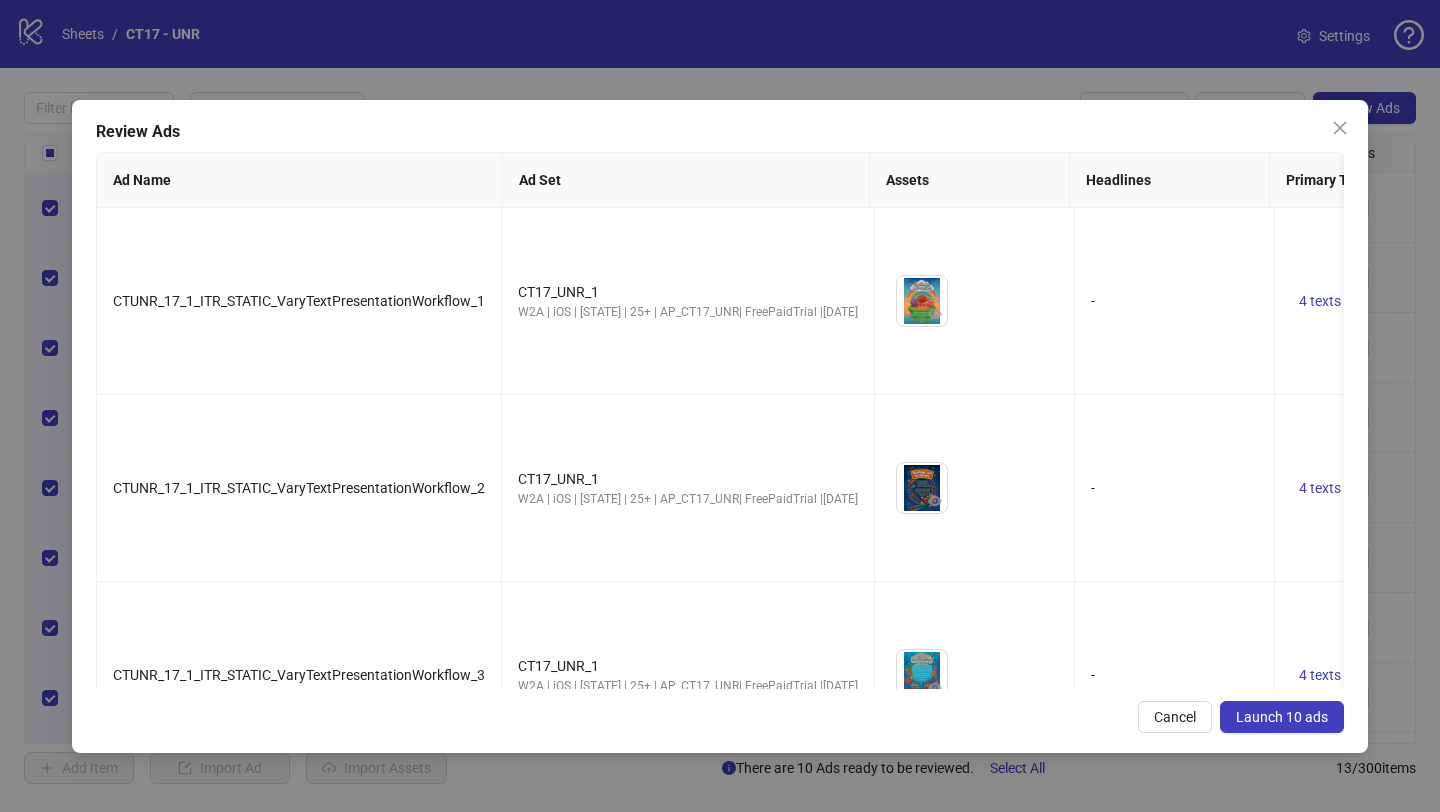 click on "Launch 10 ads" at bounding box center [1282, 717] 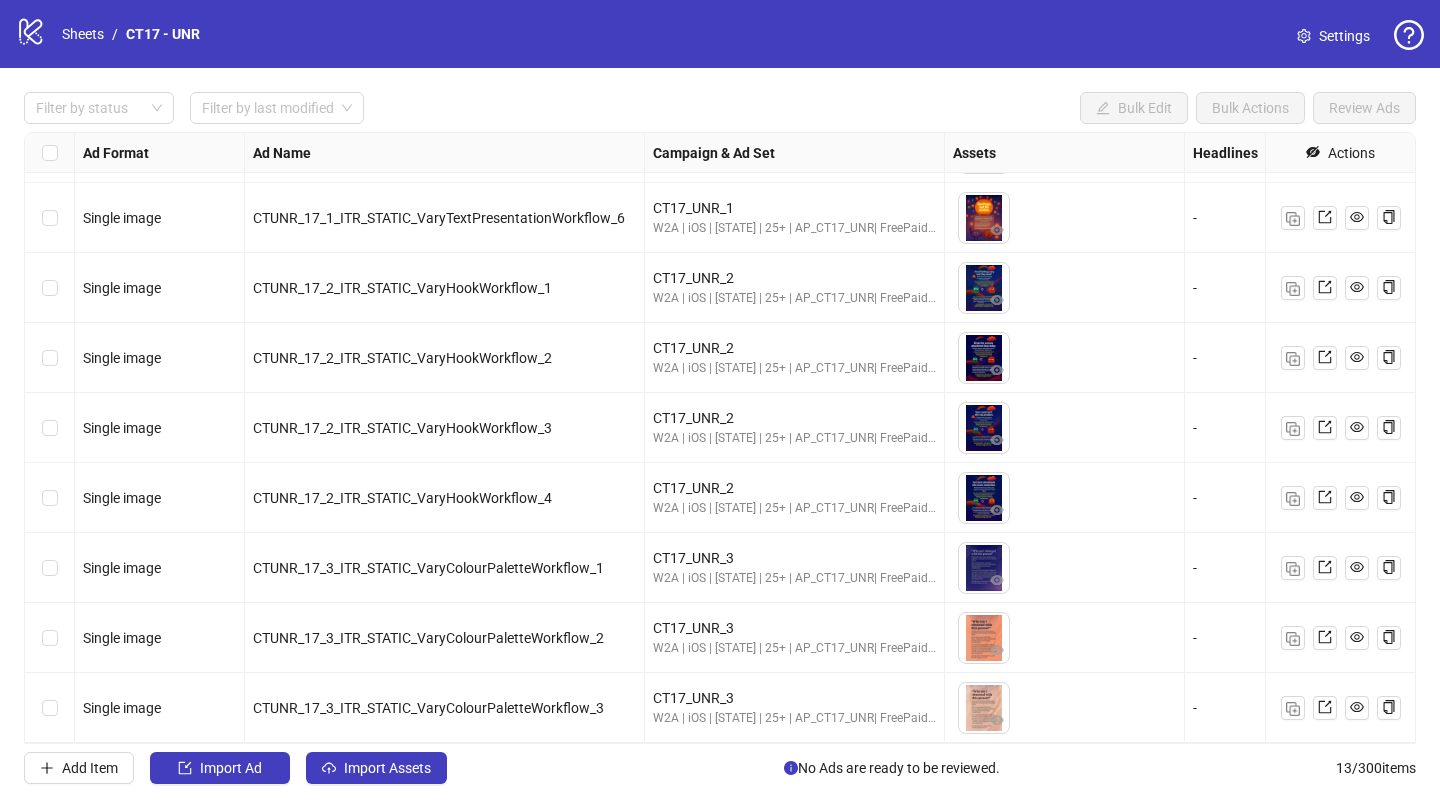 scroll, scrollTop: 0, scrollLeft: 0, axis: both 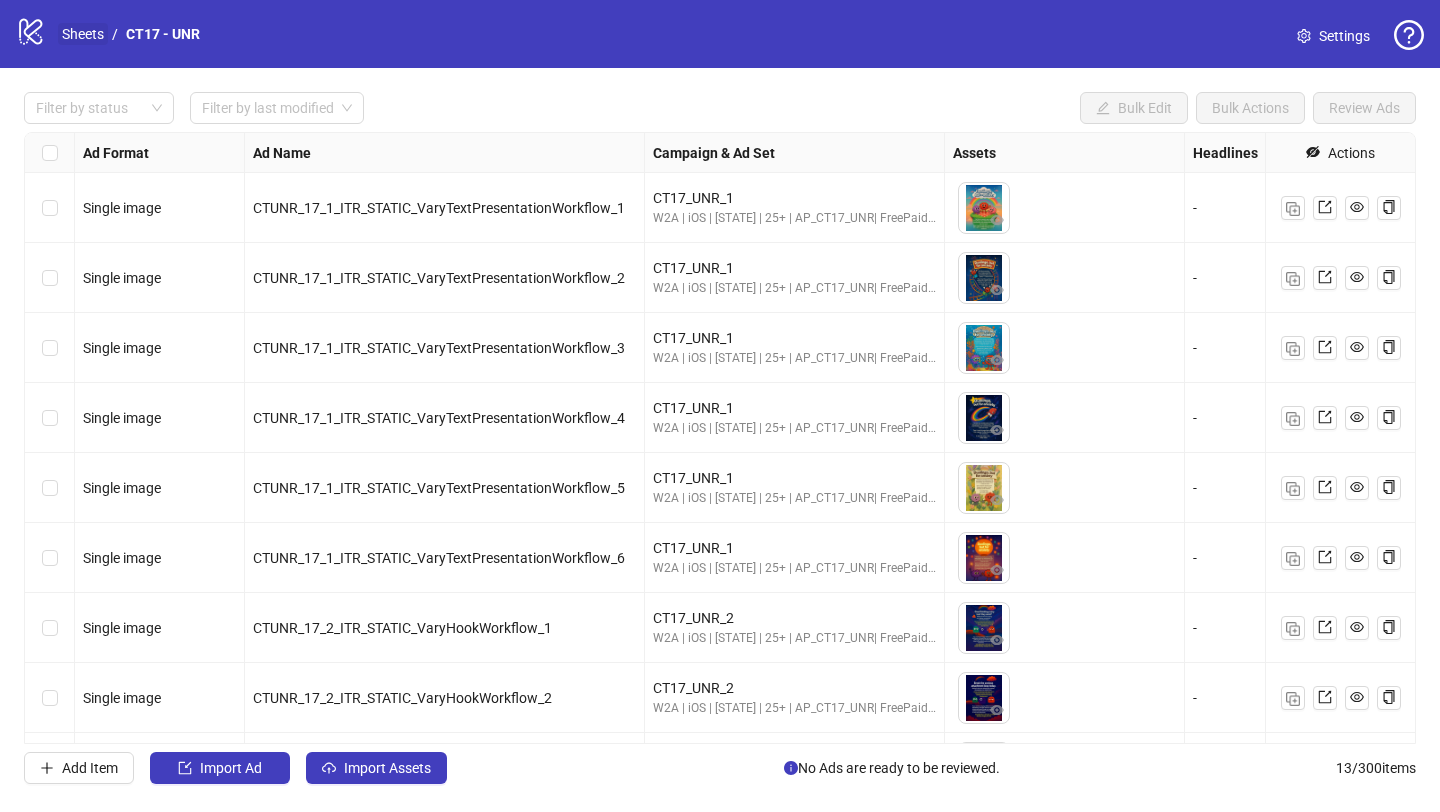 click on "Sheets" at bounding box center (83, 34) 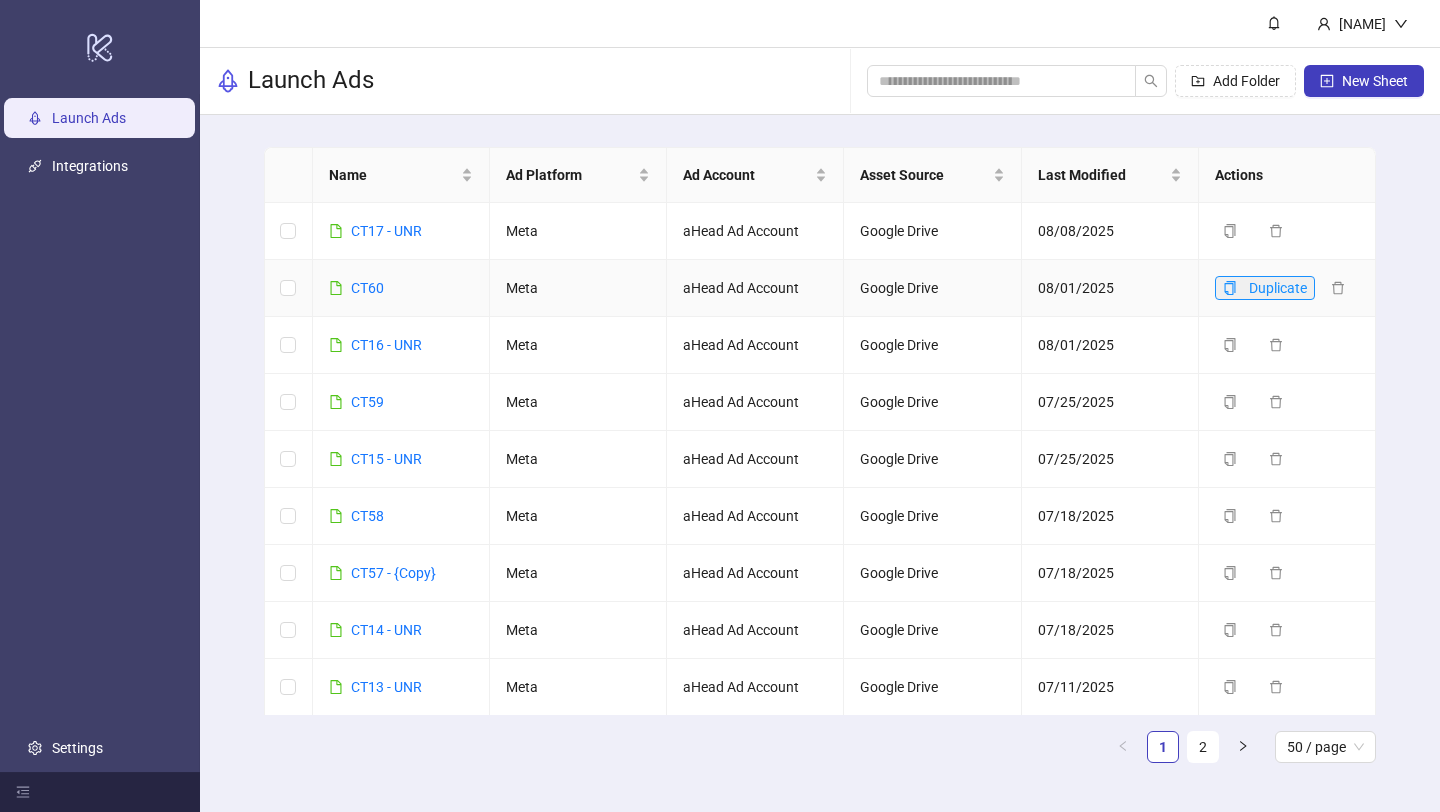 click 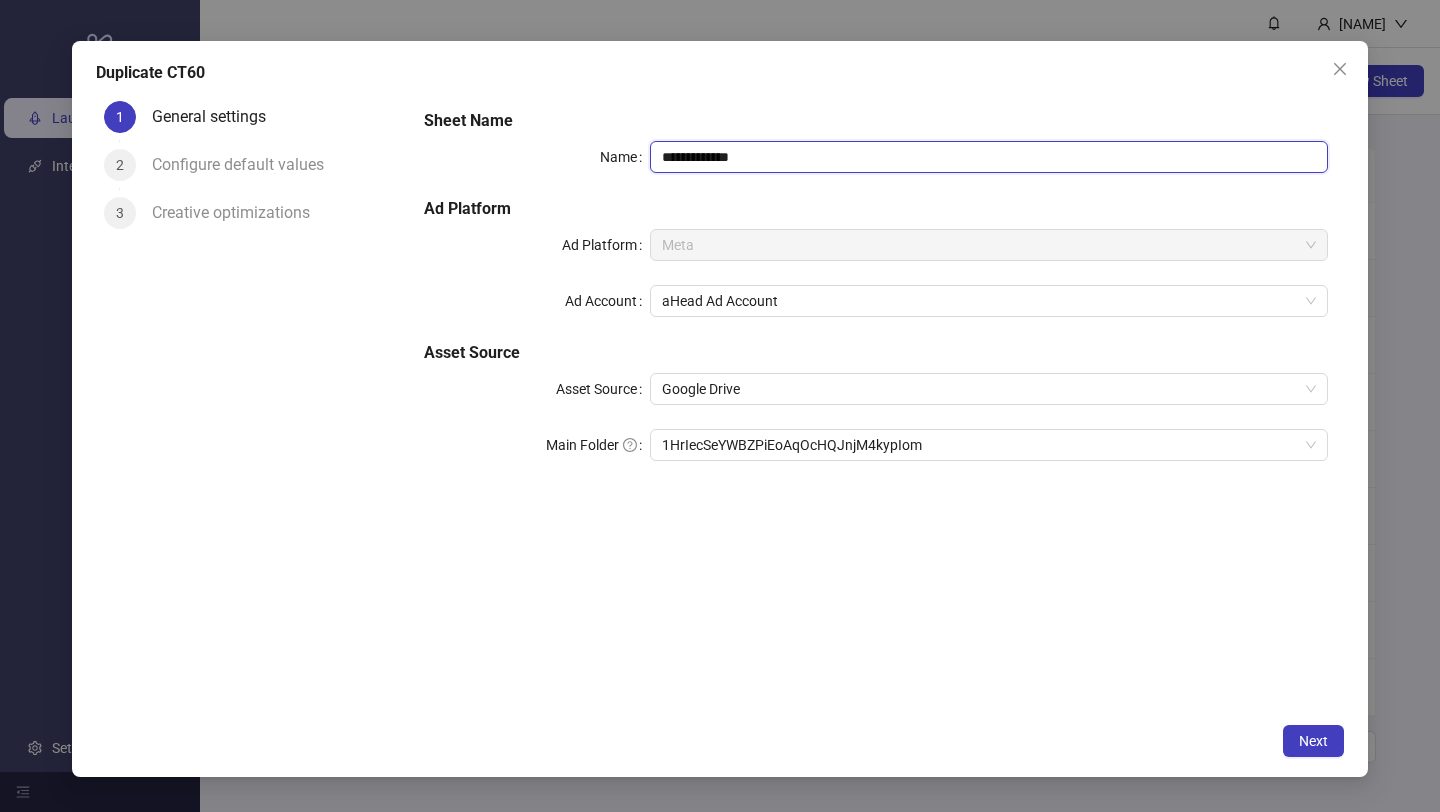 click on "**********" at bounding box center (989, 157) 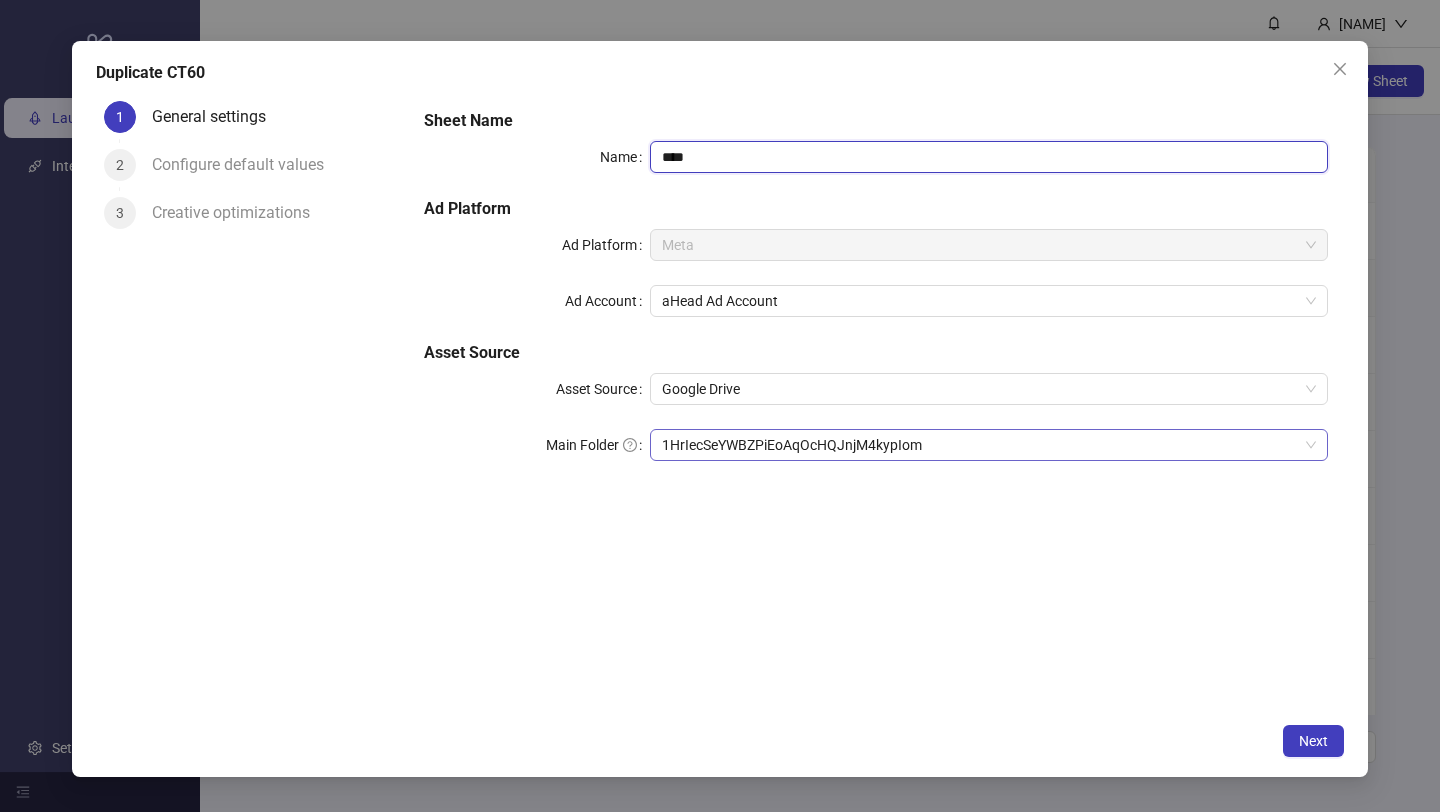 click on "1HrIecSeYWBZPiEoAqOcHQJnjM4kypIom" at bounding box center (989, 445) 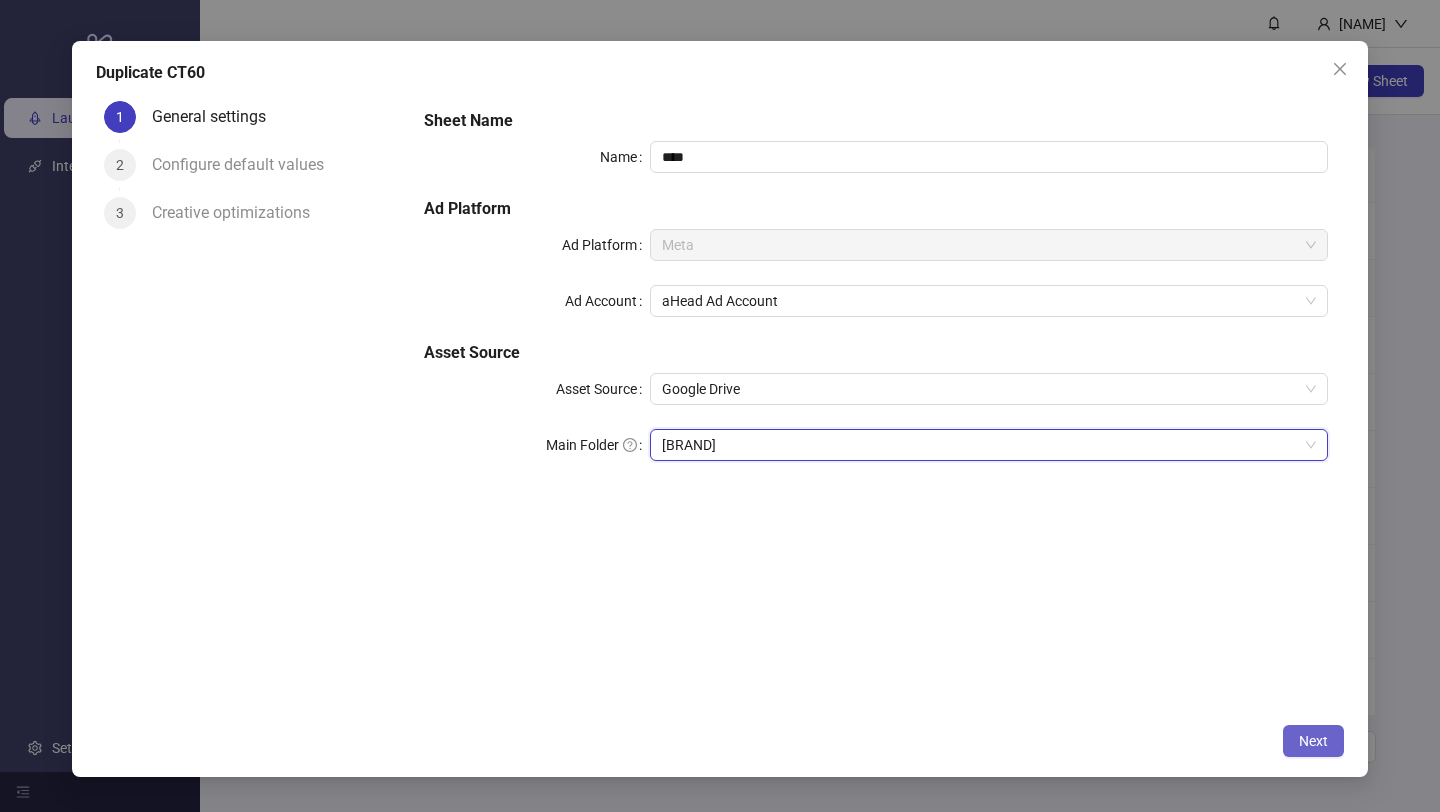 click on "Next" at bounding box center (1313, 741) 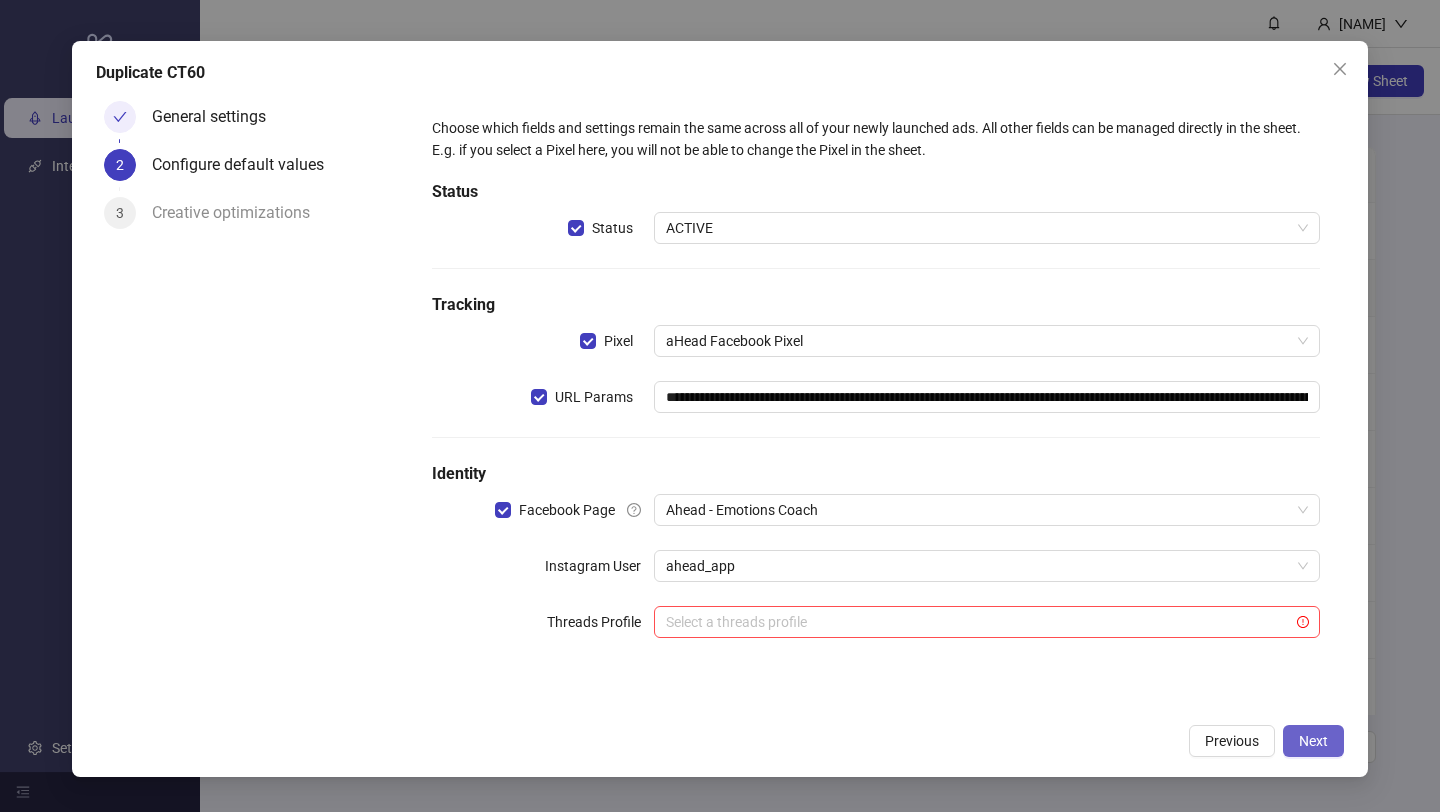 click on "Next" at bounding box center [1313, 741] 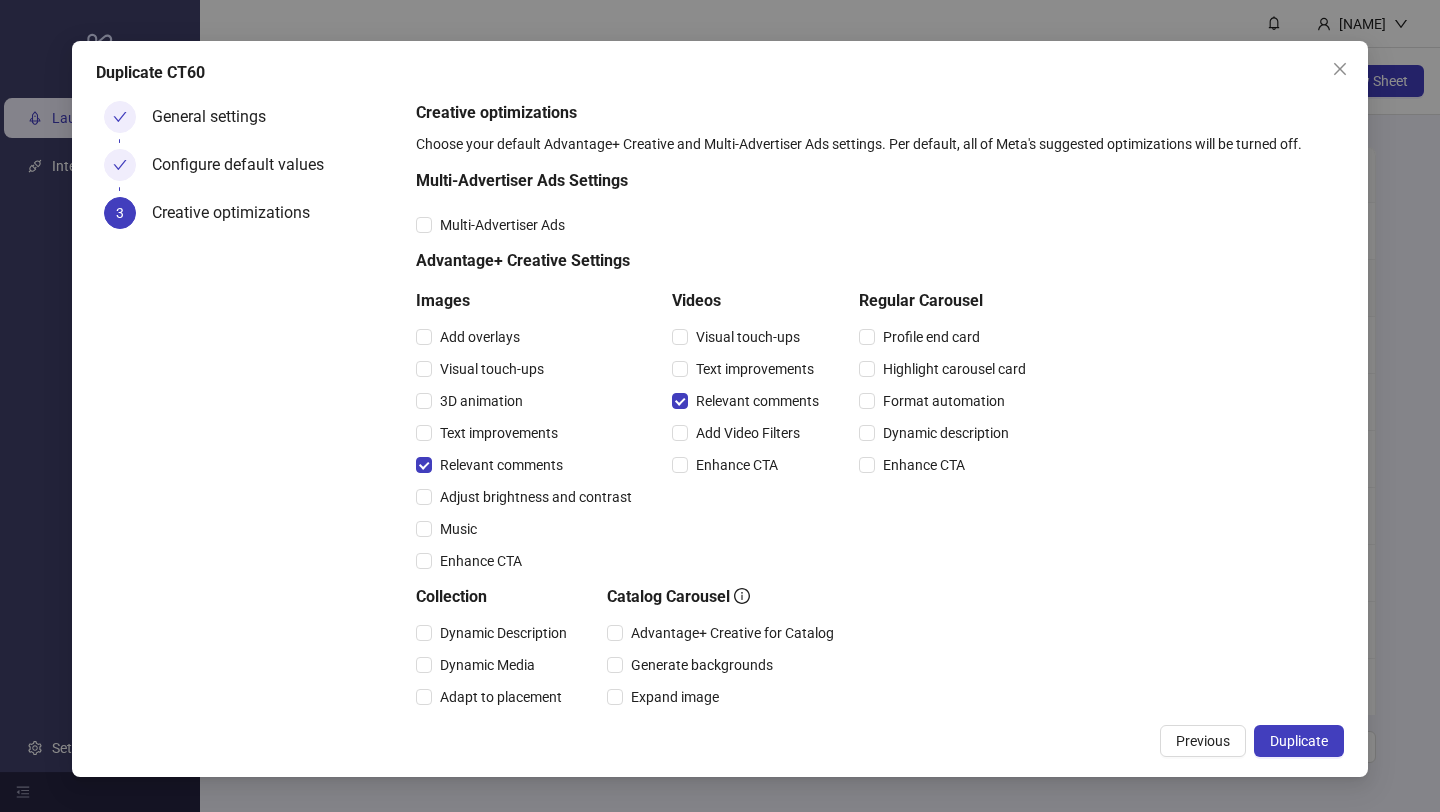 click on "Duplicate" at bounding box center (1299, 741) 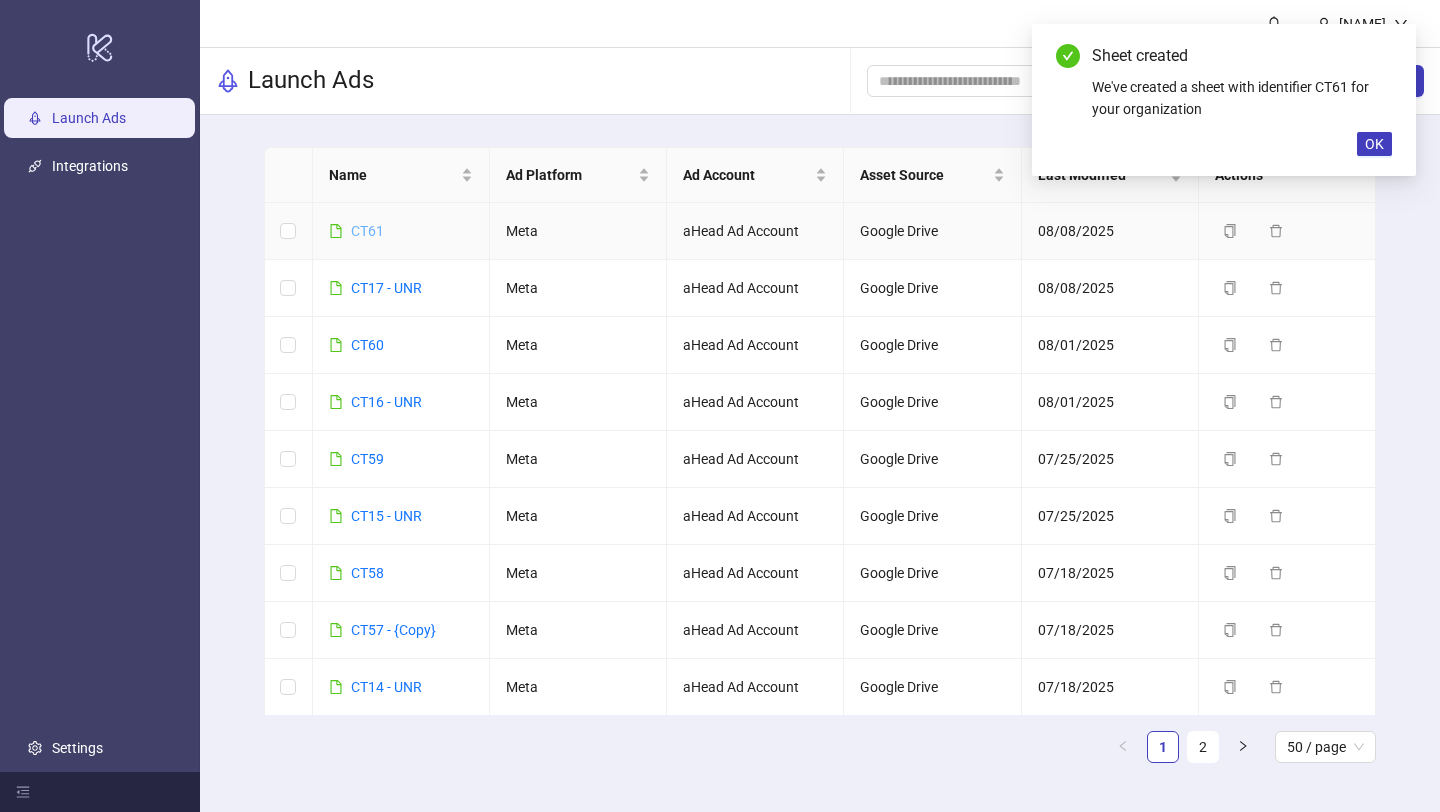 click on "CT61" at bounding box center [367, 231] 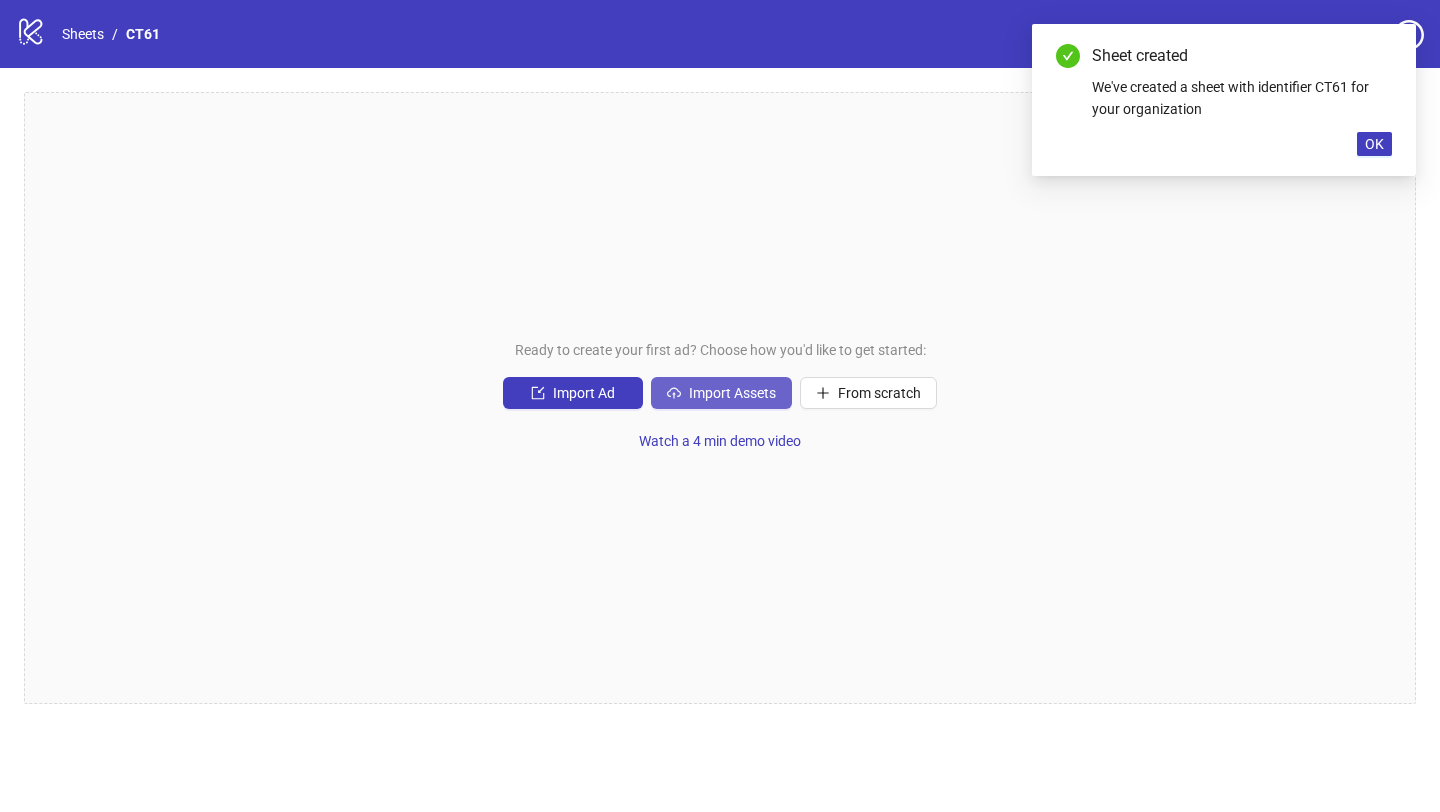 click on "Import Assets" at bounding box center [732, 393] 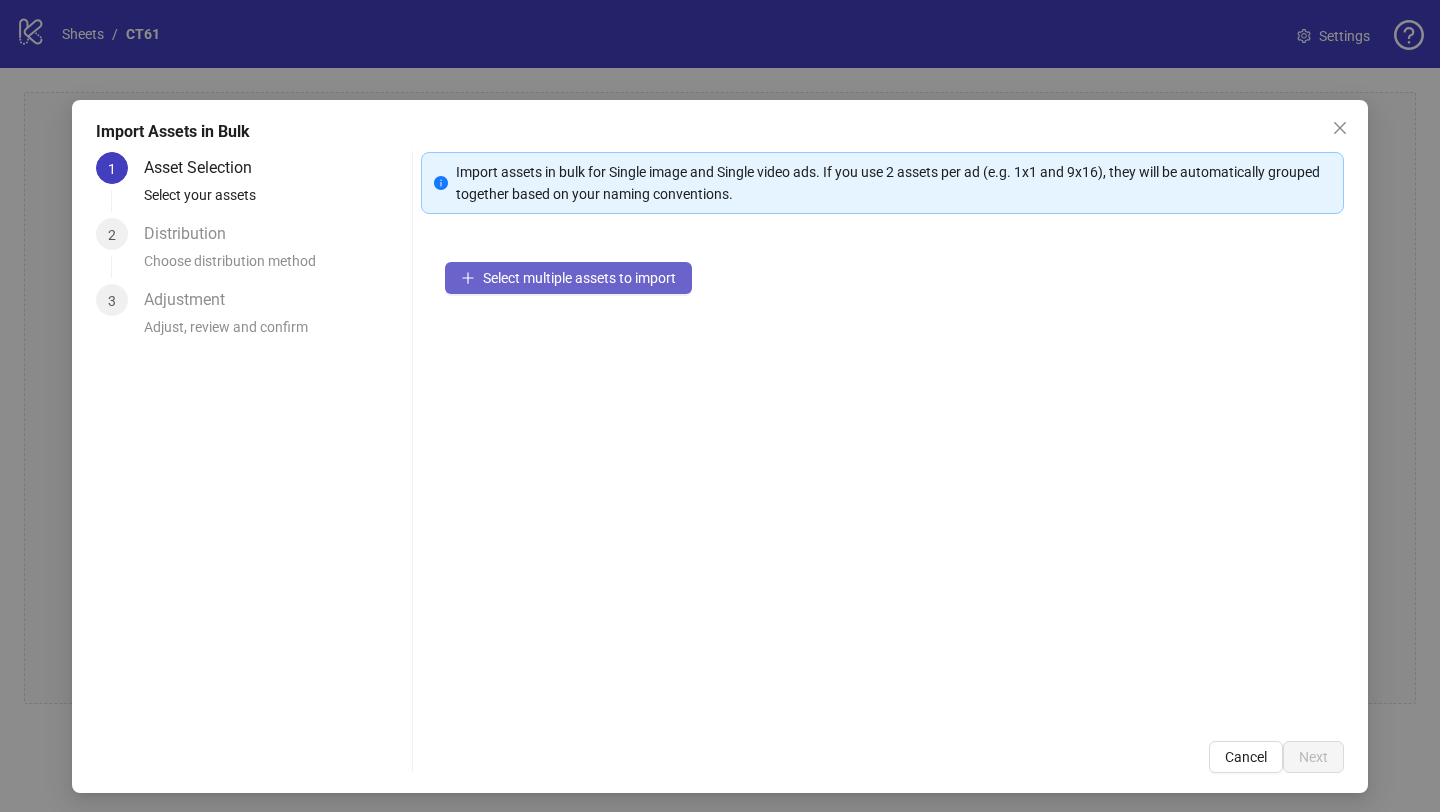click on "Select multiple assets to import" at bounding box center (568, 278) 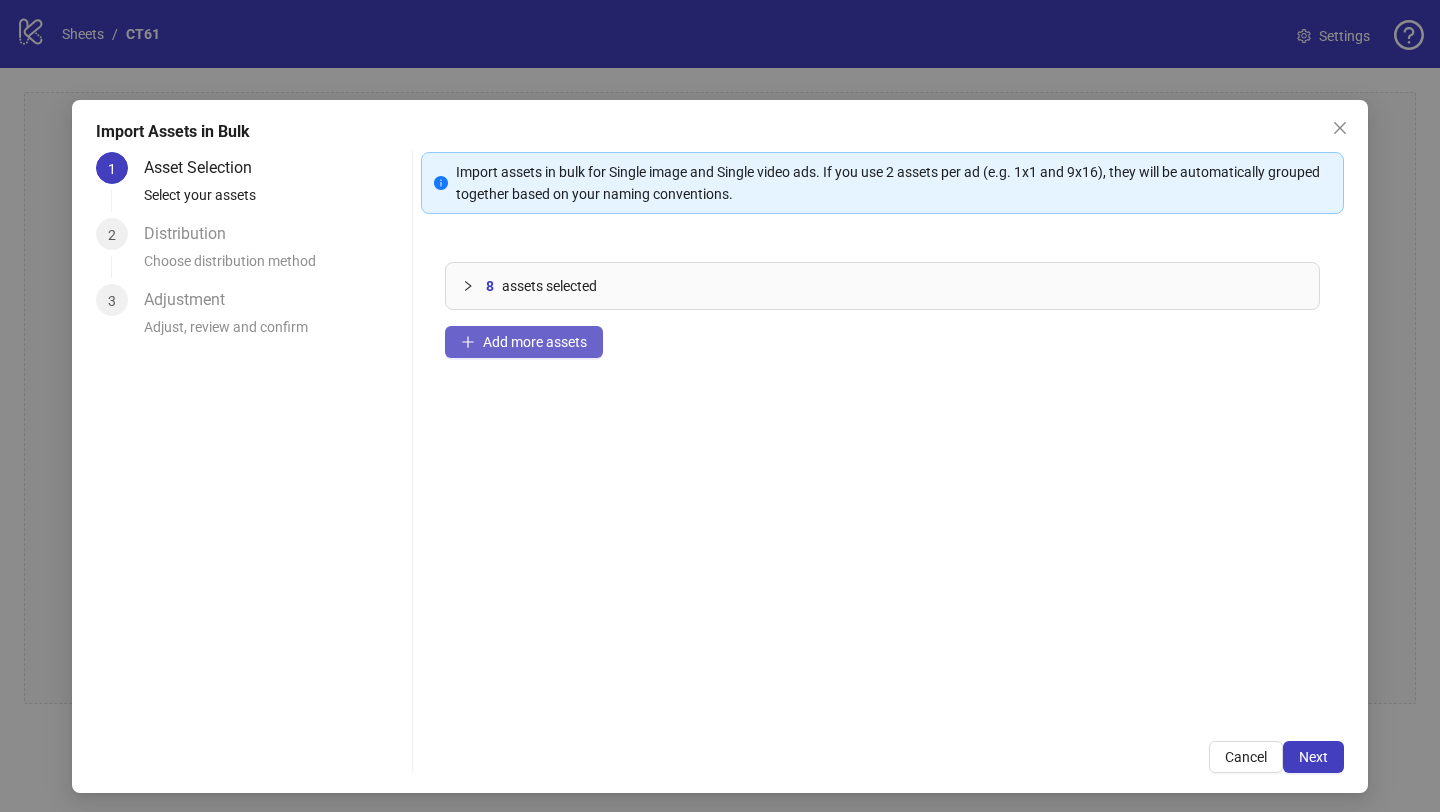 click on "Add more assets" at bounding box center [535, 342] 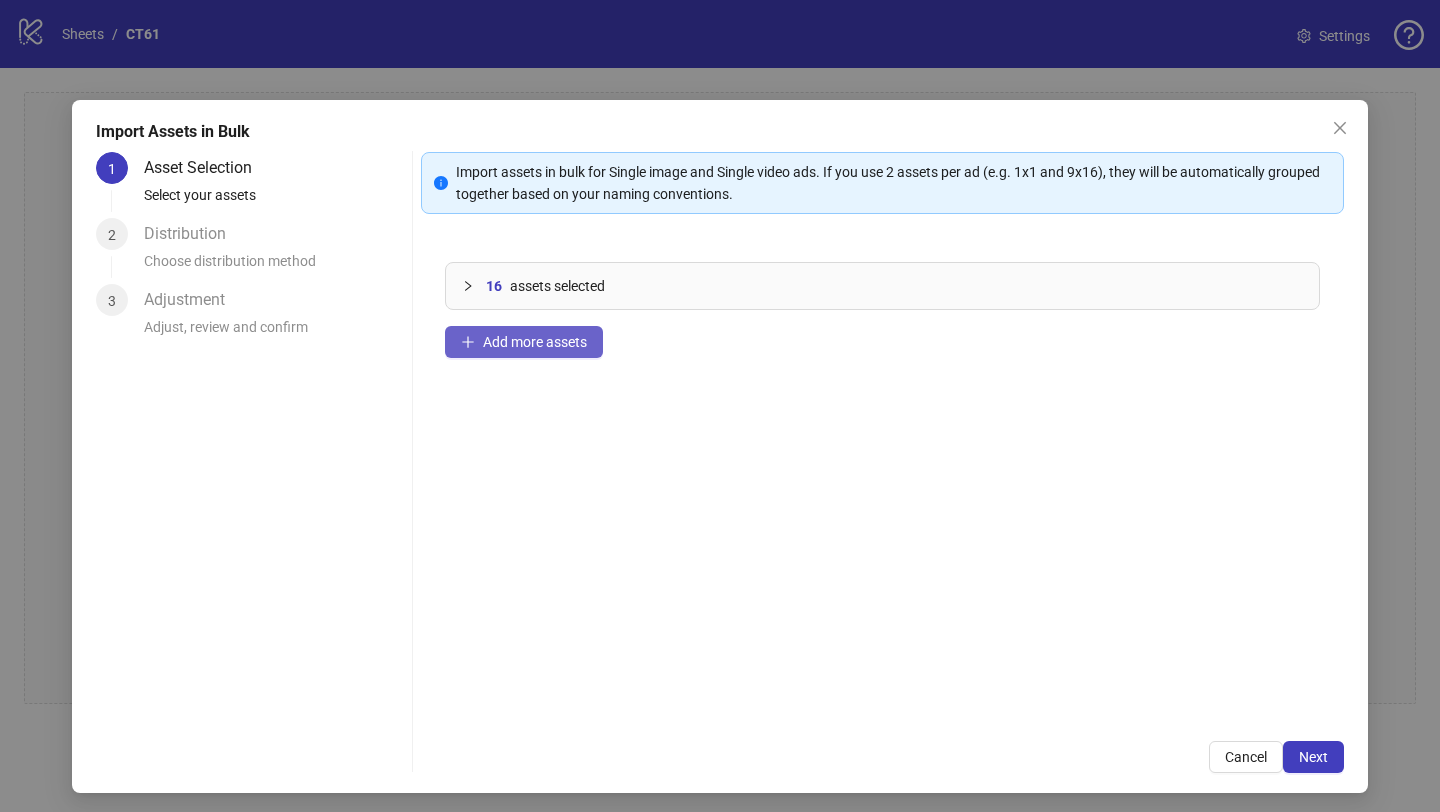 click on "Add more assets" at bounding box center [535, 342] 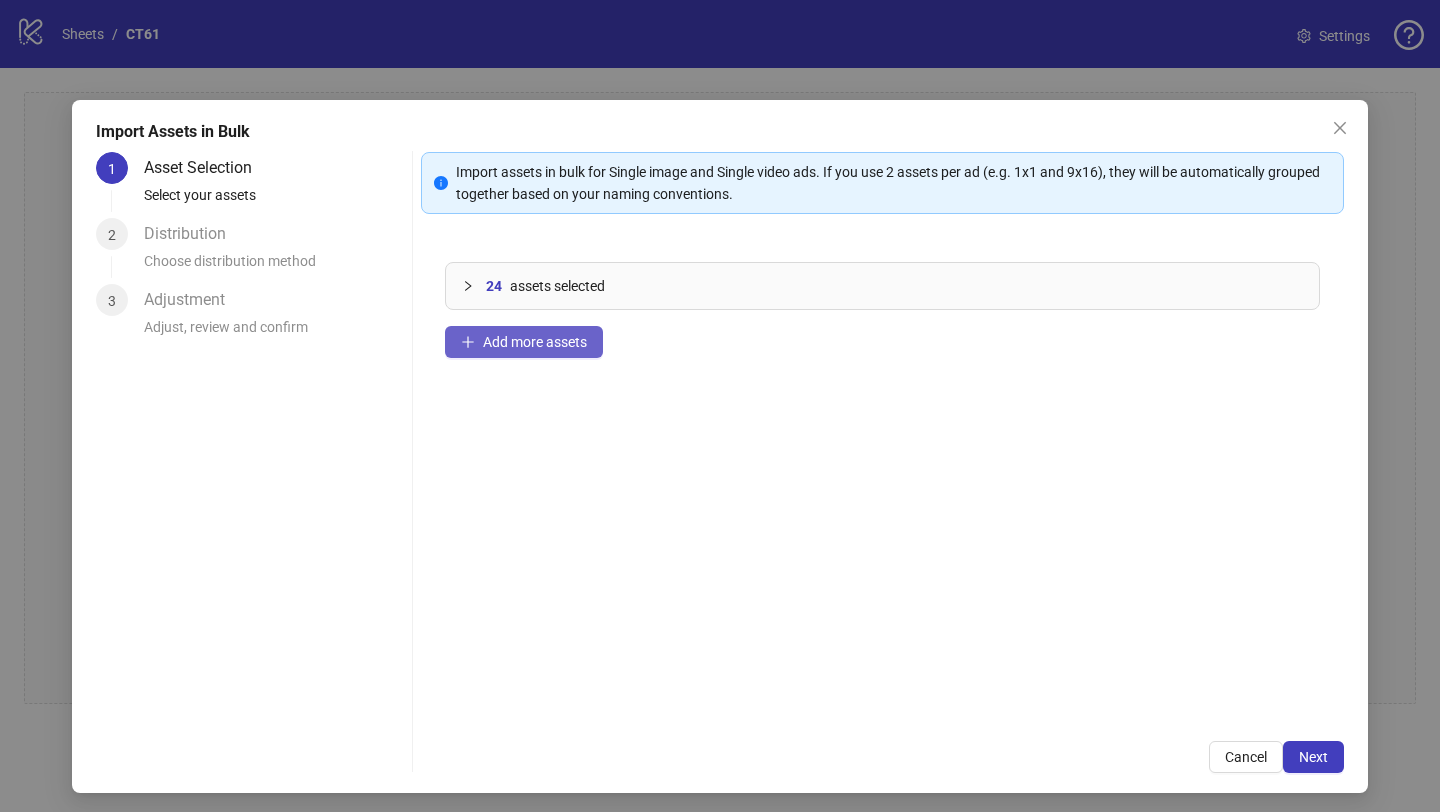 click on "Add more assets" at bounding box center [535, 342] 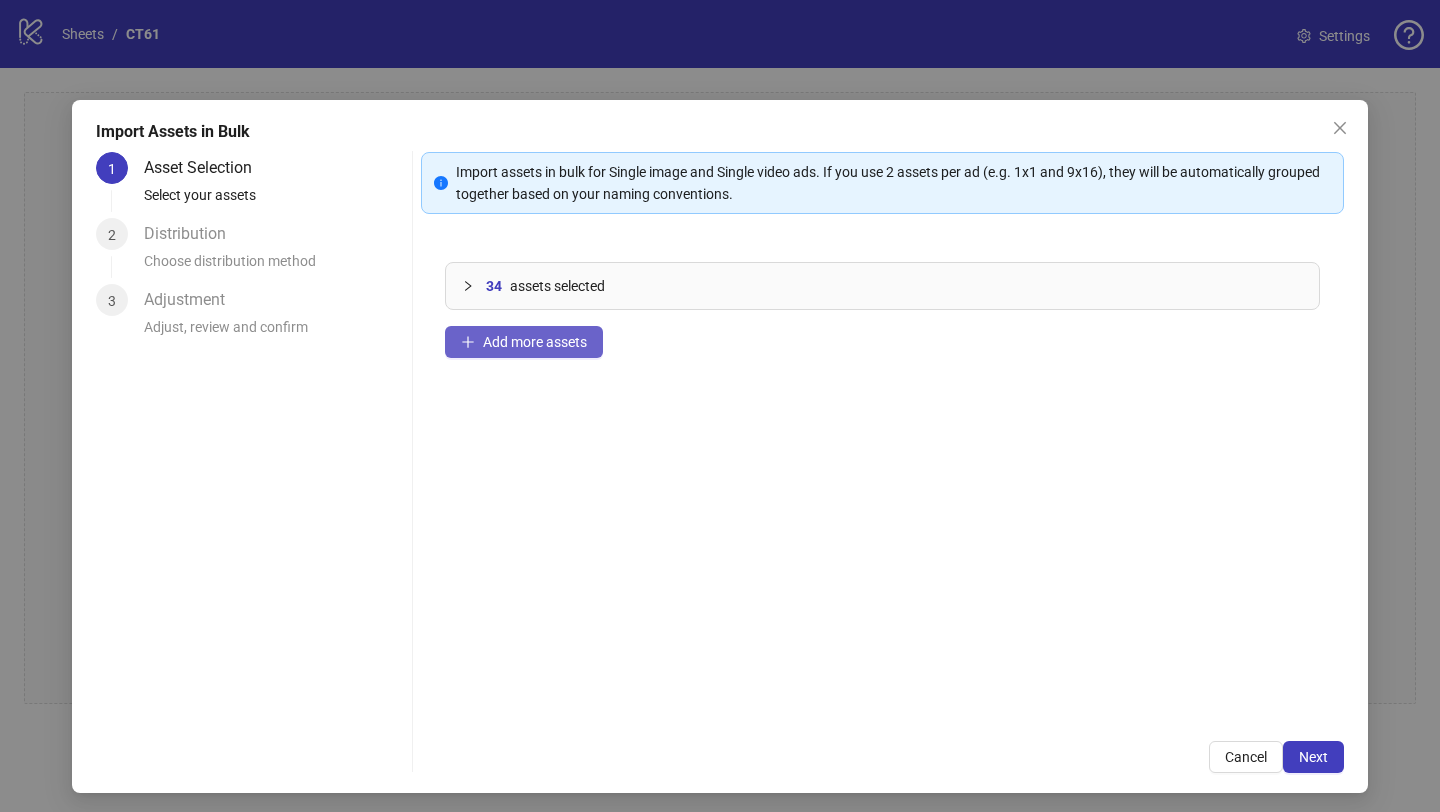 click on "Add more assets" at bounding box center [535, 342] 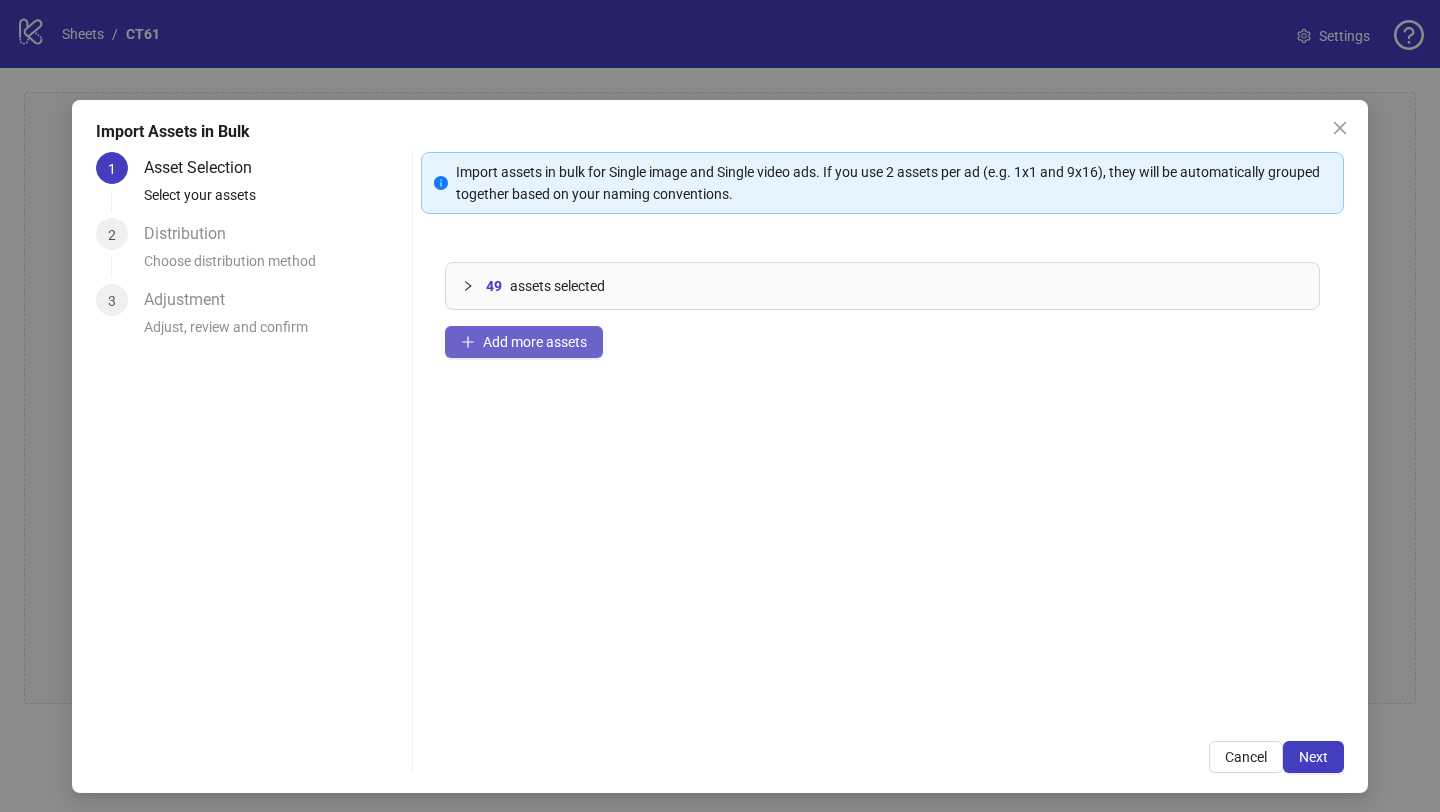 click on "Add more assets" at bounding box center [535, 342] 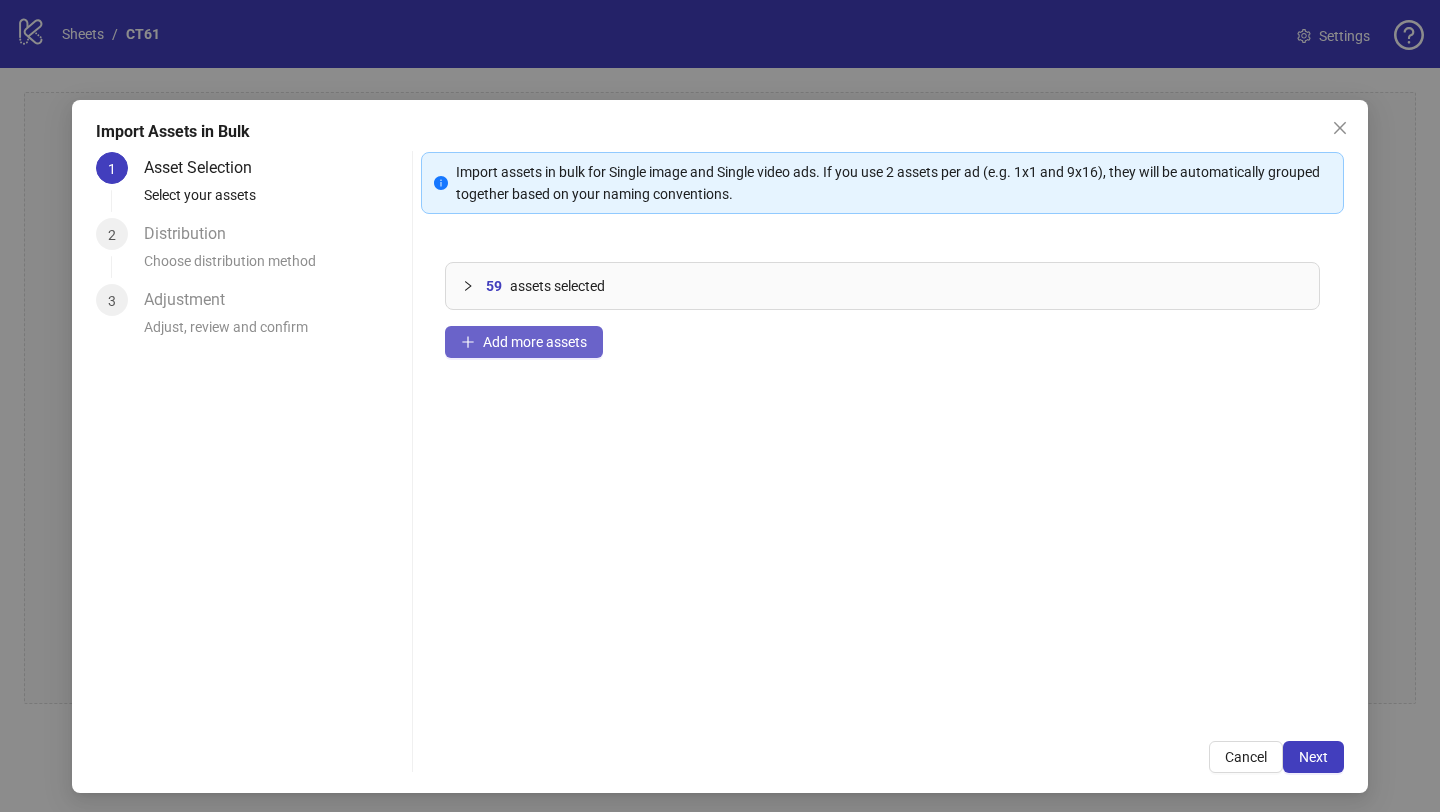 click on "Add more assets" at bounding box center (535, 342) 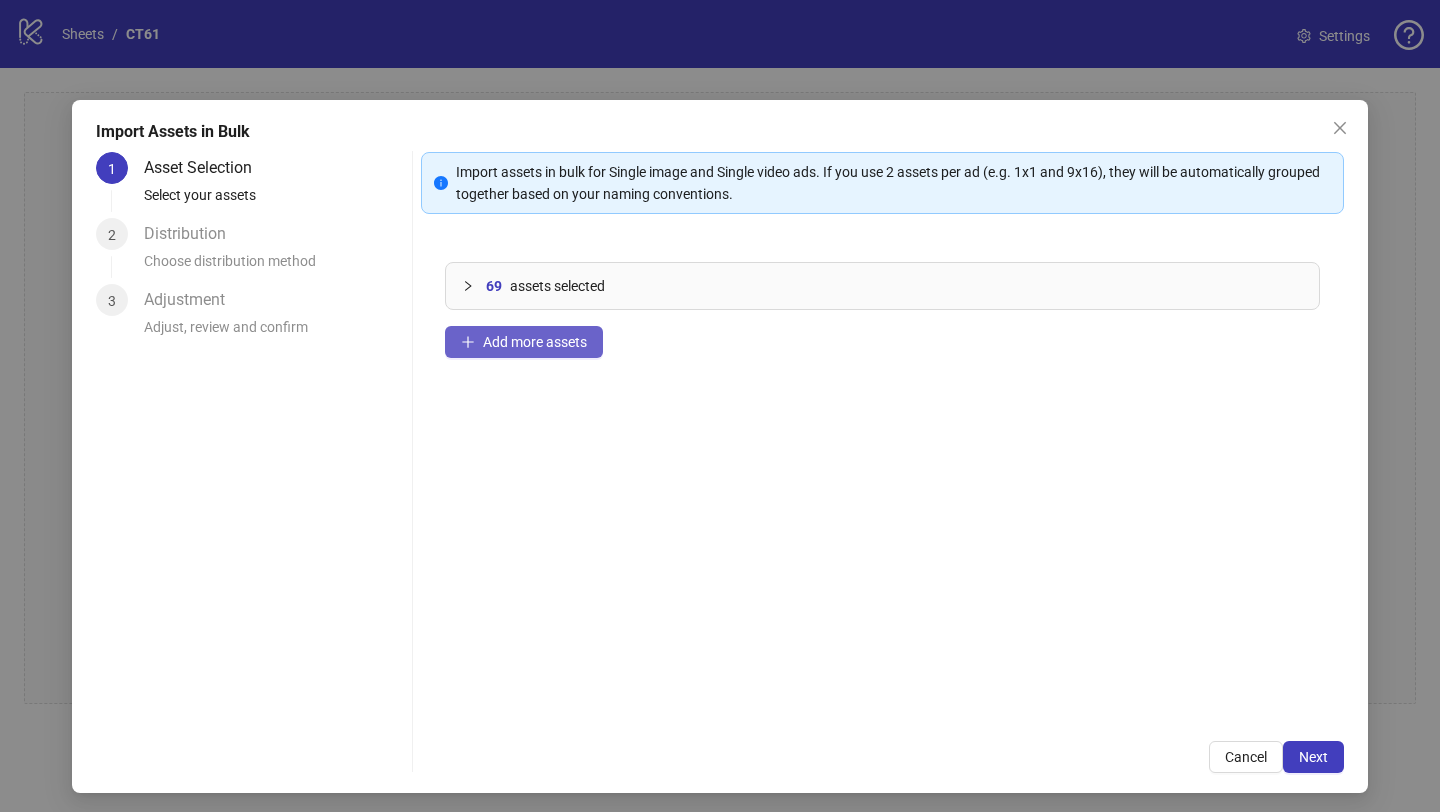 click on "Add more assets" at bounding box center (535, 342) 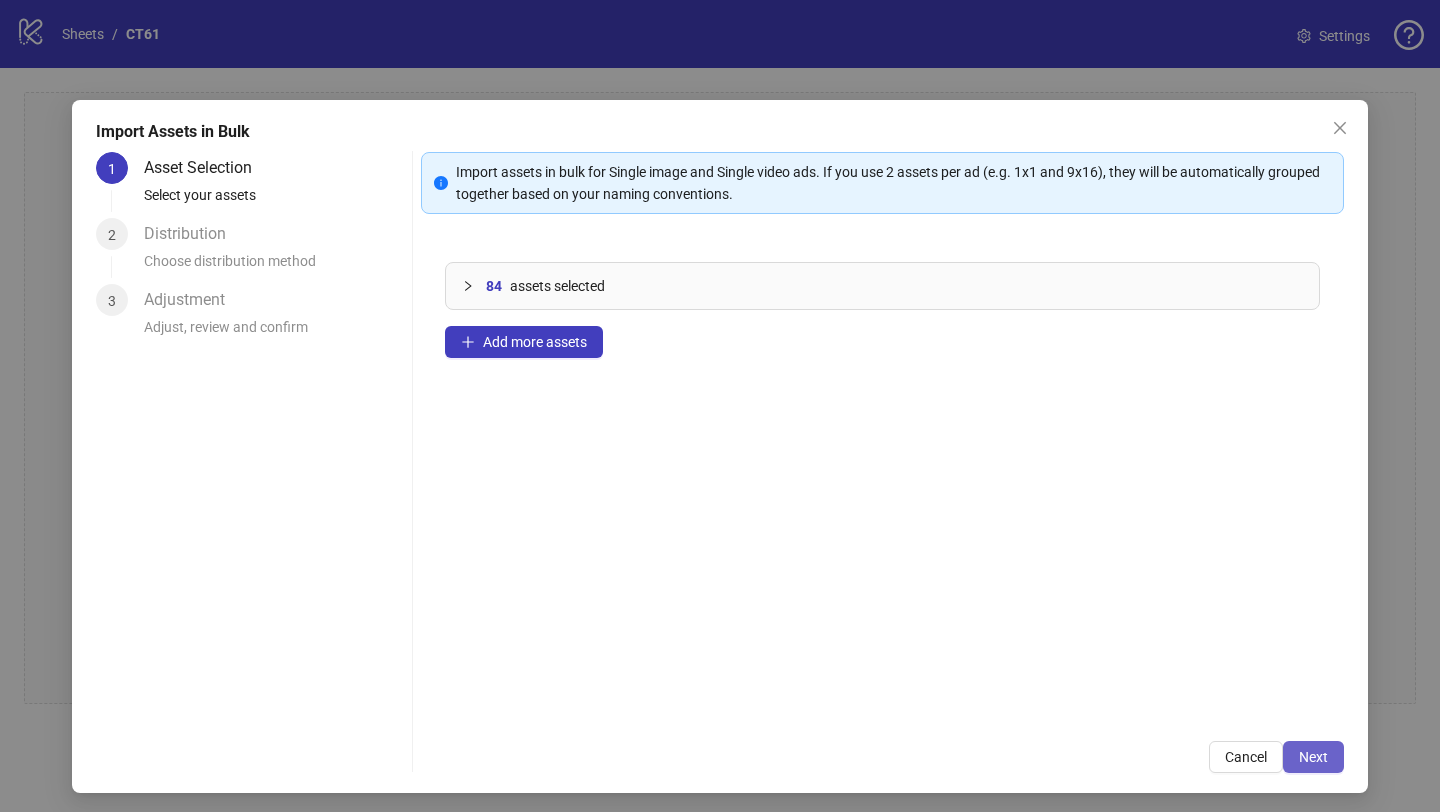 click on "Next" at bounding box center [1313, 757] 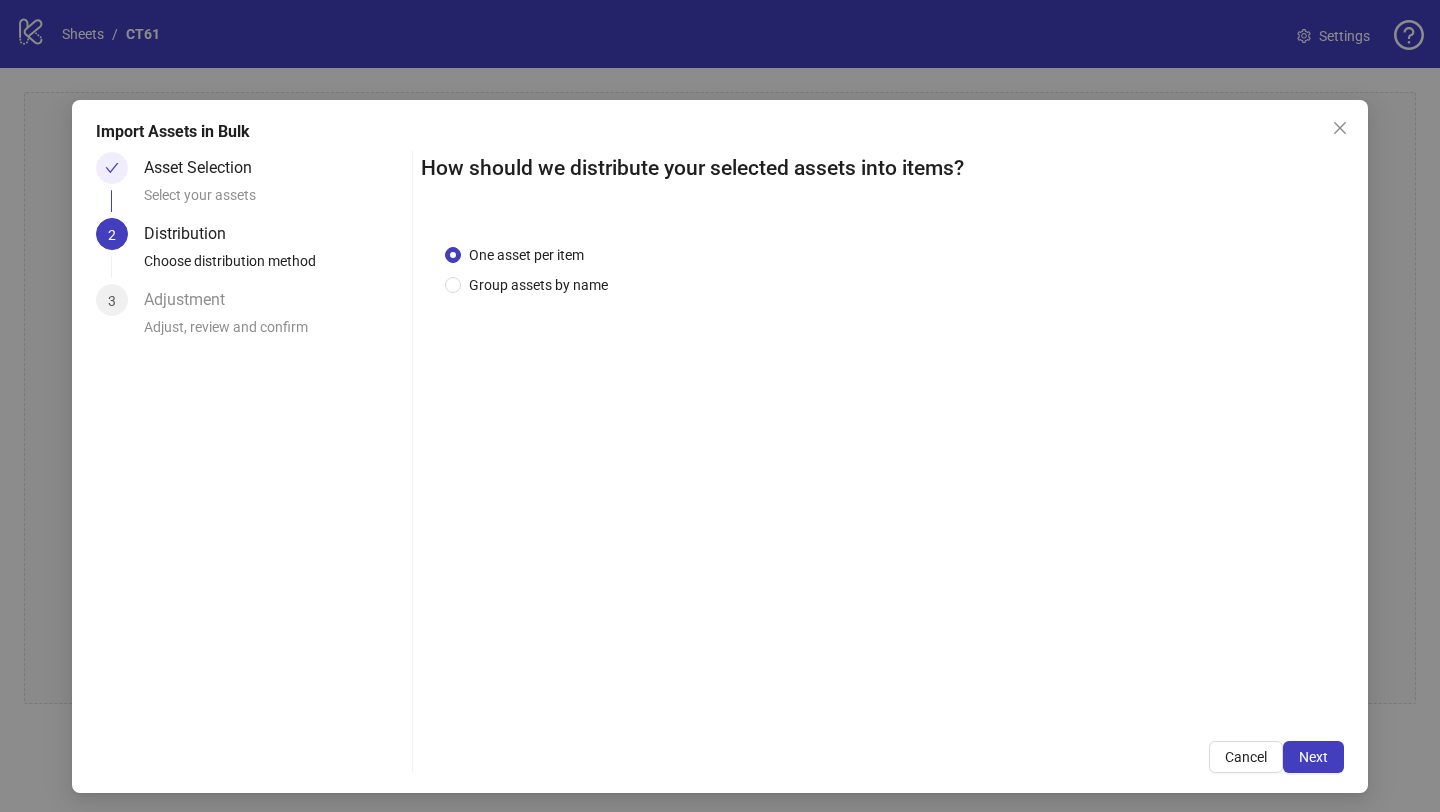 click on "Next" at bounding box center [1313, 757] 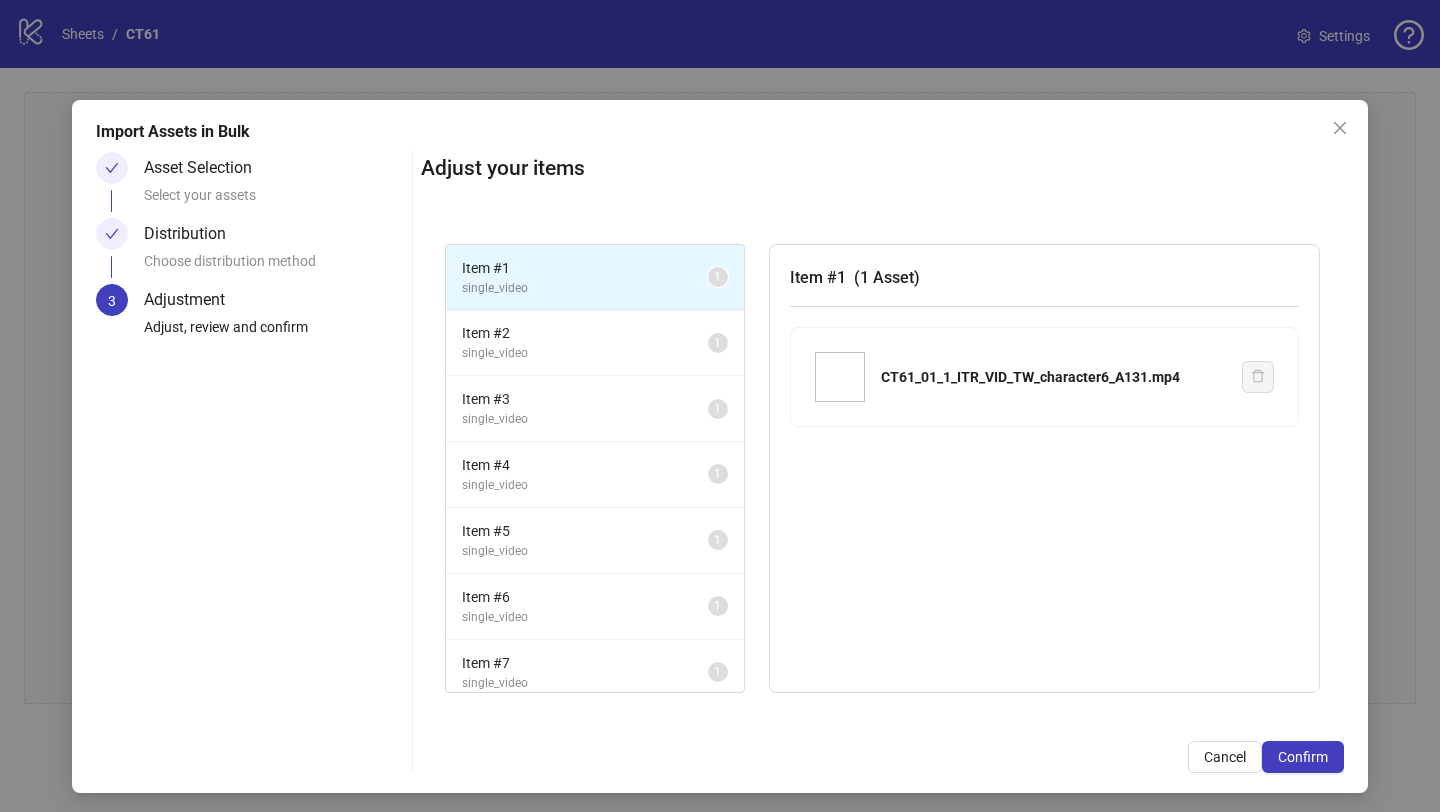click on "Confirm" at bounding box center [1303, 757] 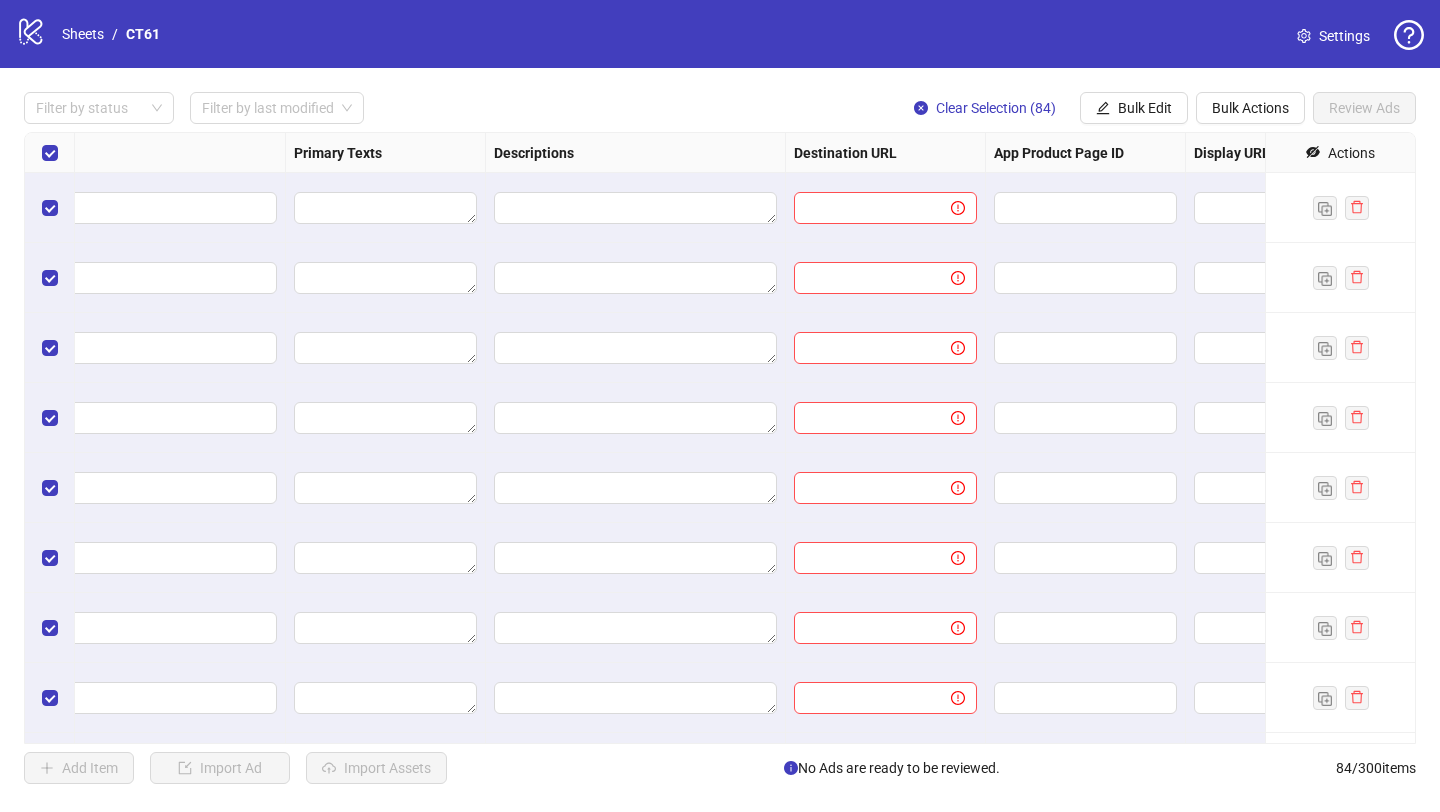 scroll, scrollTop: 0, scrollLeft: 1780, axis: horizontal 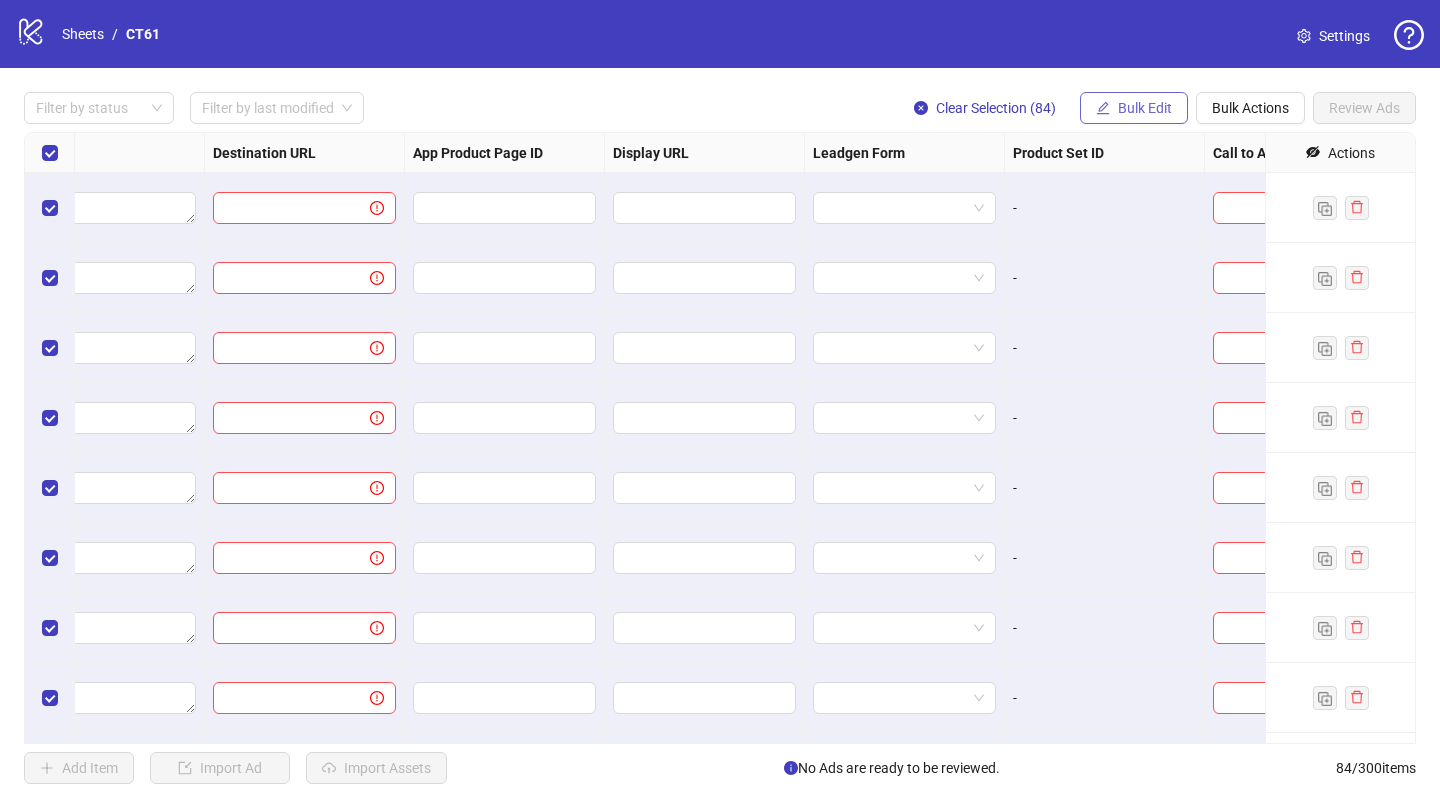 click on "Bulk Edit" at bounding box center (1134, 108) 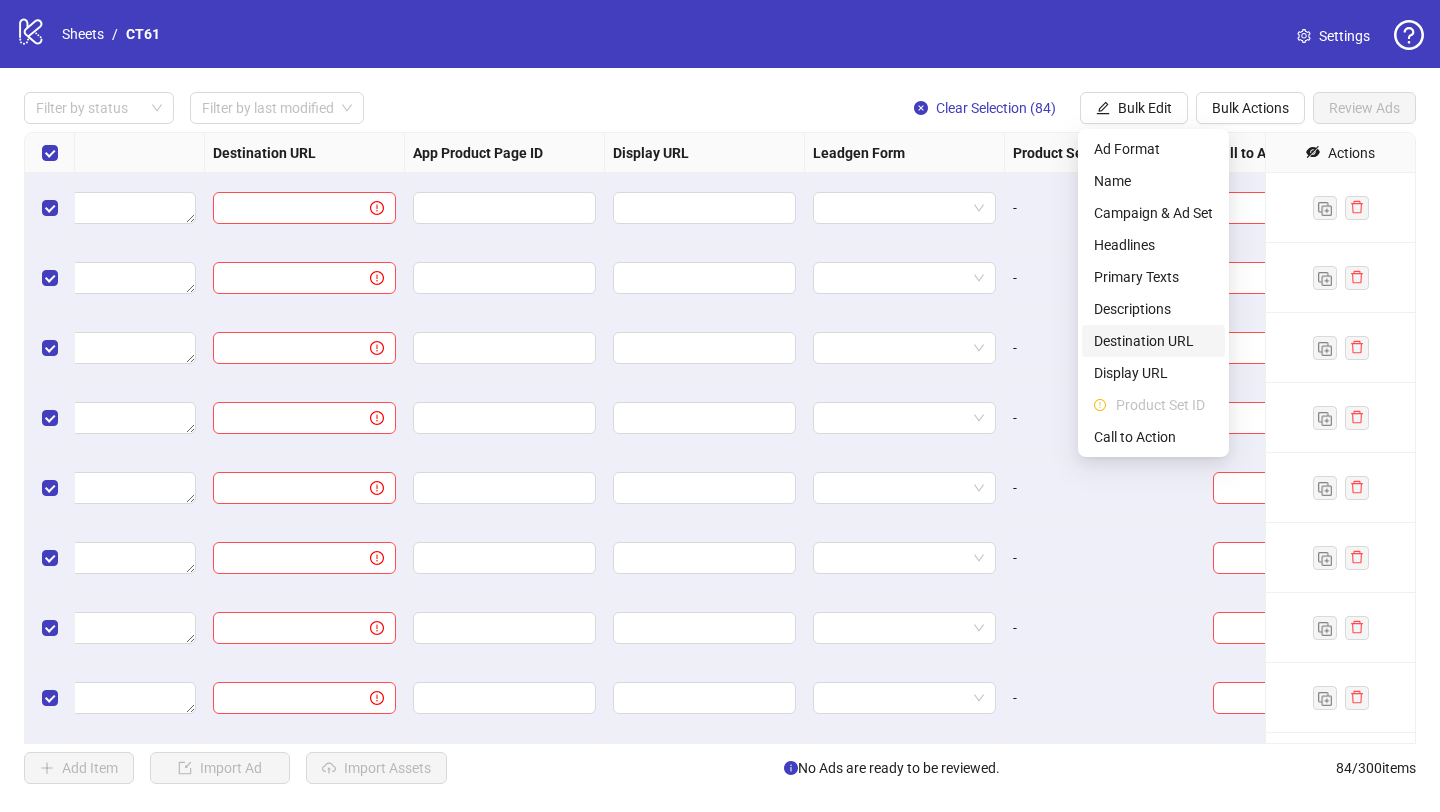 click on "Destination URL" at bounding box center [1153, 341] 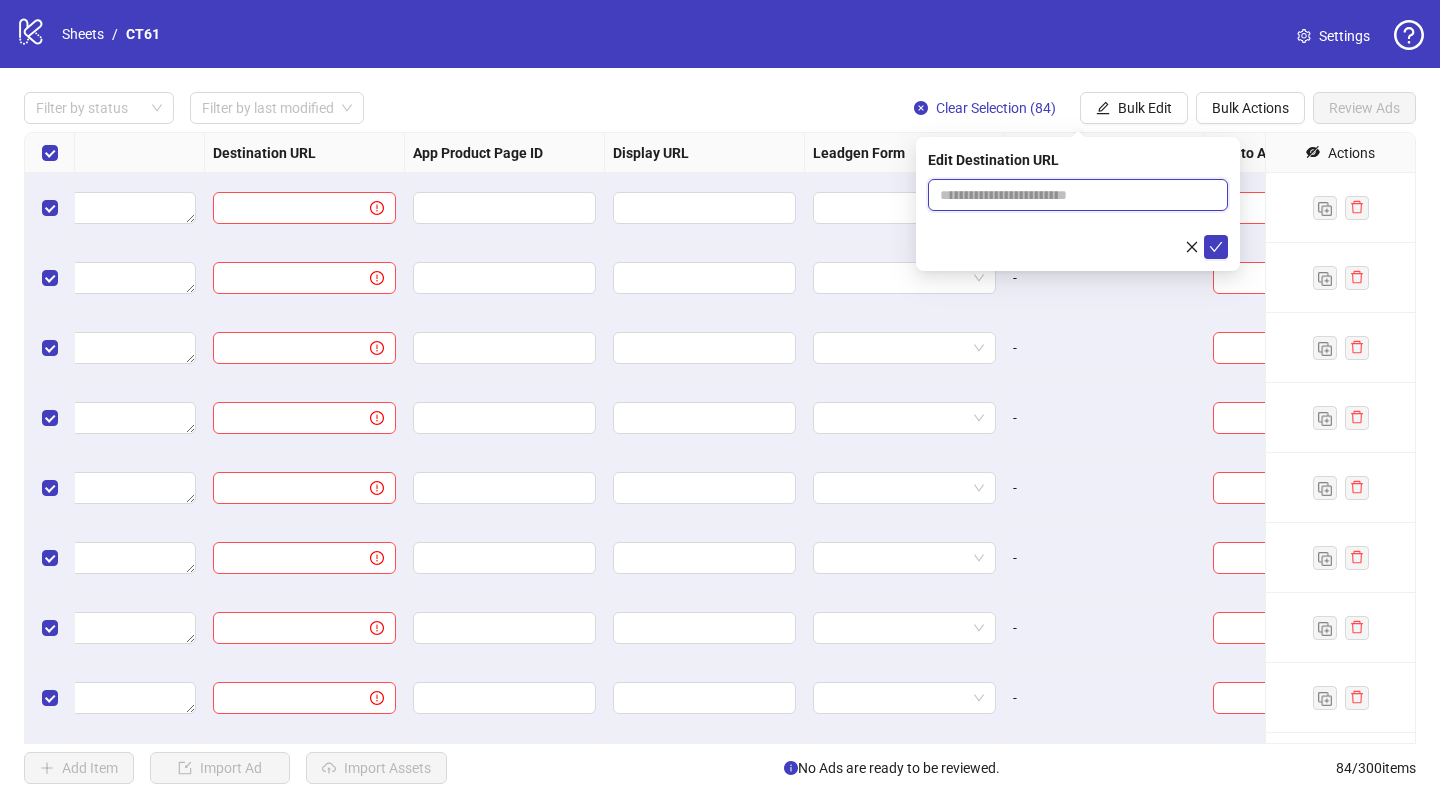 click at bounding box center [1070, 195] 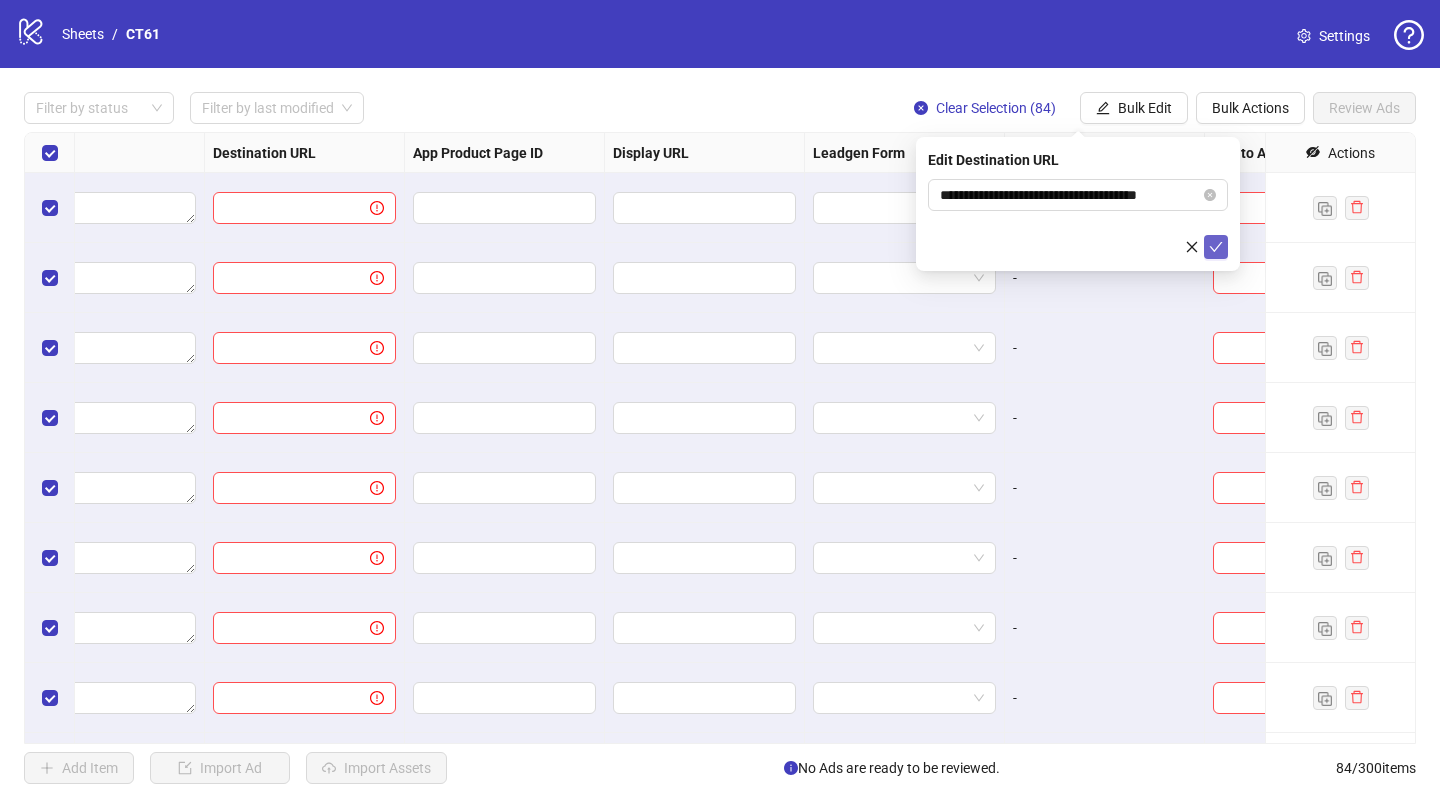 click 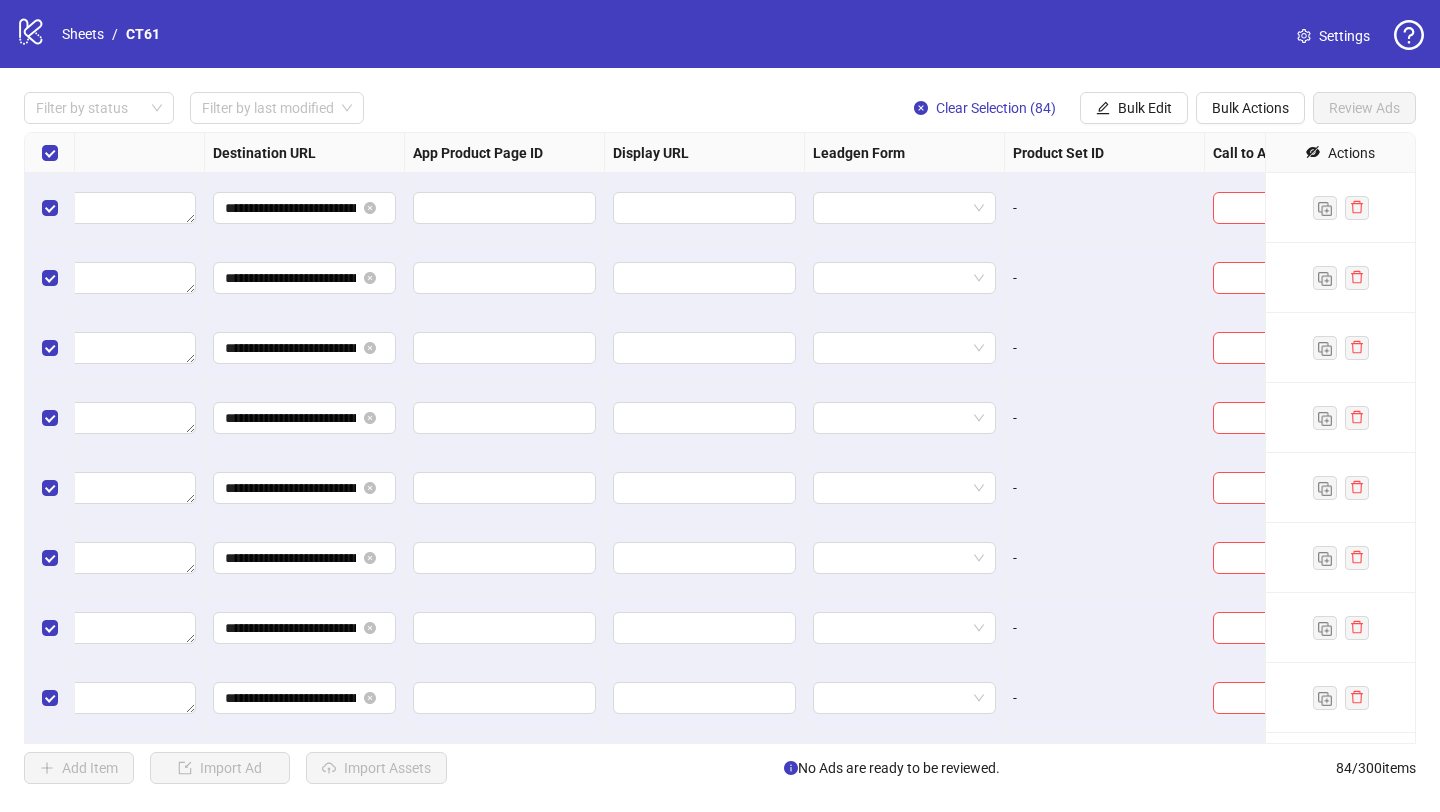 scroll, scrollTop: 0, scrollLeft: 1880, axis: horizontal 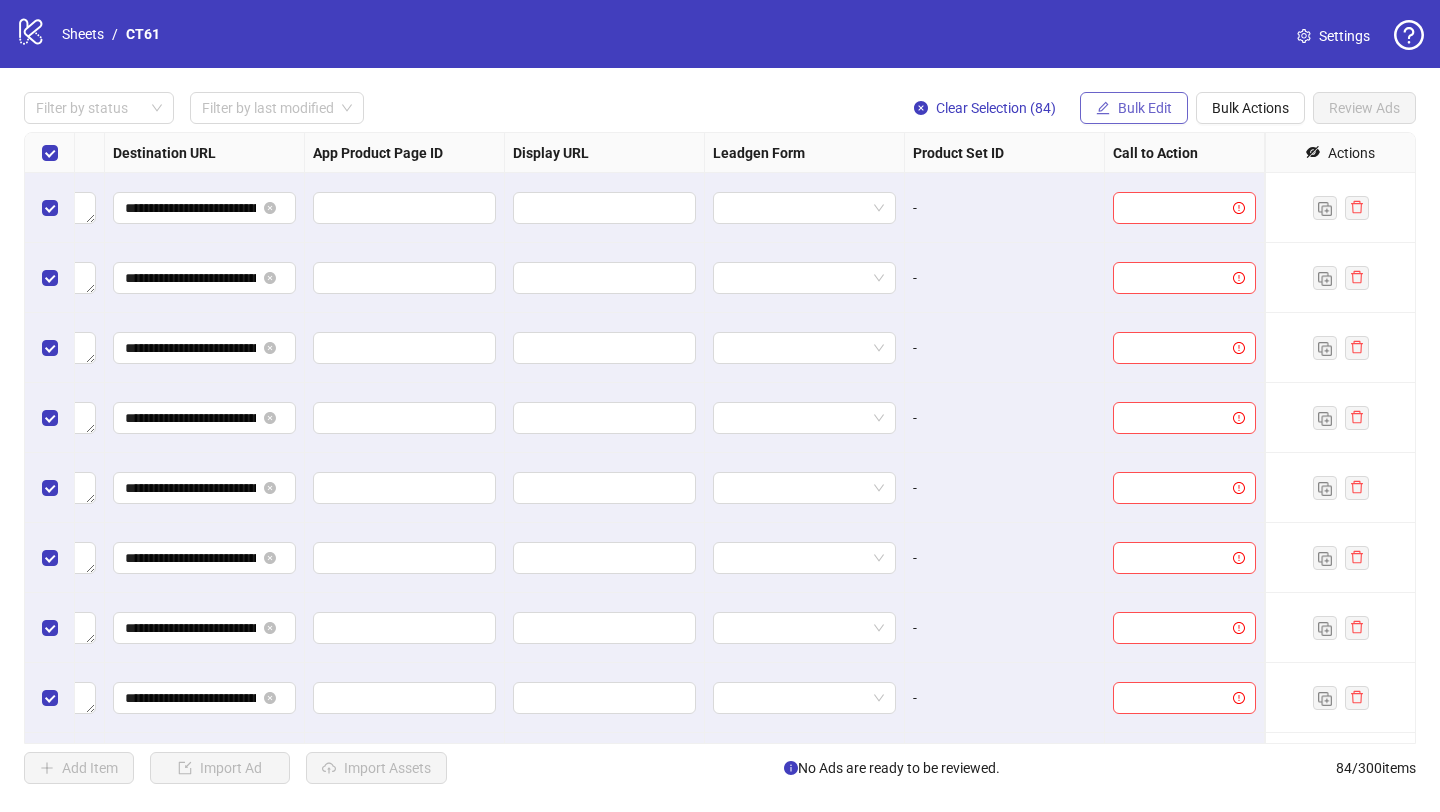 click on "Bulk Edit" at bounding box center (1145, 108) 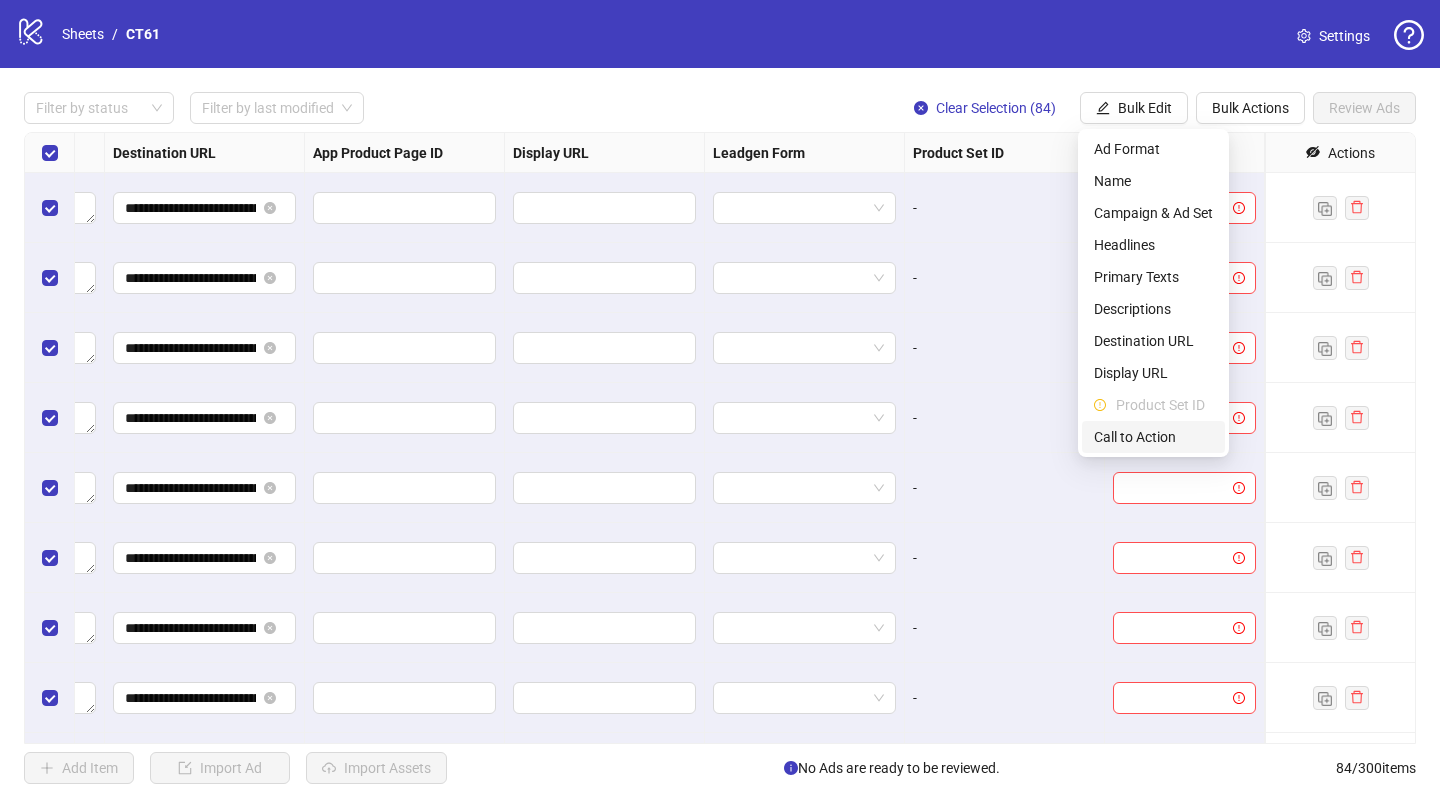 click on "Call to Action" at bounding box center (1153, 437) 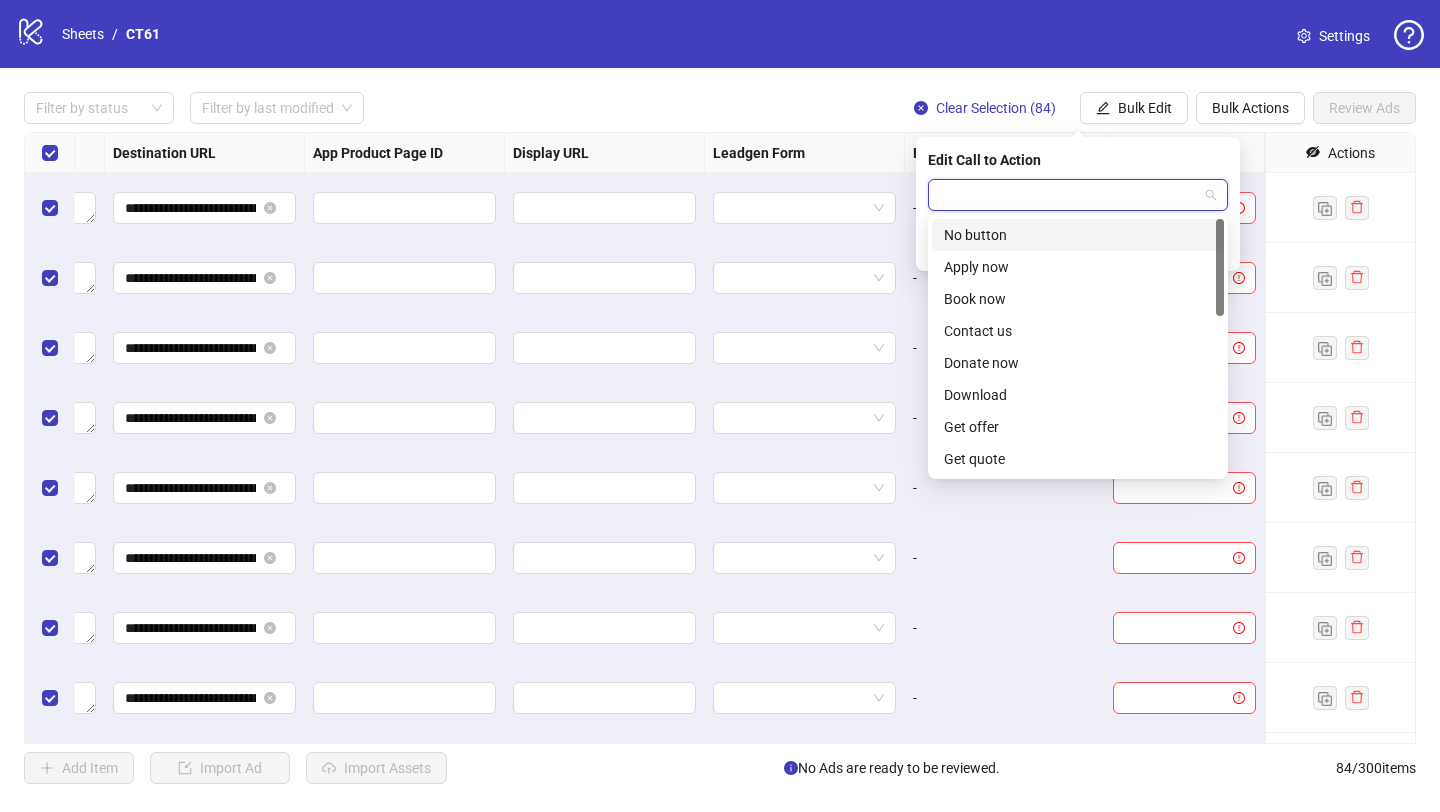 click at bounding box center (1069, 195) 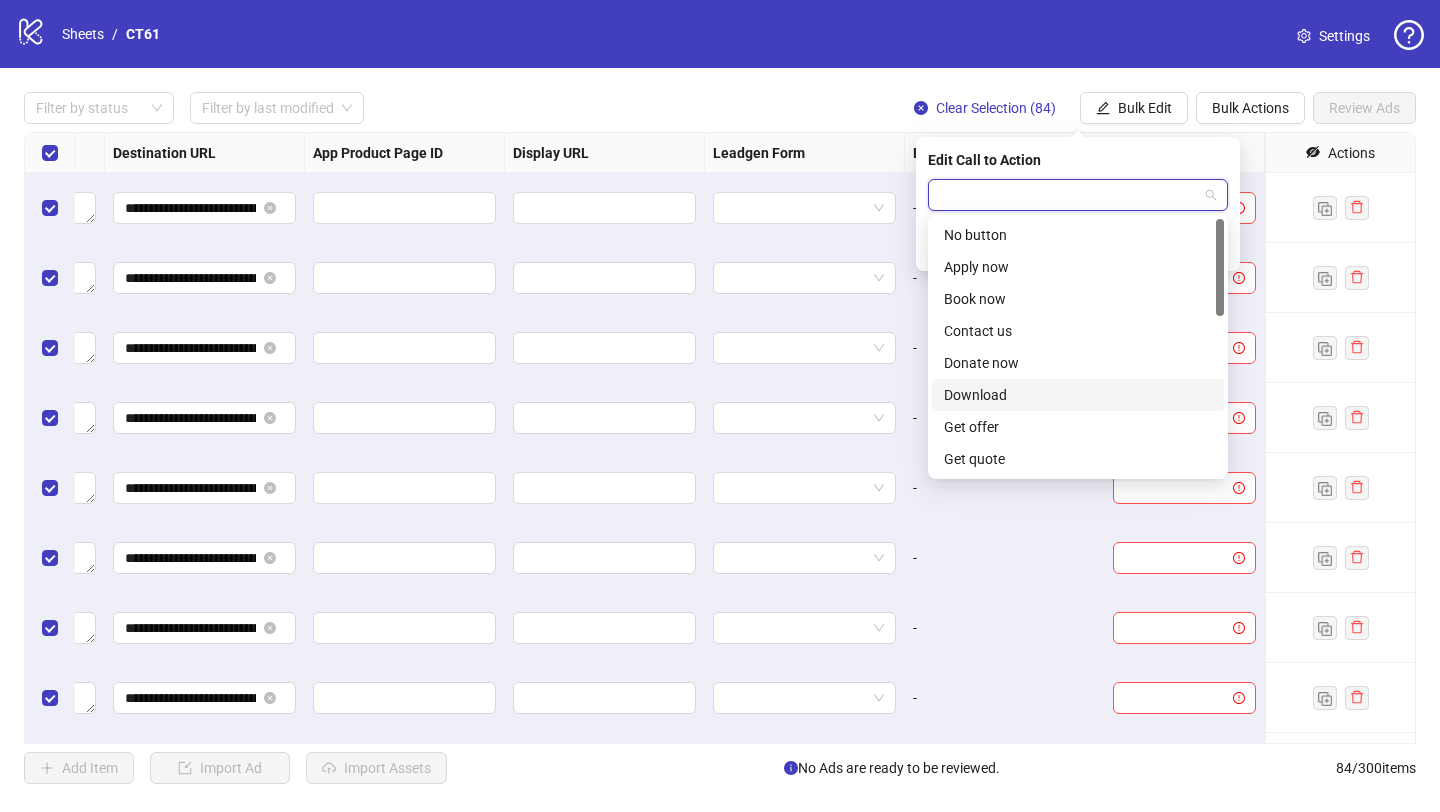click on "Download" at bounding box center [1078, 395] 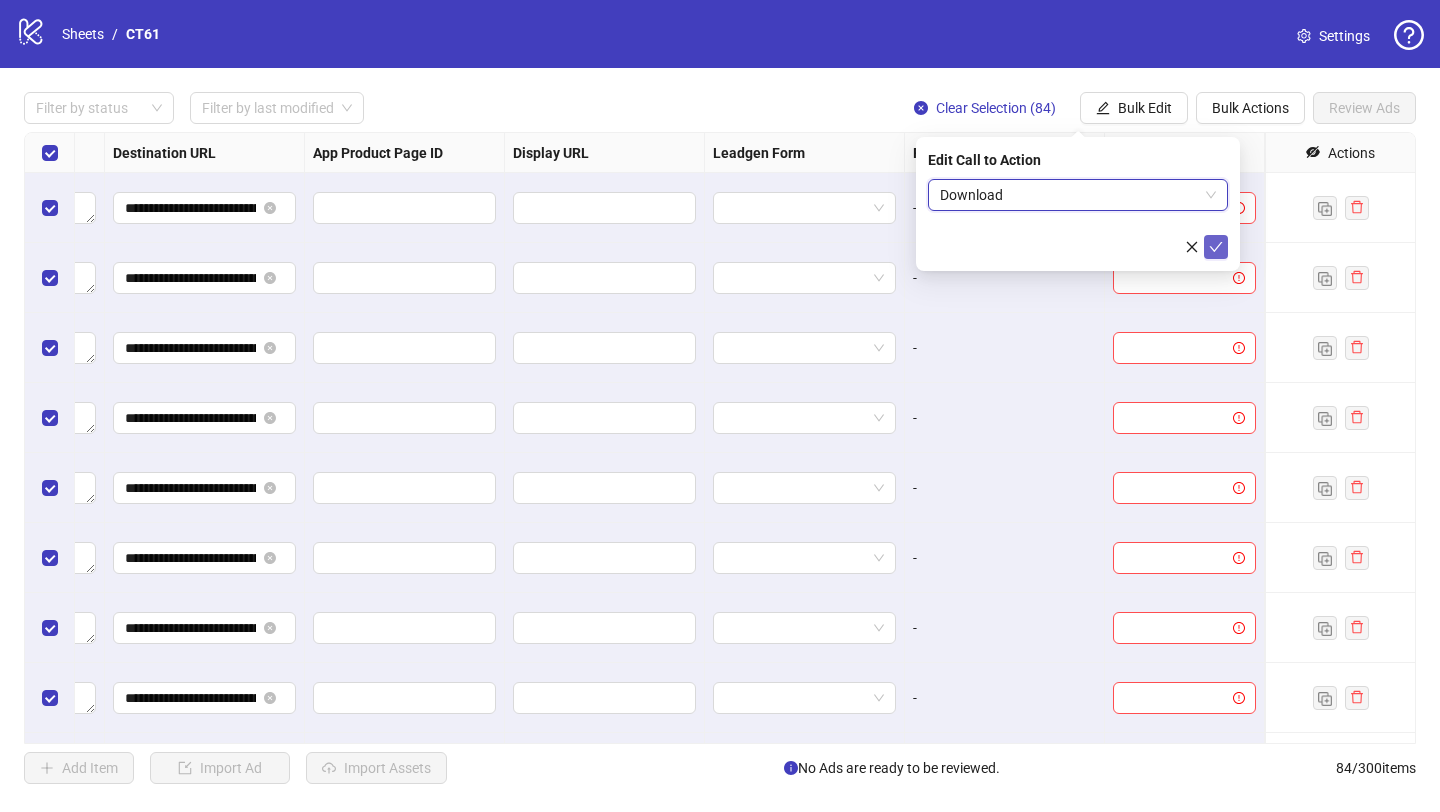 click 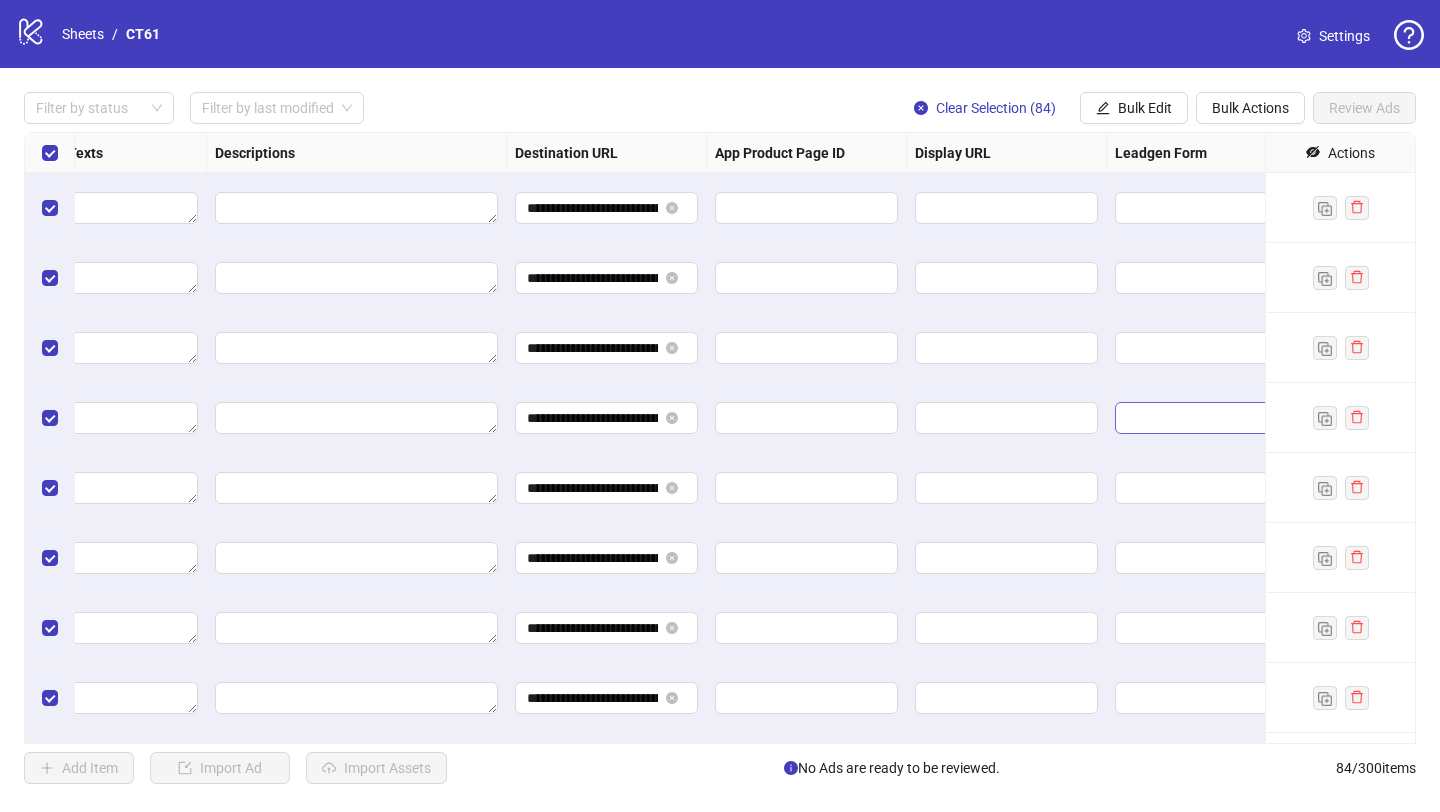 scroll, scrollTop: 0, scrollLeft: 1470, axis: horizontal 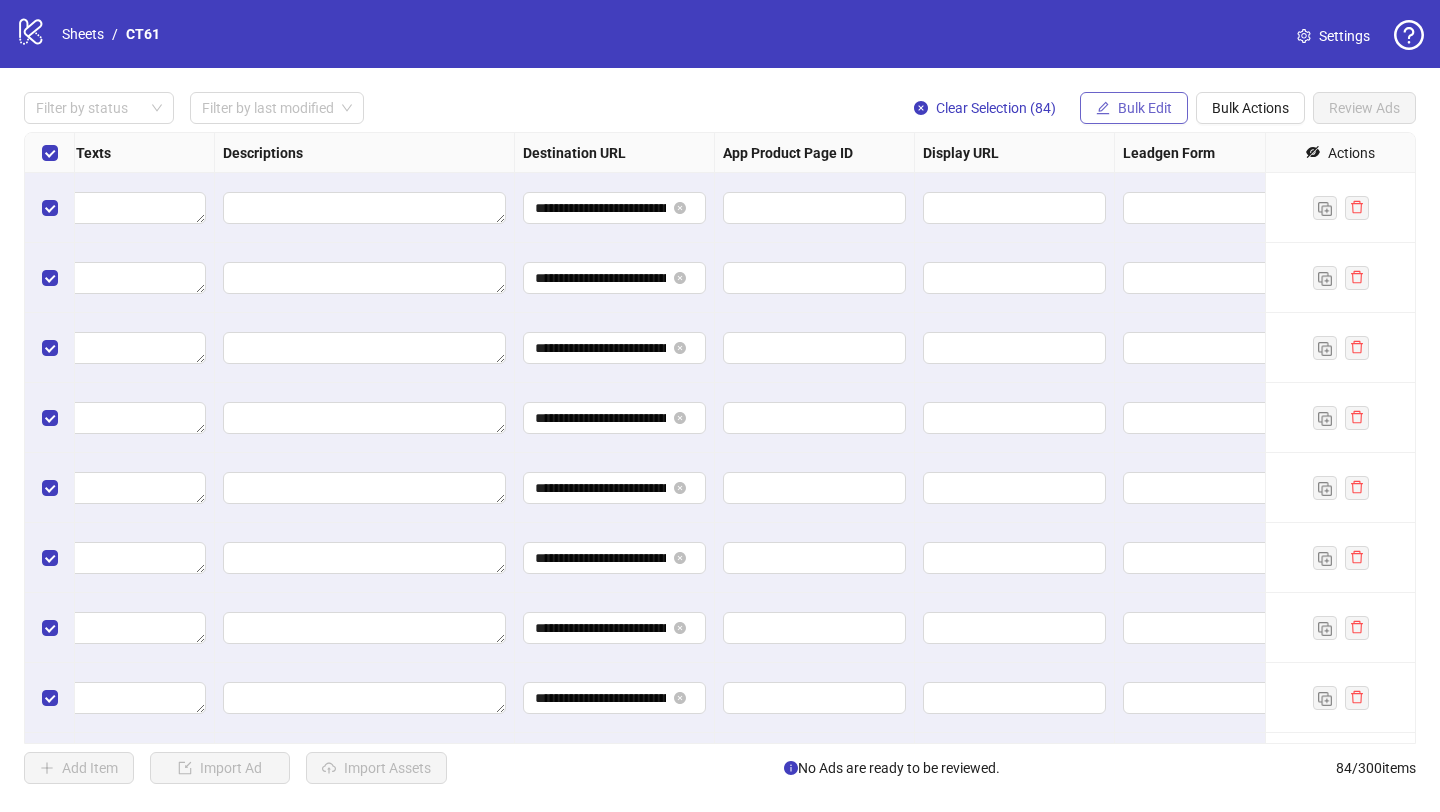 click on "Bulk Edit" at bounding box center (1145, 108) 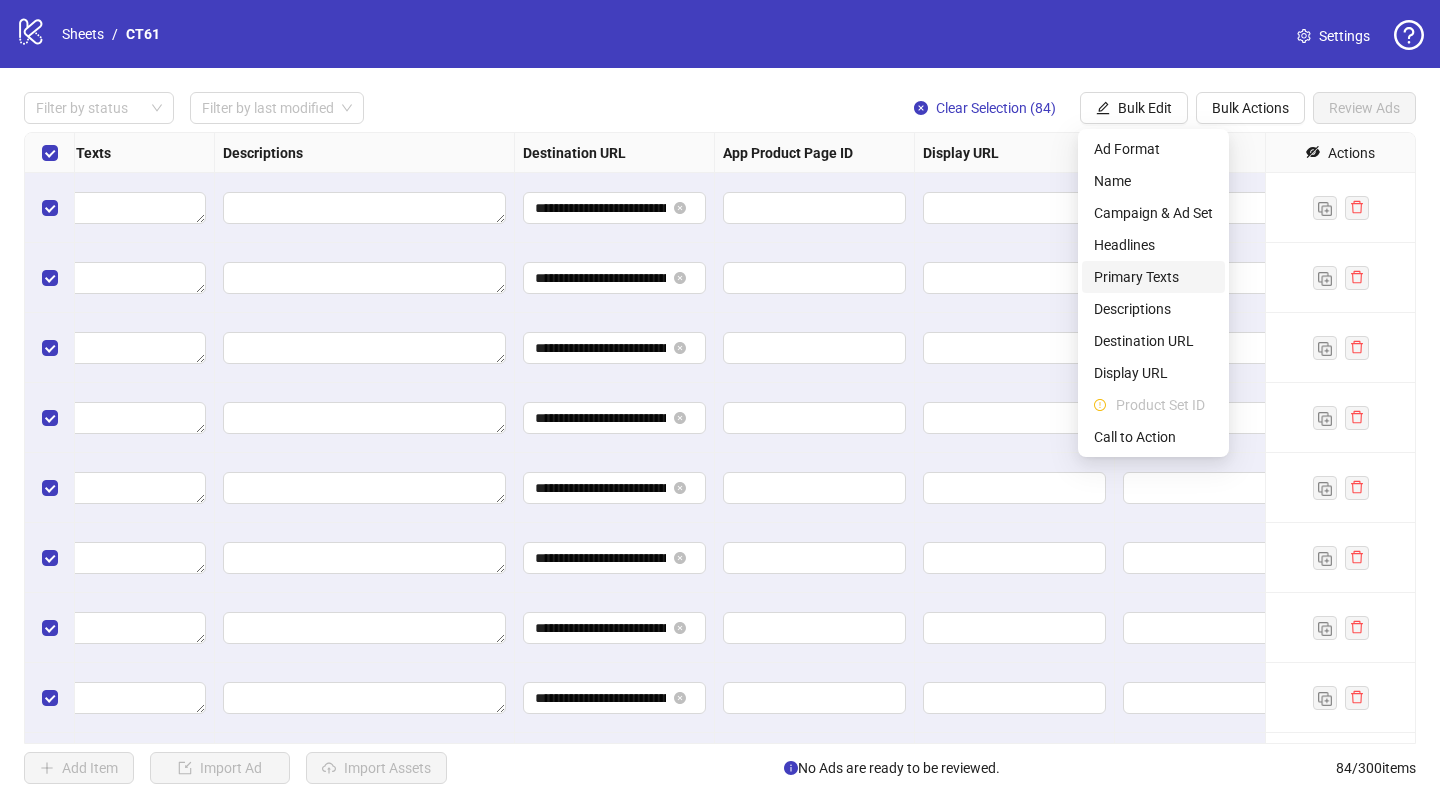 click on "Primary Texts" at bounding box center [1153, 277] 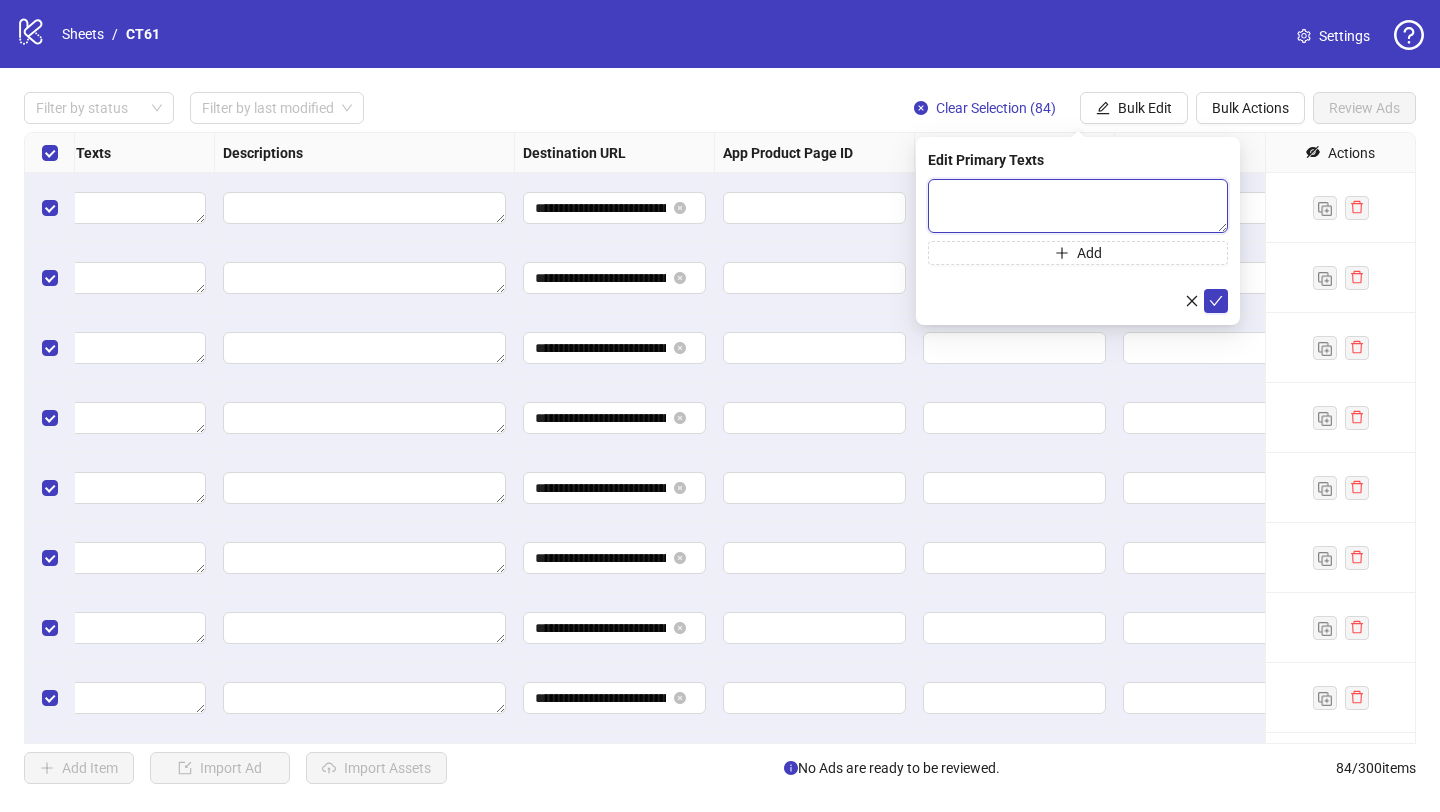 click at bounding box center (1078, 206) 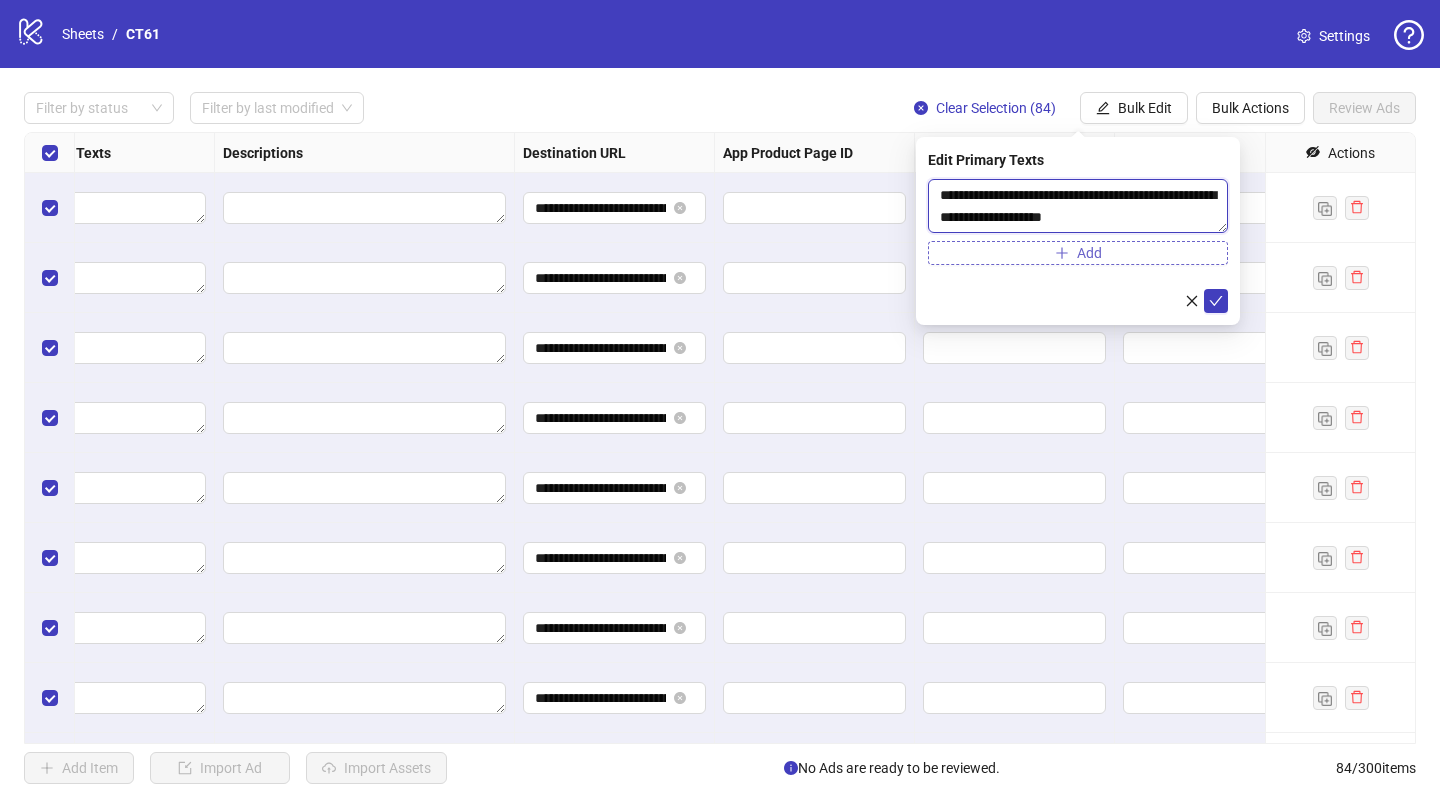 type on "**********" 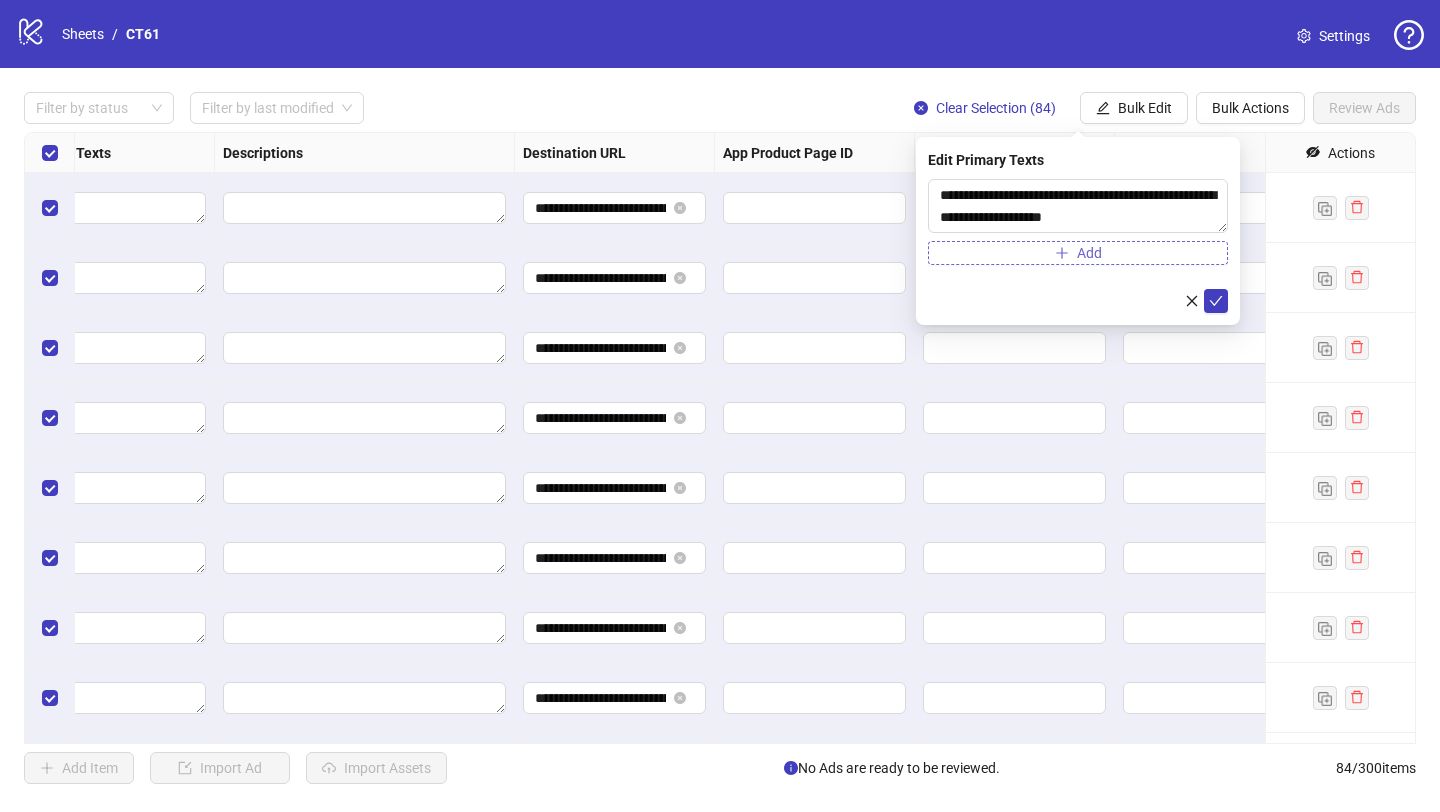 click on "Add" at bounding box center (1078, 253) 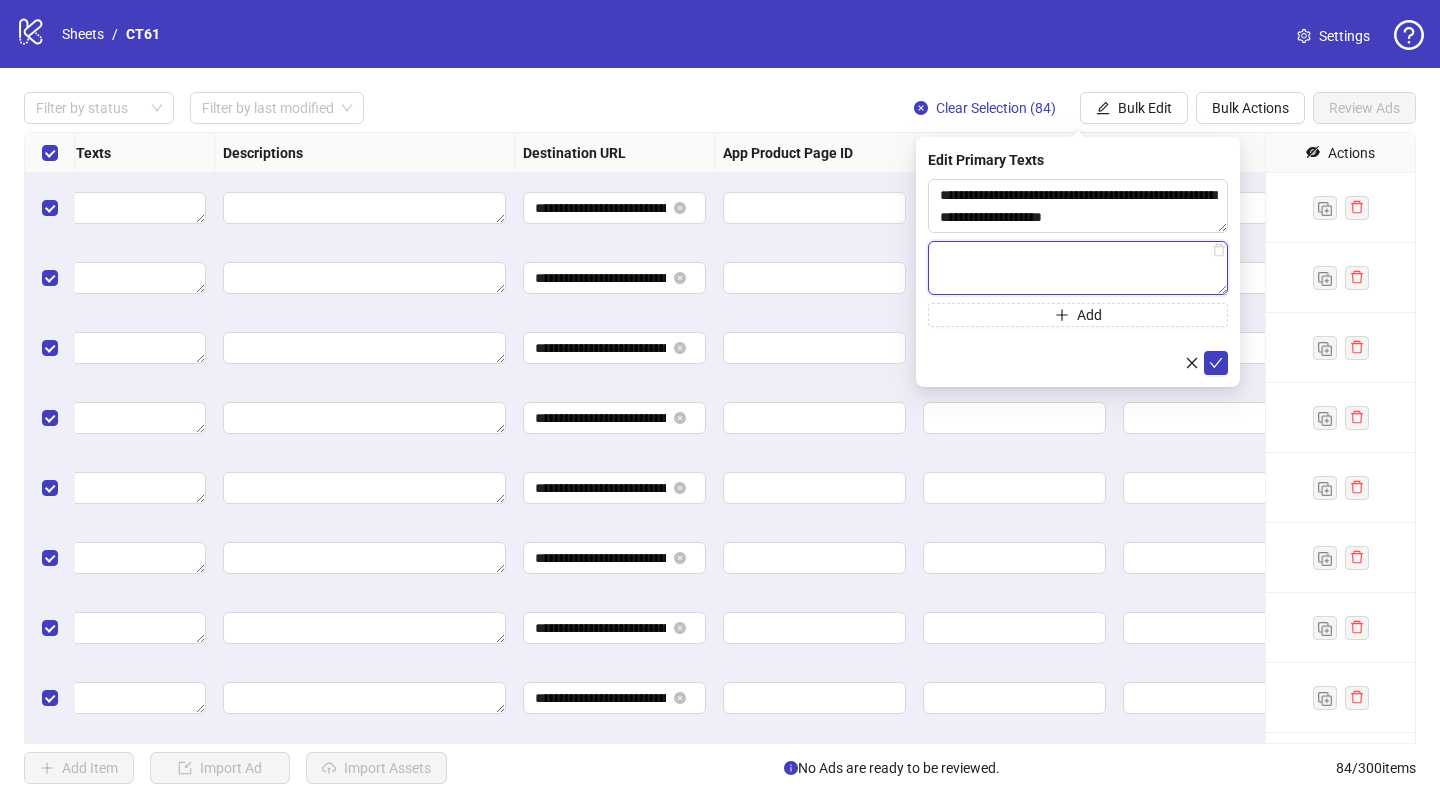 paste on "**********" 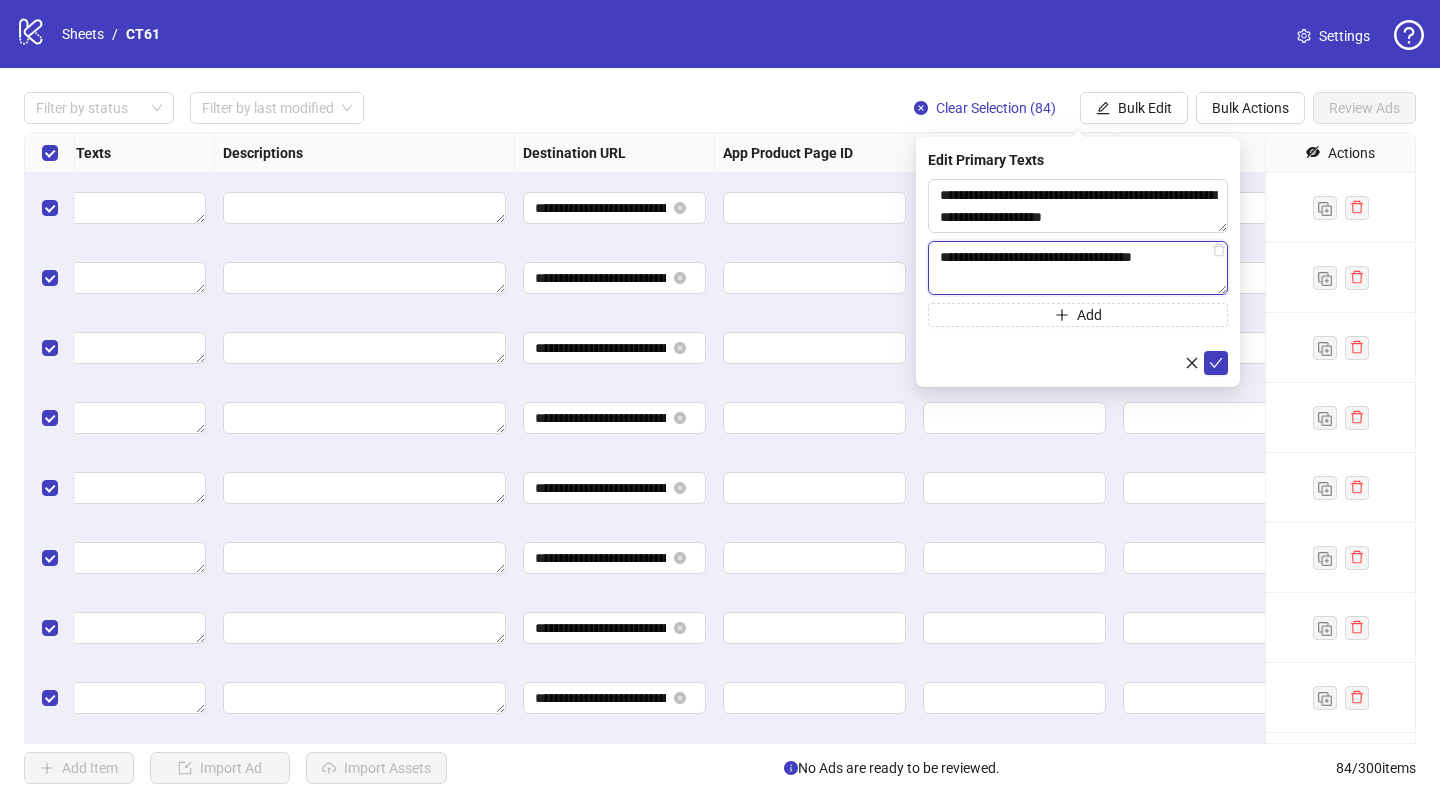 type on "**********" 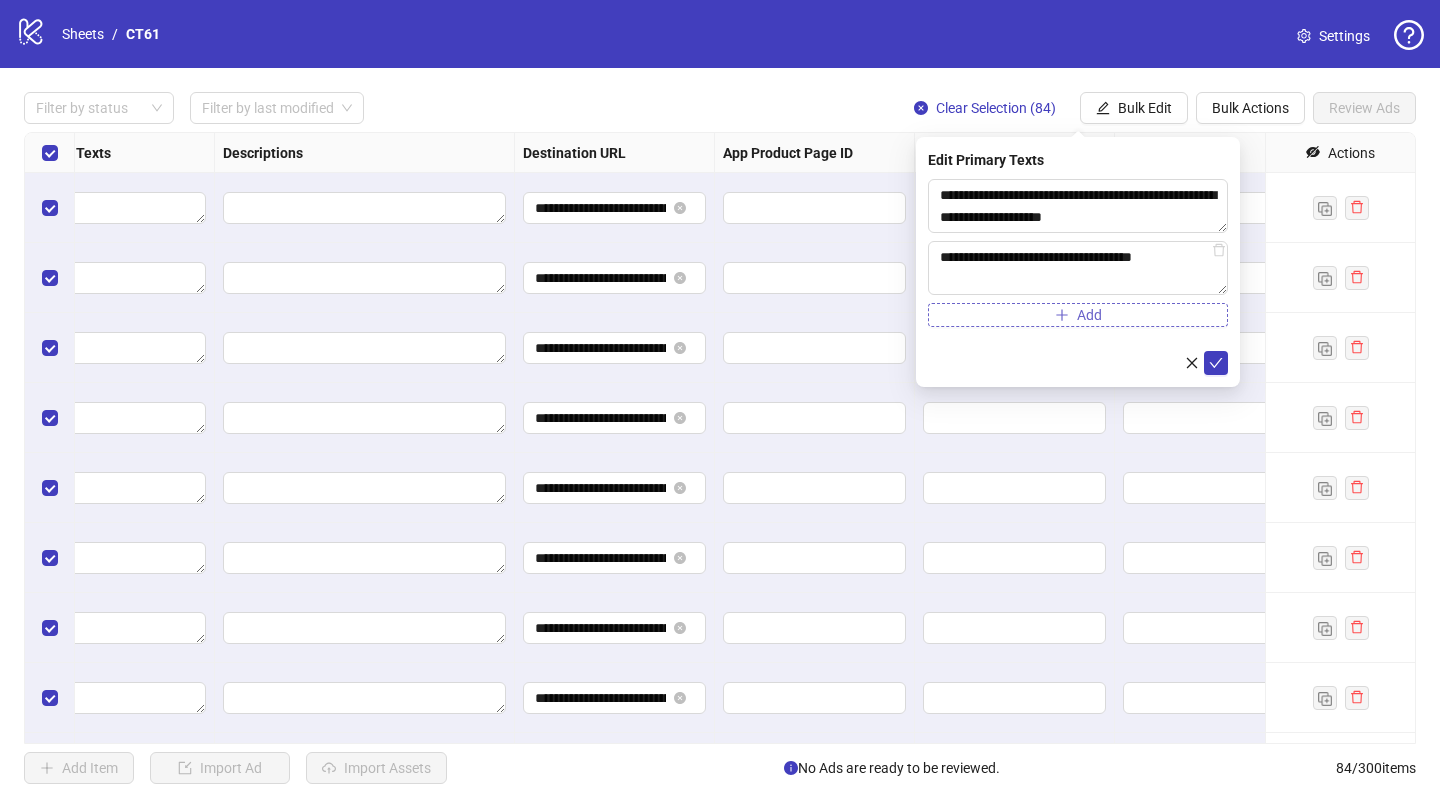 click on "Add" at bounding box center (1078, 315) 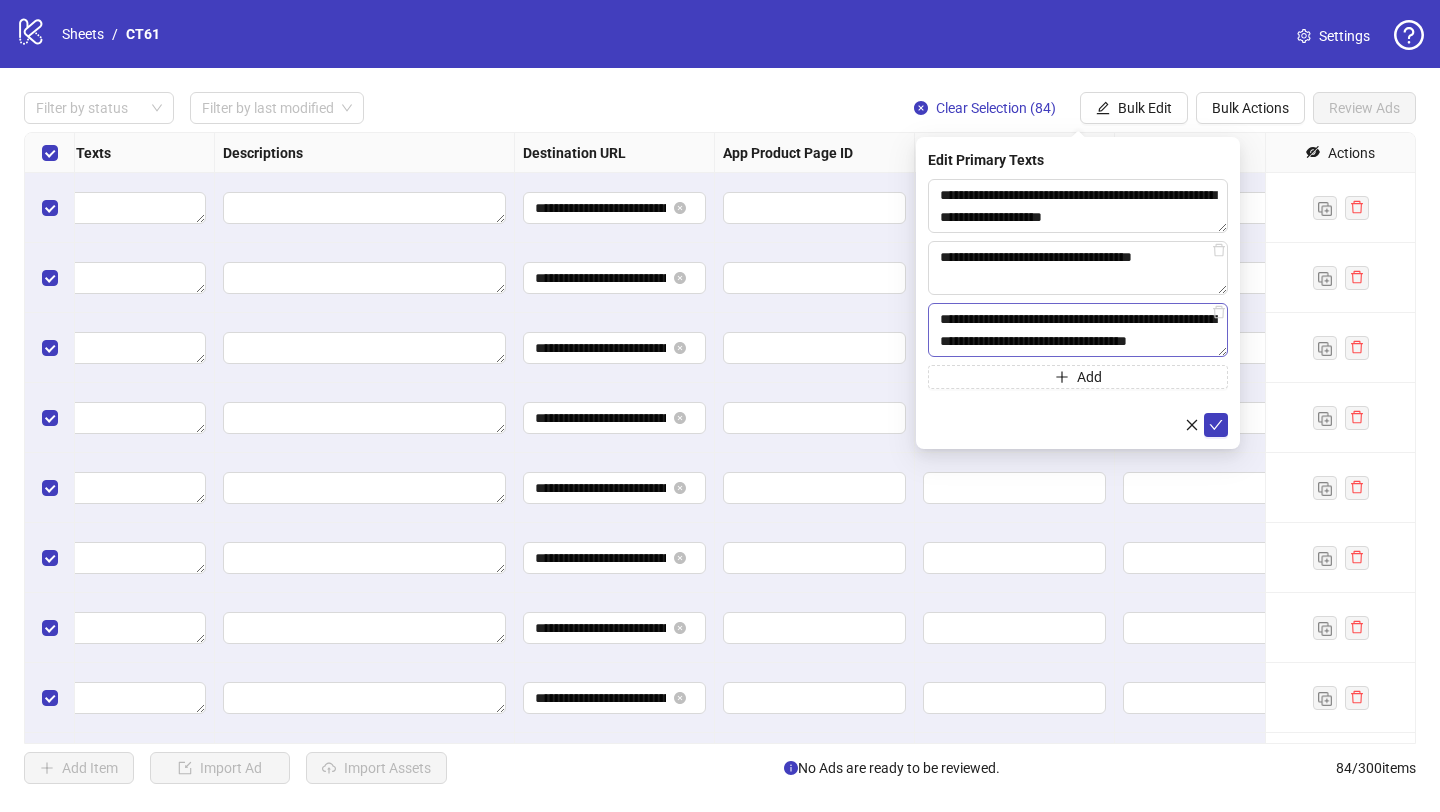 scroll, scrollTop: 15, scrollLeft: 0, axis: vertical 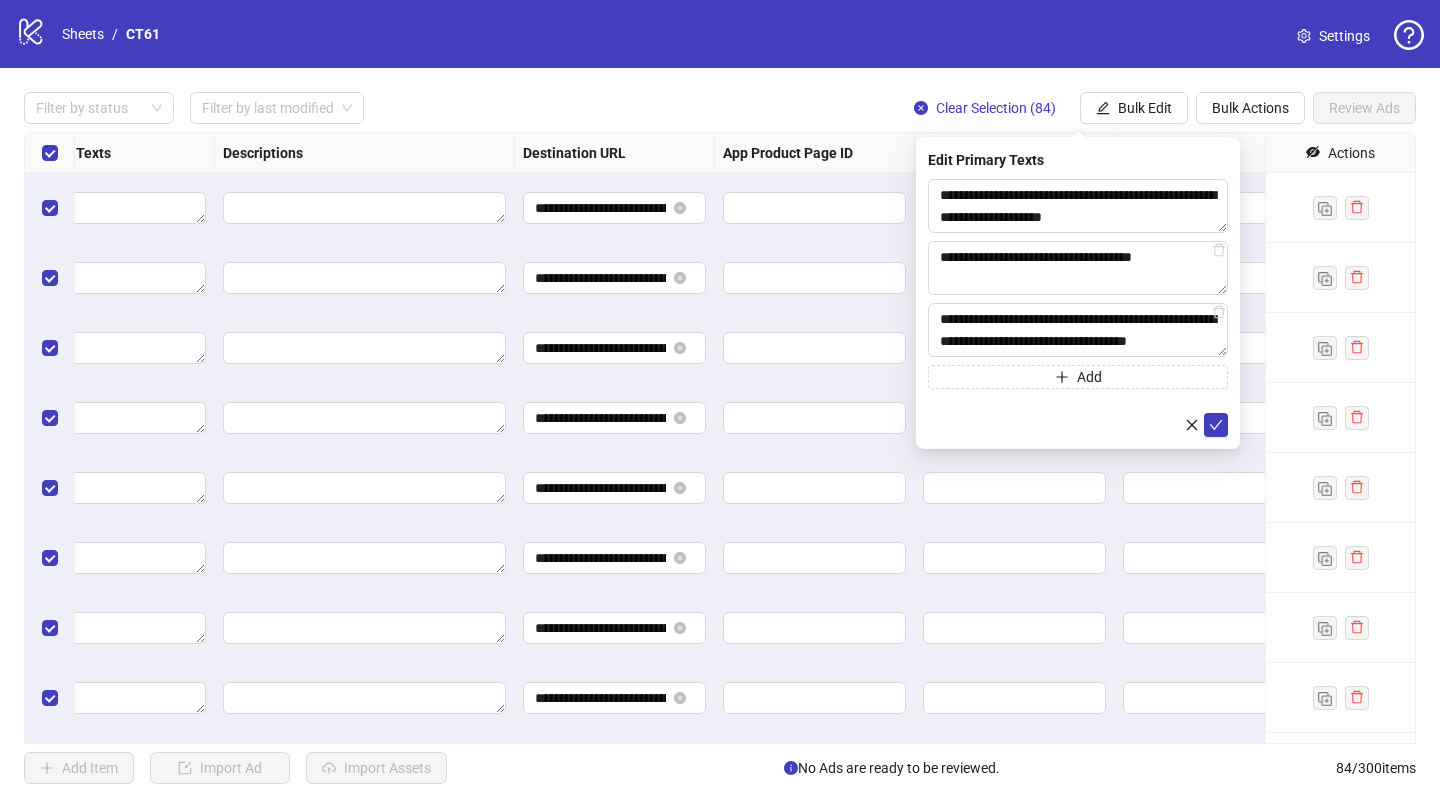 type on "**********" 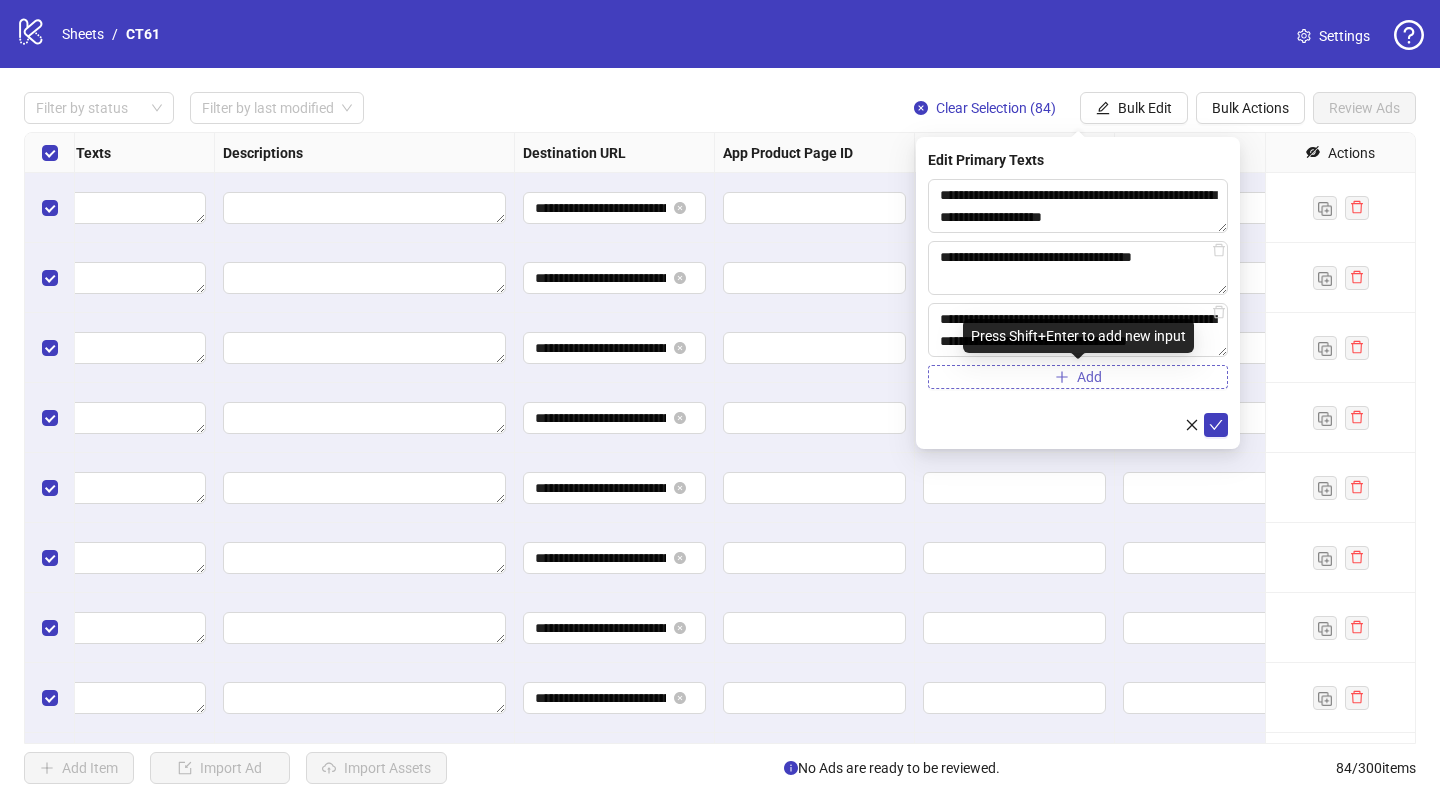 click on "Add" at bounding box center (1078, 377) 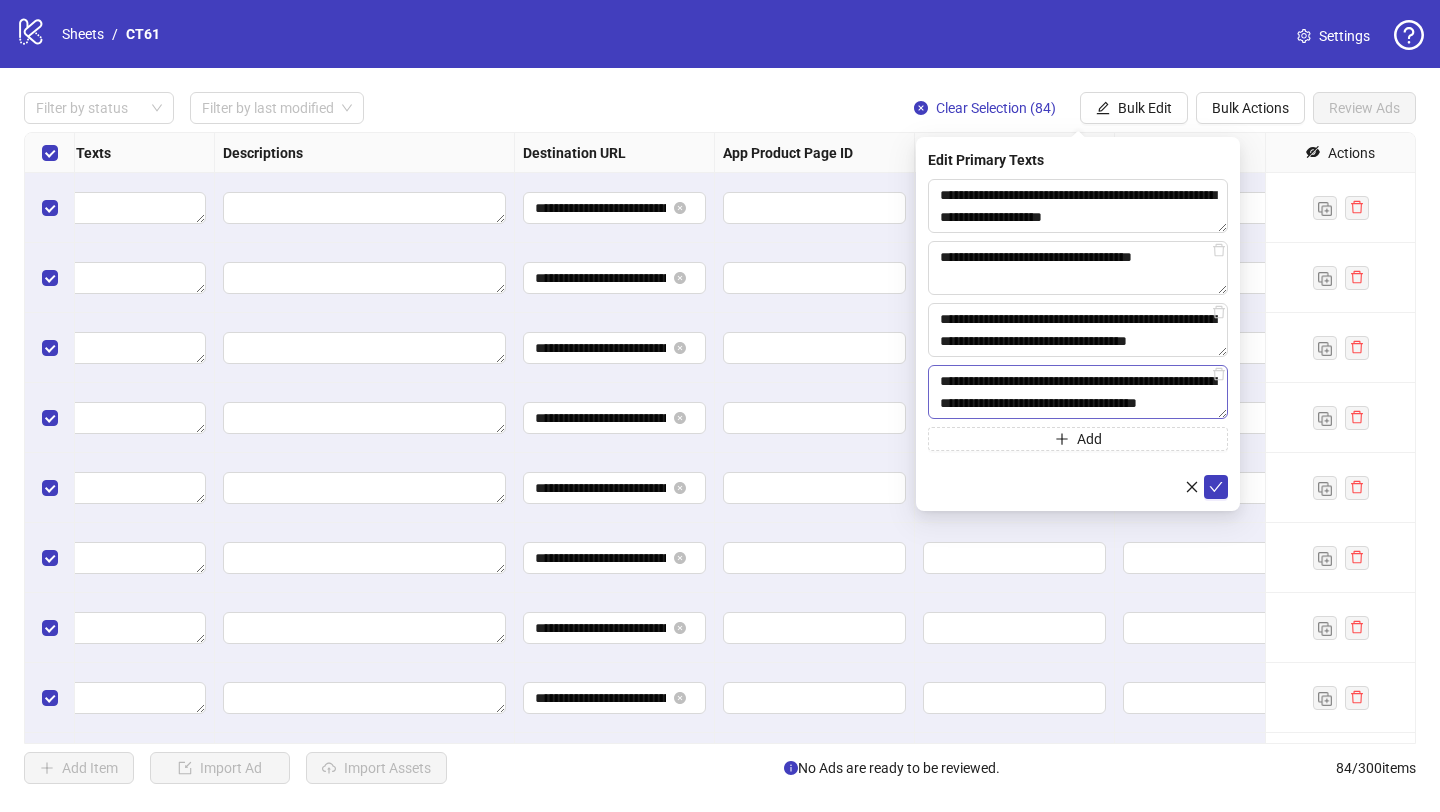 scroll, scrollTop: 15, scrollLeft: 0, axis: vertical 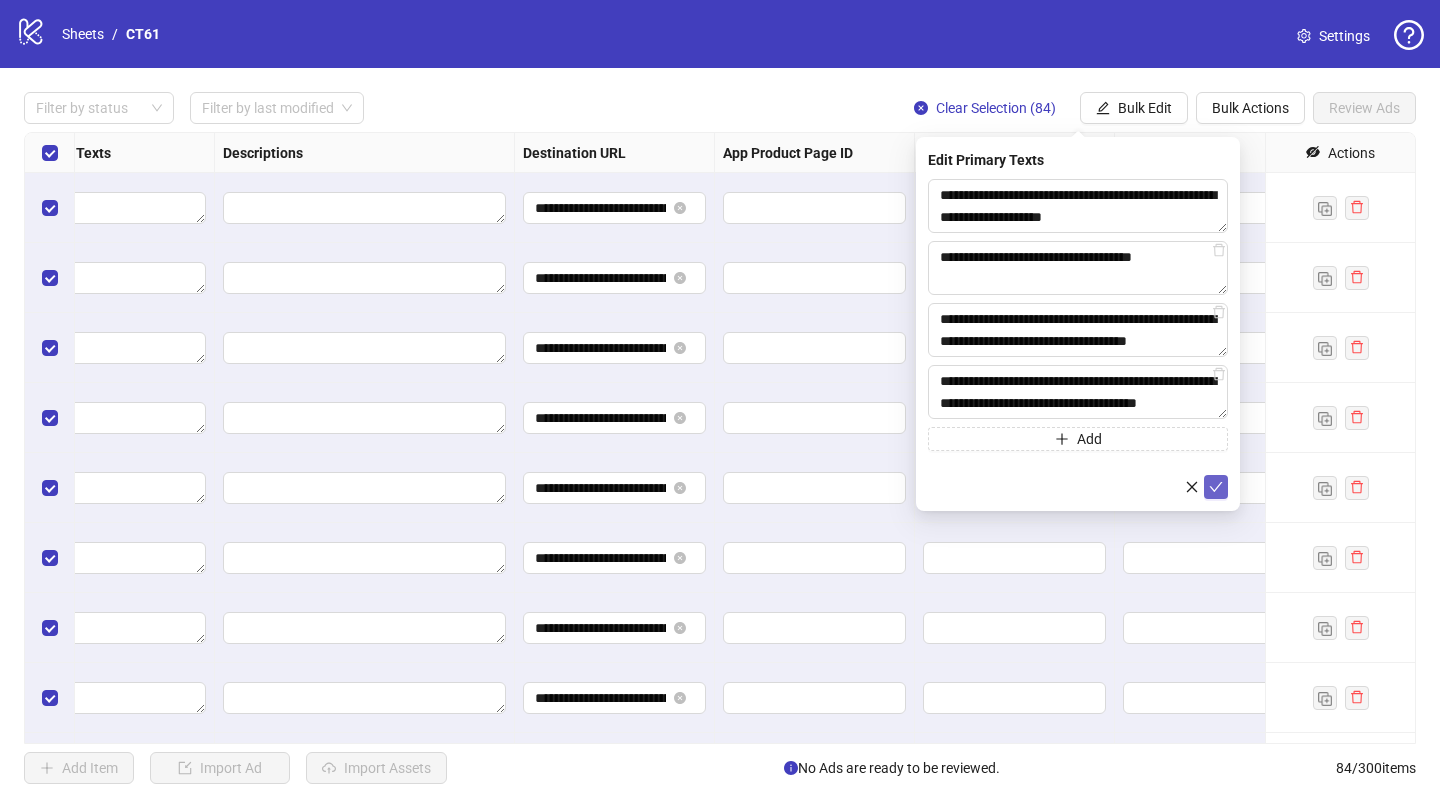 type on "**********" 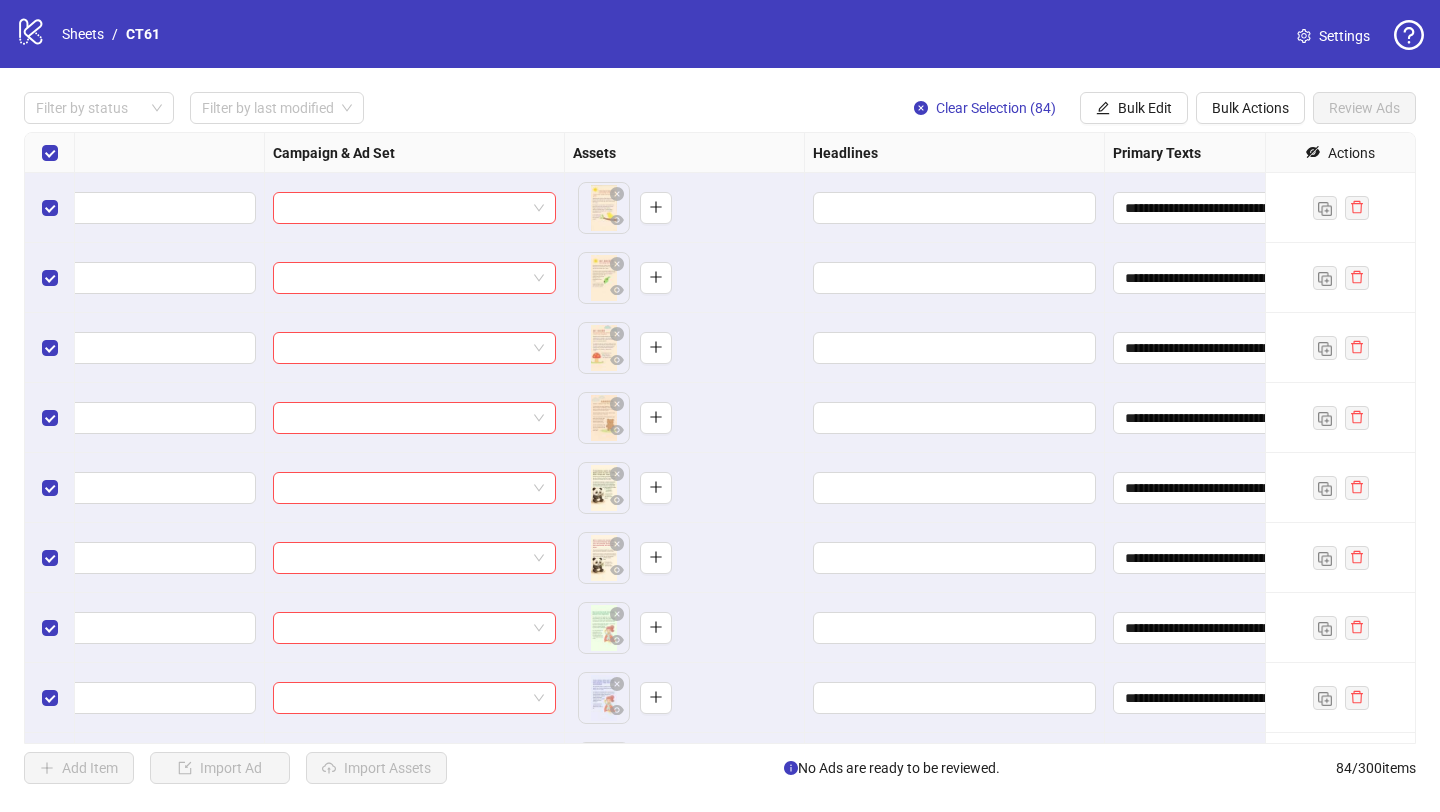 scroll, scrollTop: 0, scrollLeft: 0, axis: both 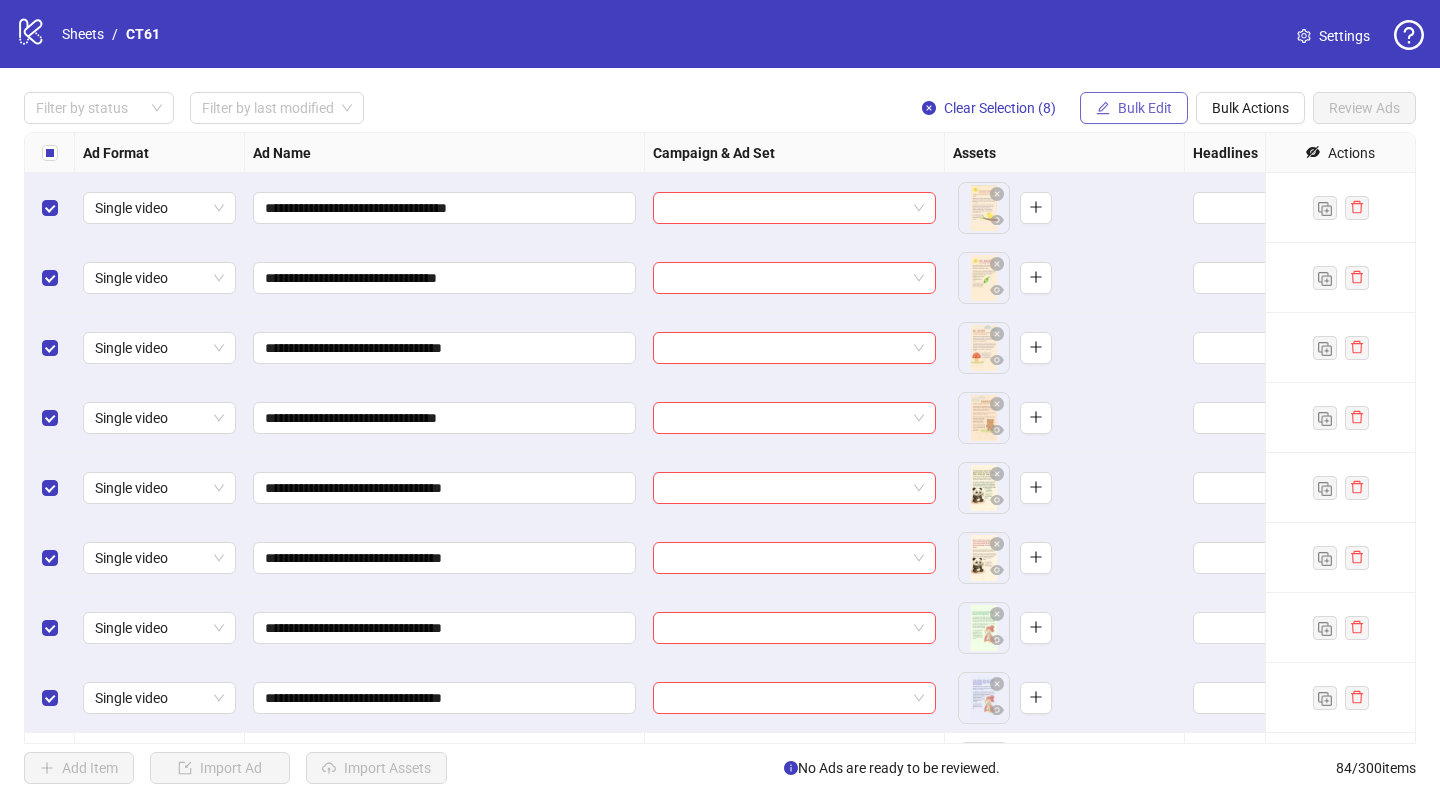 click on "Bulk Edit" at bounding box center [1145, 108] 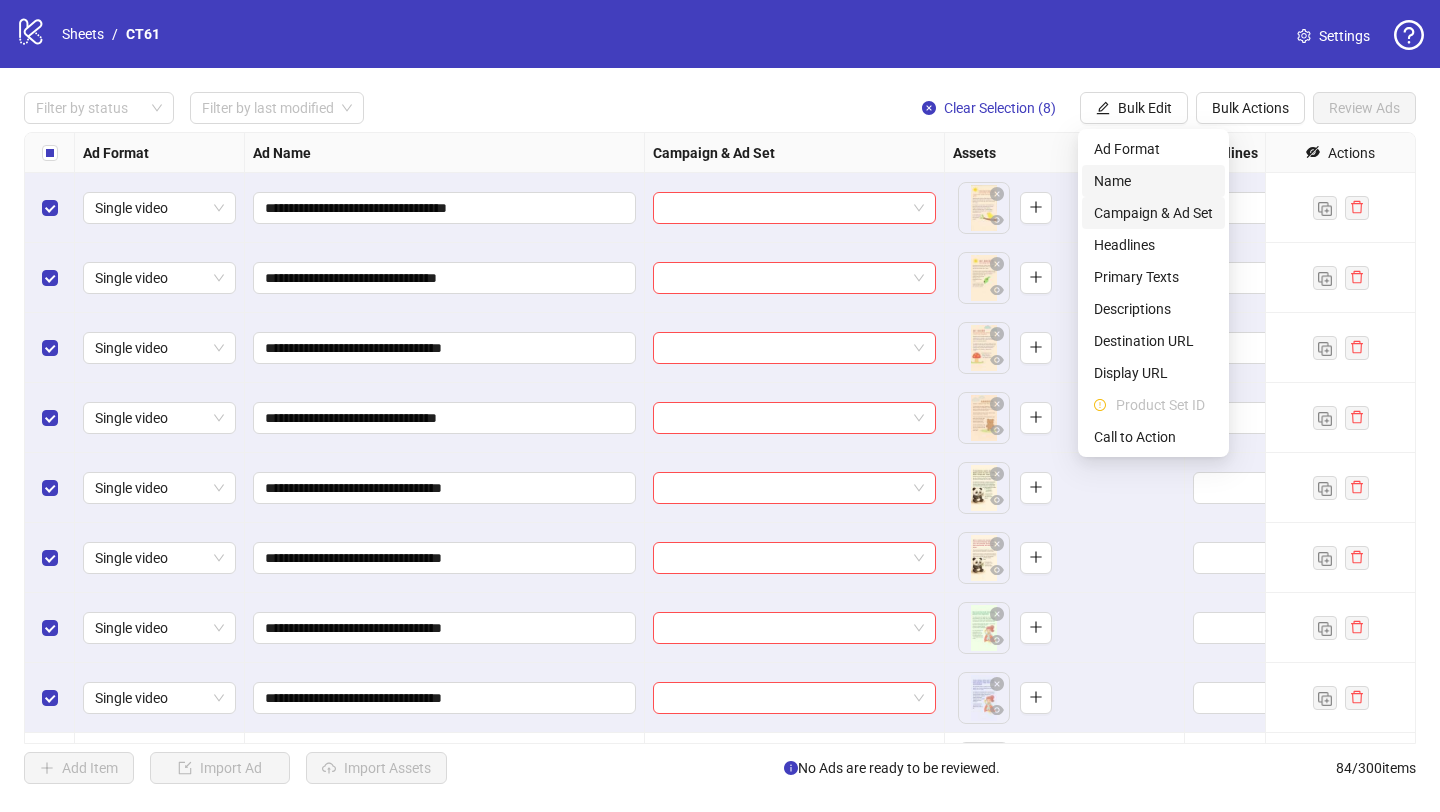 click on "Campaign & Ad Set" at bounding box center (1153, 213) 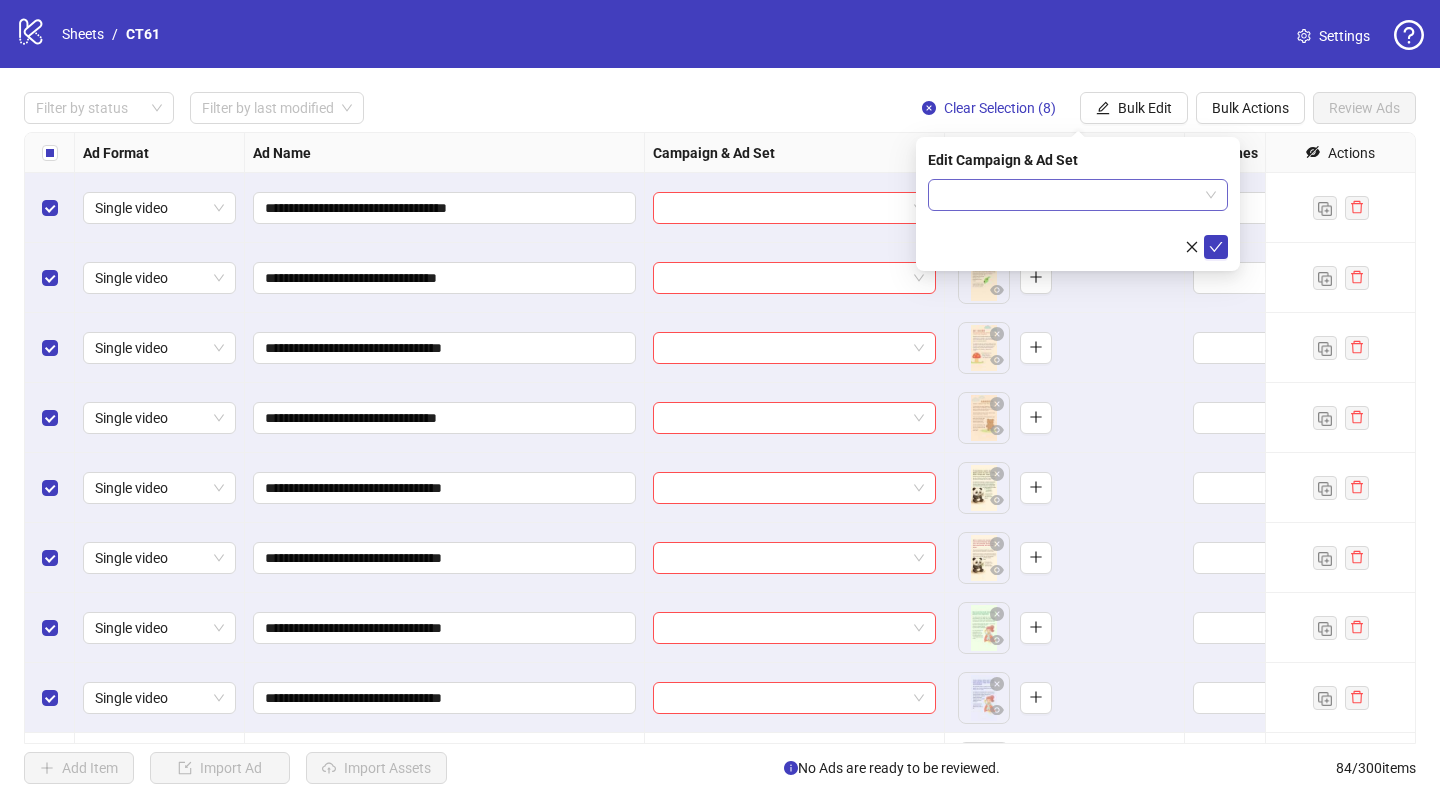 click at bounding box center [1069, 195] 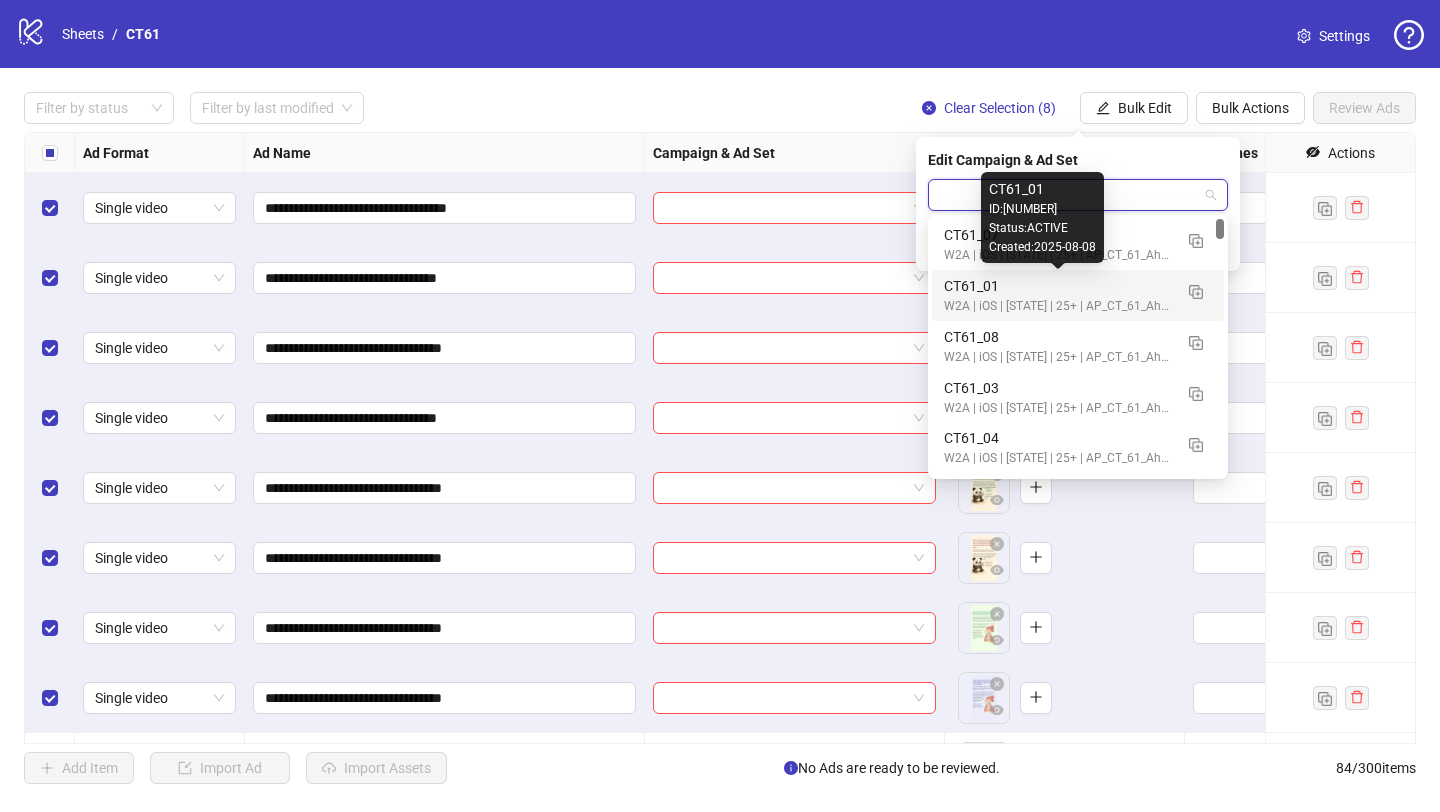 click on "CT61_01" at bounding box center (1058, 286) 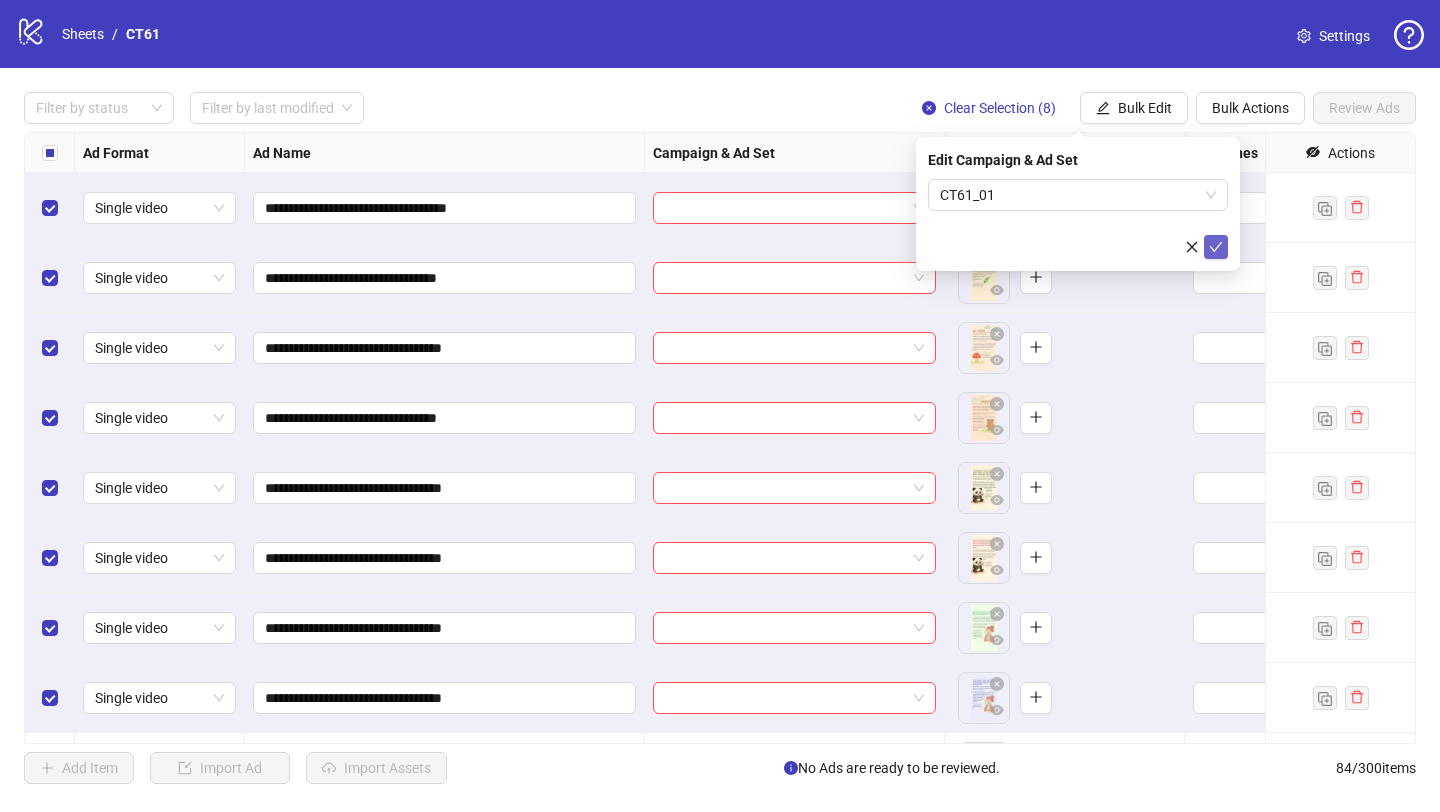 click 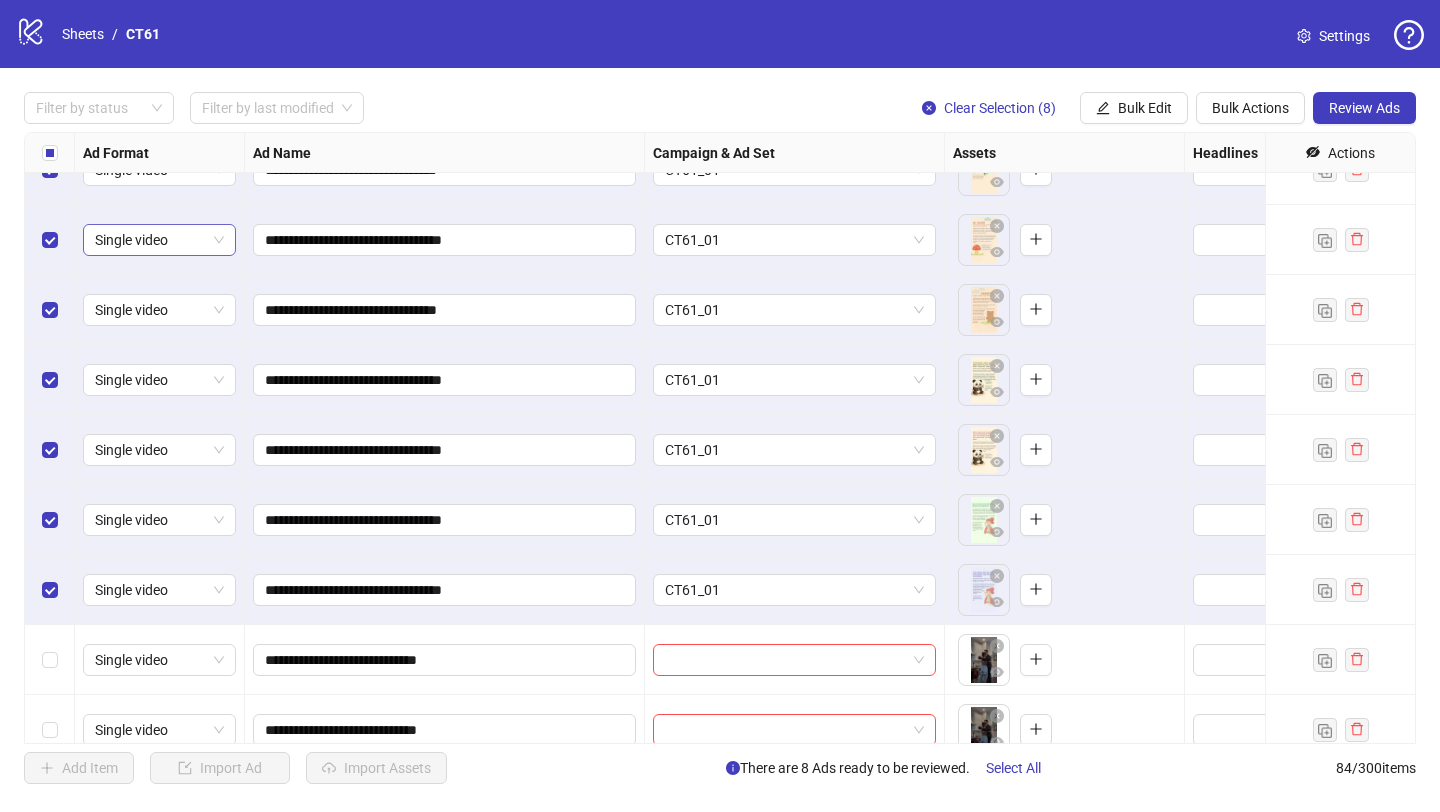 scroll, scrollTop: 0, scrollLeft: 0, axis: both 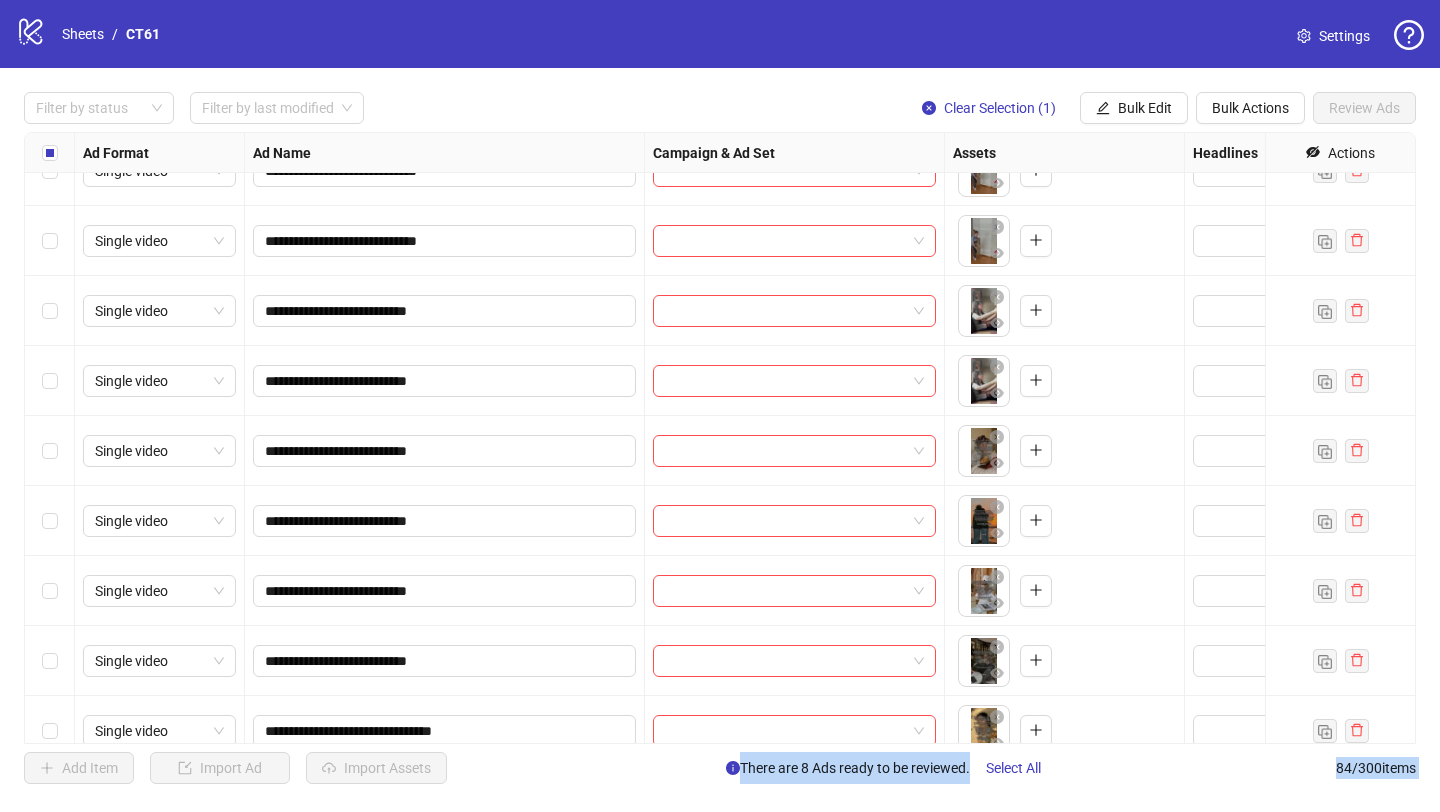 click at bounding box center (50, 381) 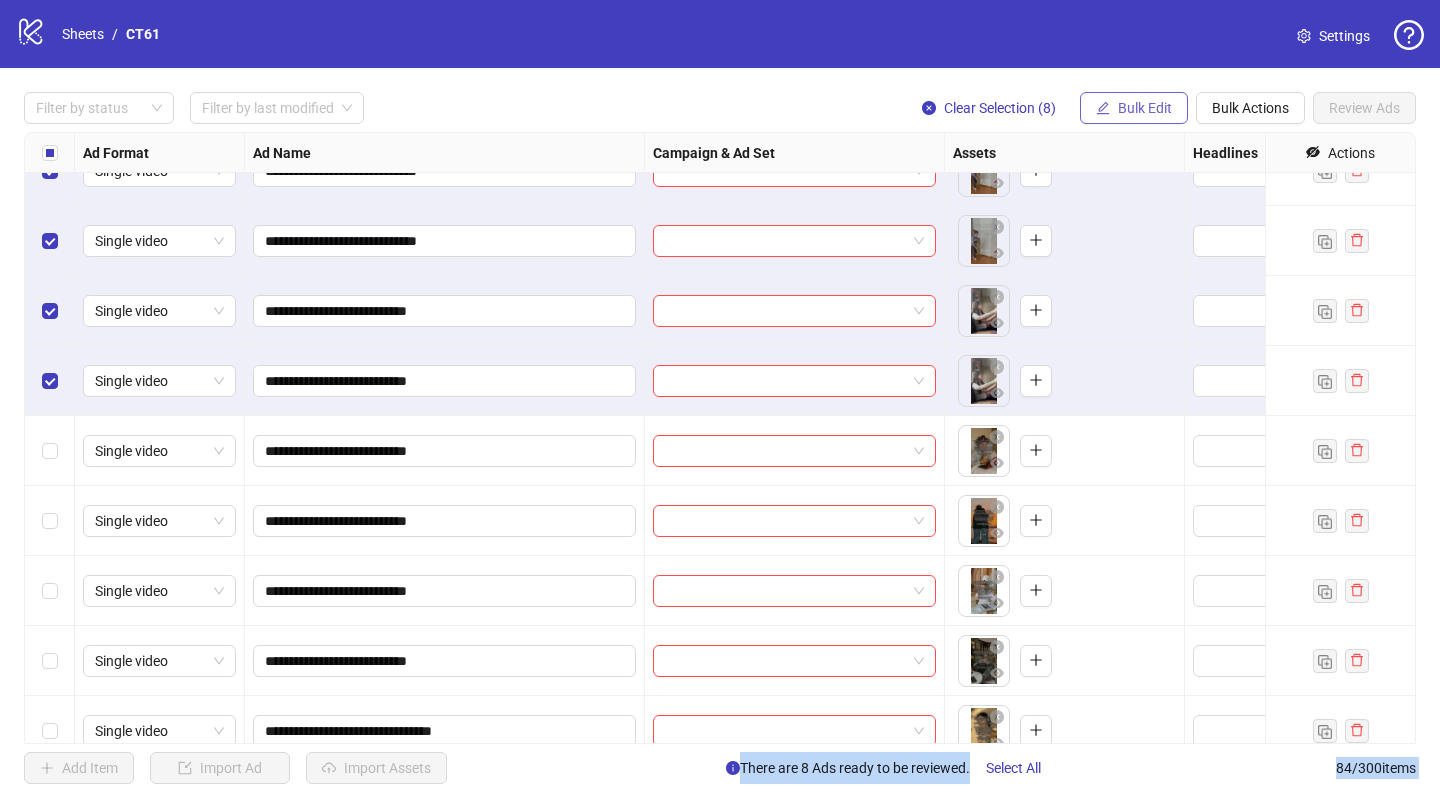 click on "Bulk Edit" at bounding box center [1145, 108] 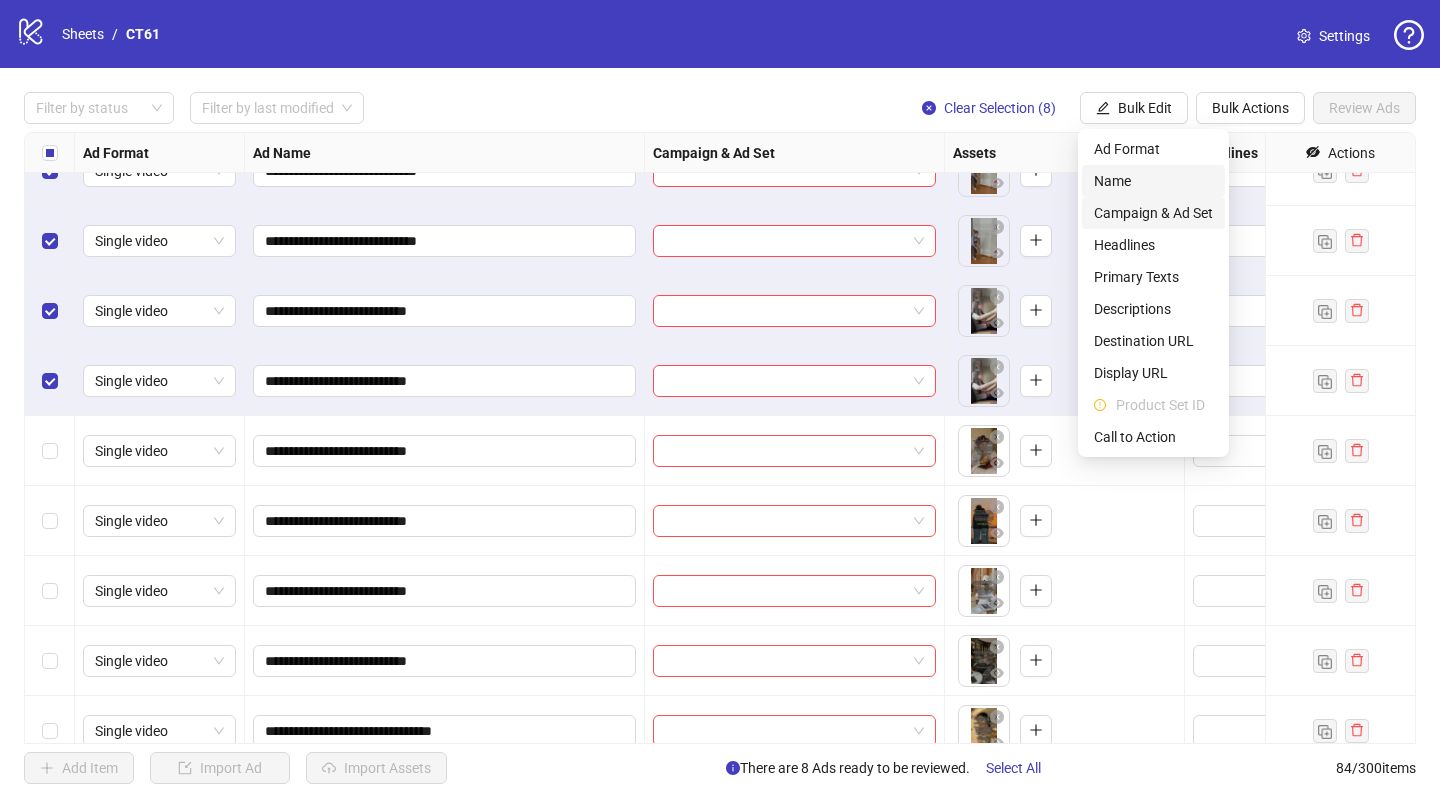 click on "Campaign & Ad Set" at bounding box center (1153, 213) 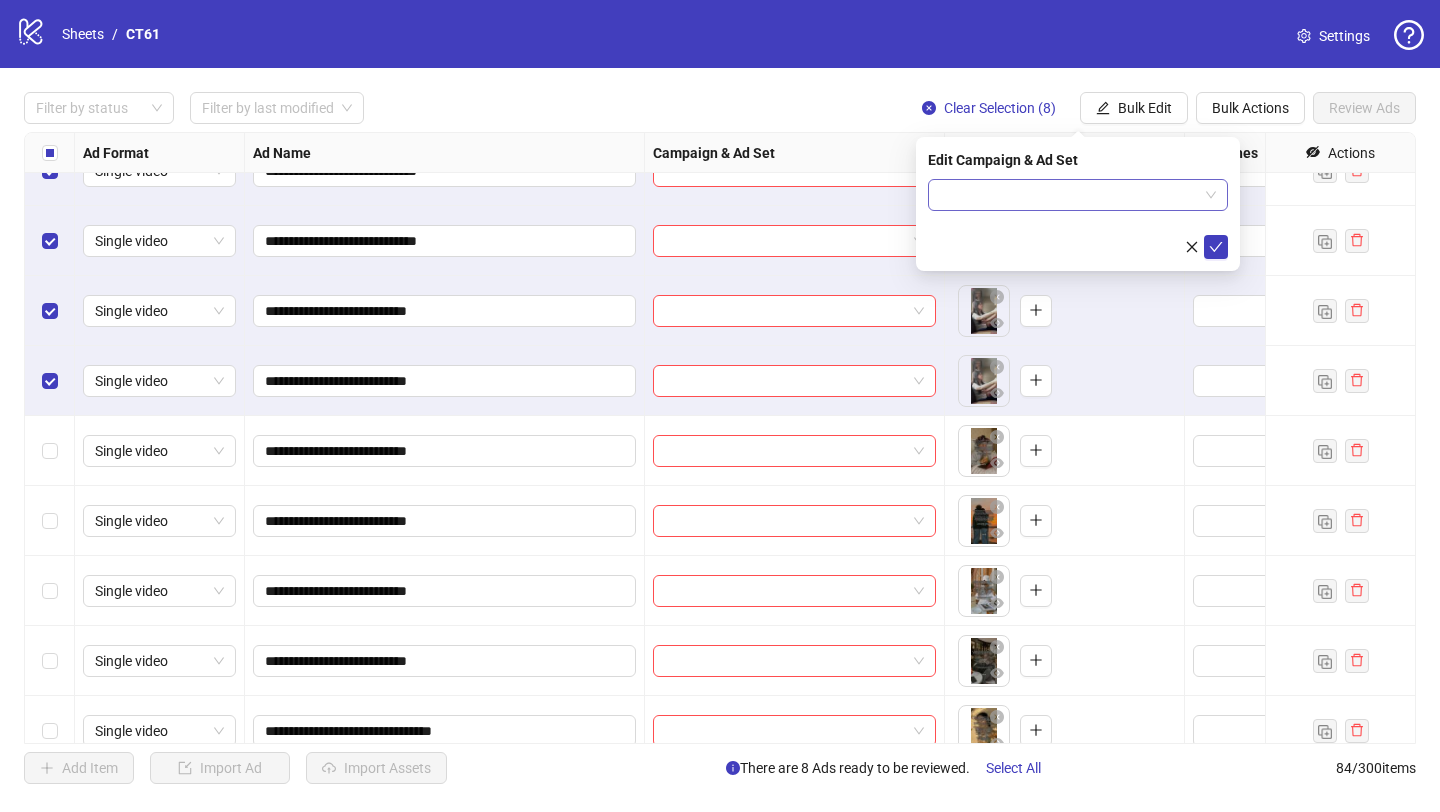 click at bounding box center [1069, 195] 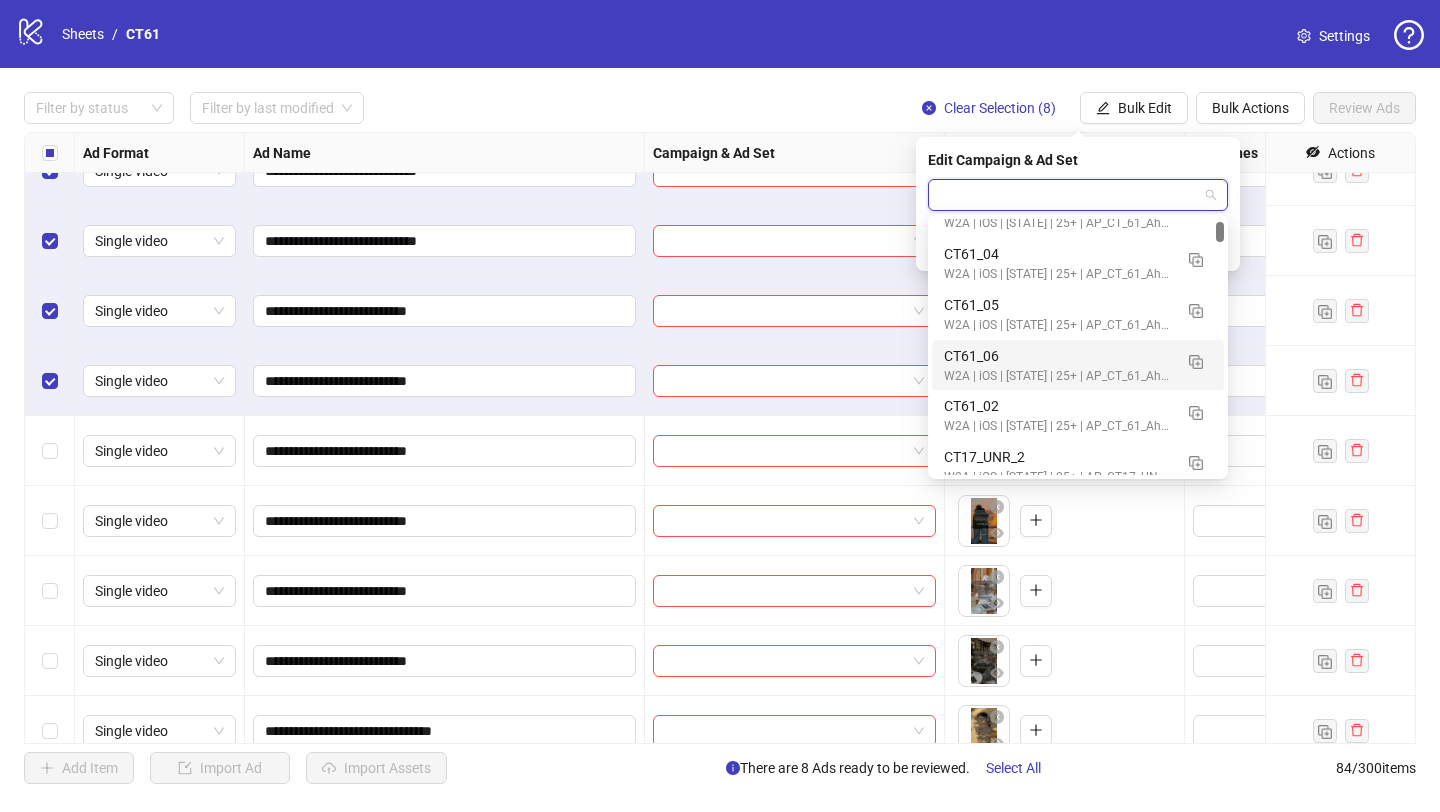 scroll, scrollTop: 185, scrollLeft: 0, axis: vertical 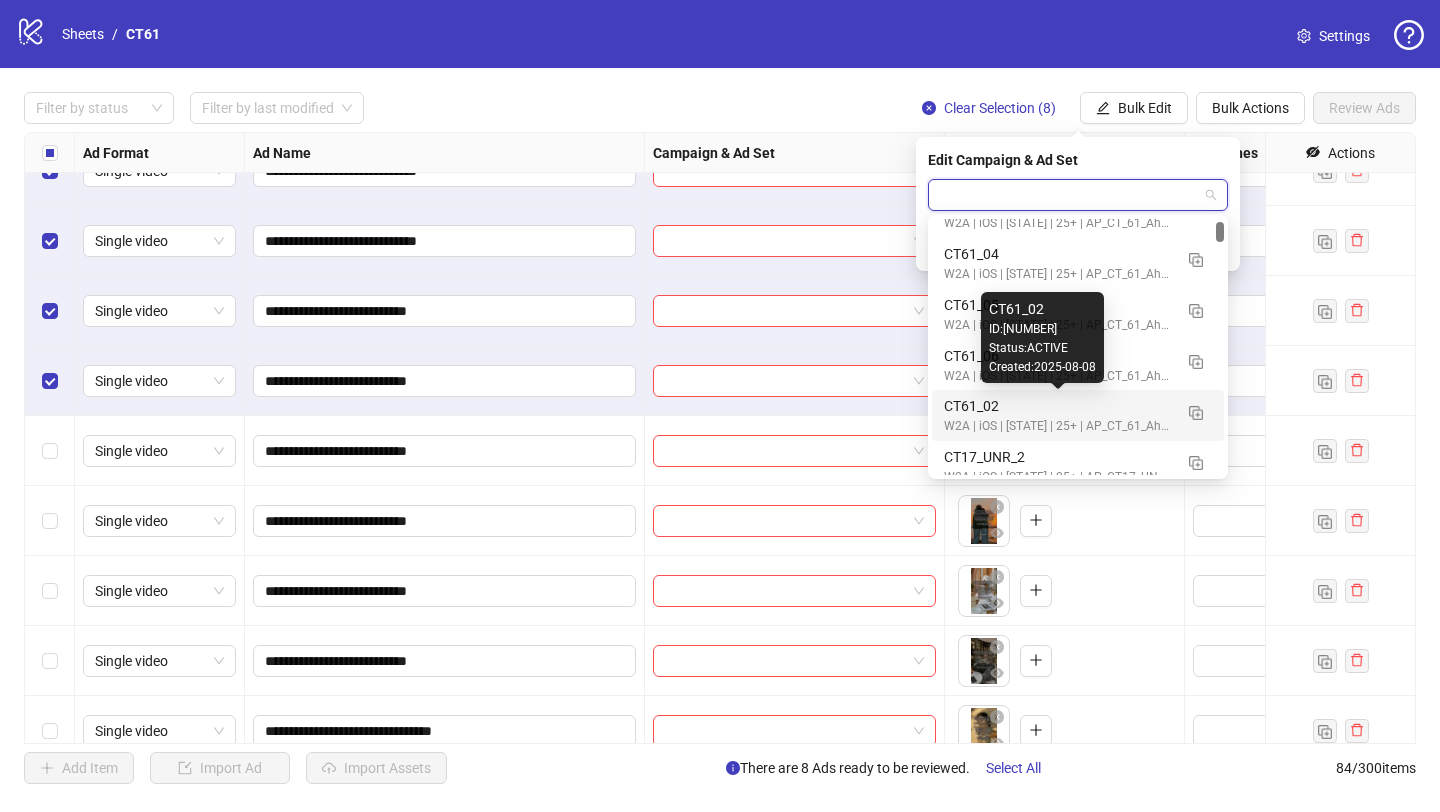 click on "CT61_02" at bounding box center [1058, 406] 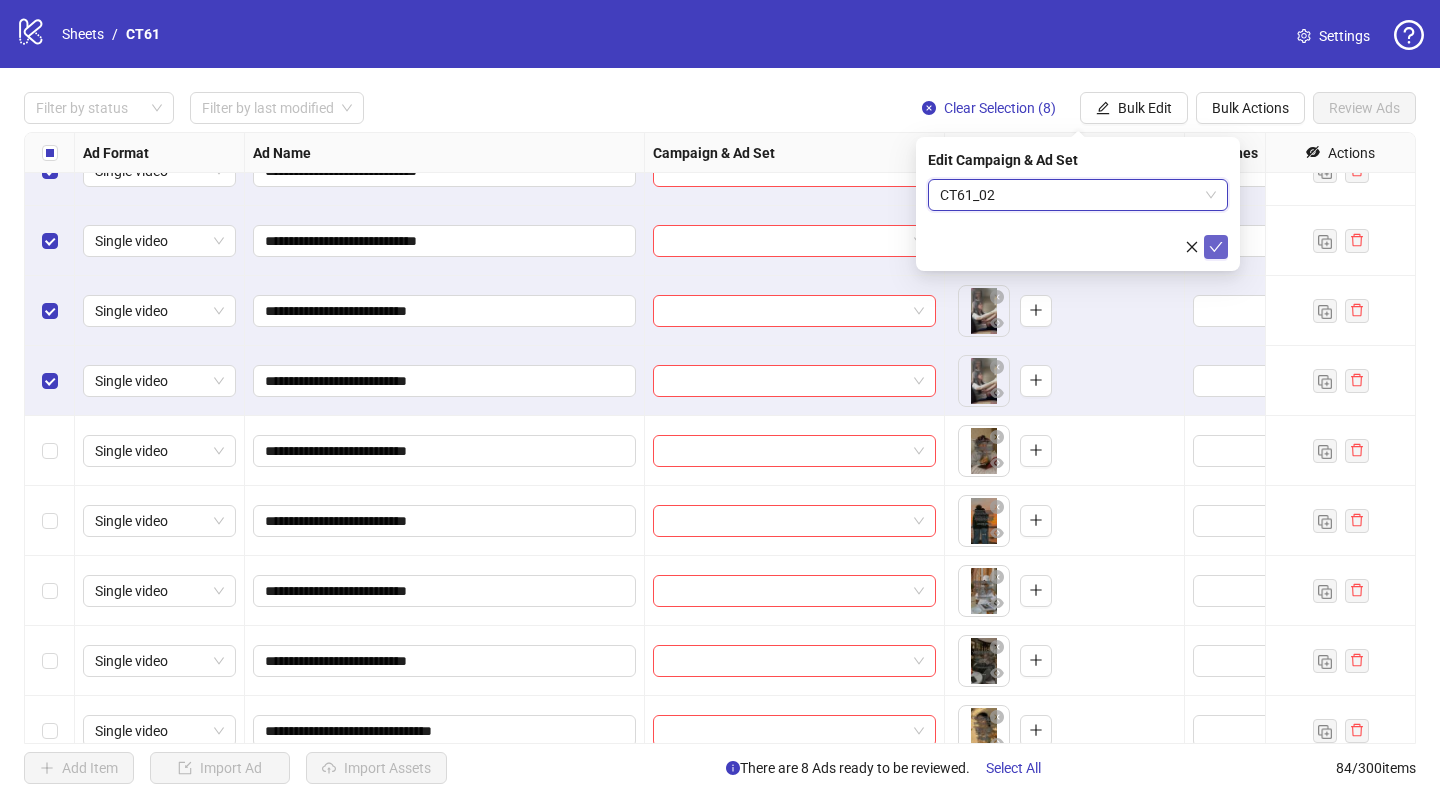 click 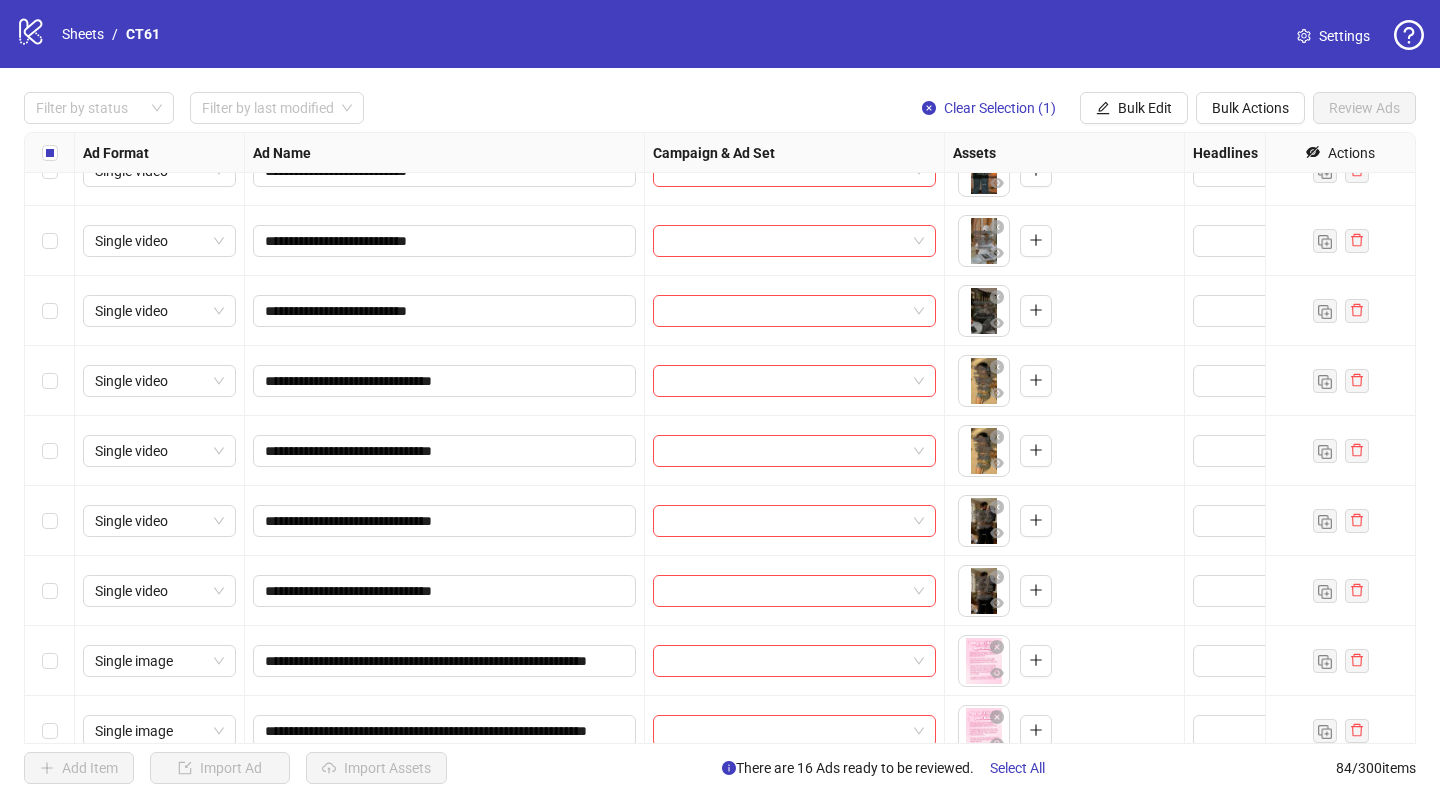 scroll, scrollTop: 1229, scrollLeft: 0, axis: vertical 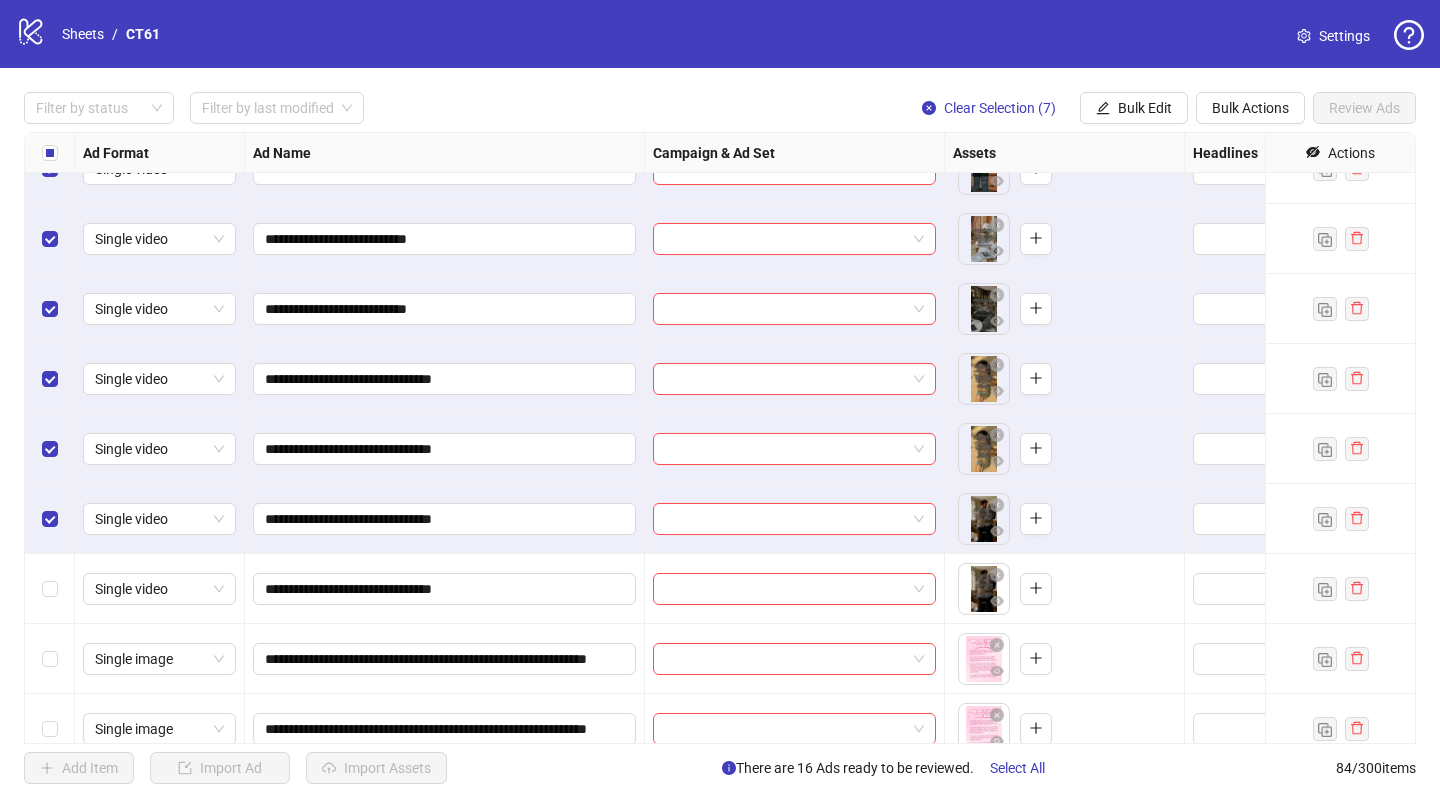click at bounding box center (50, 589) 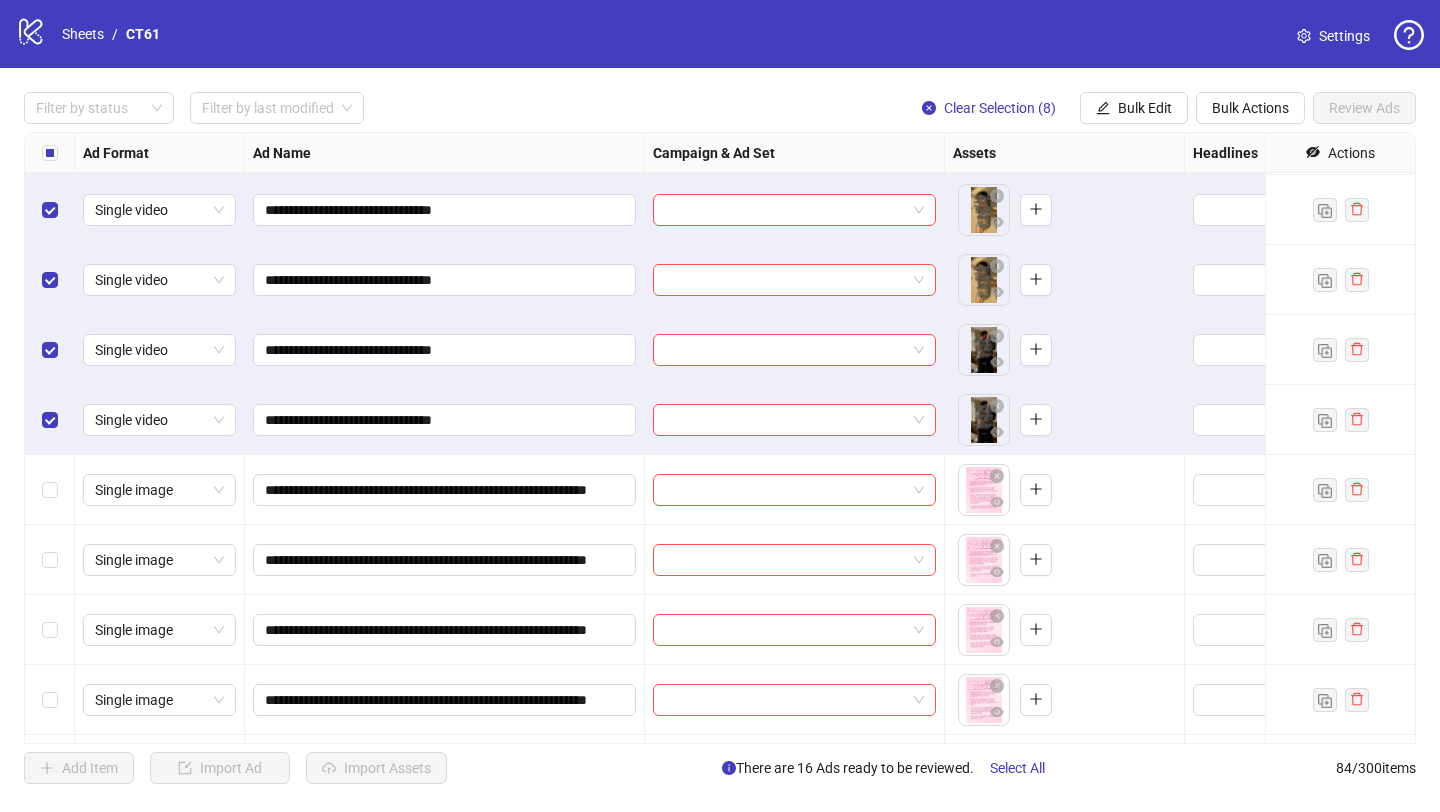 scroll, scrollTop: 1412, scrollLeft: 0, axis: vertical 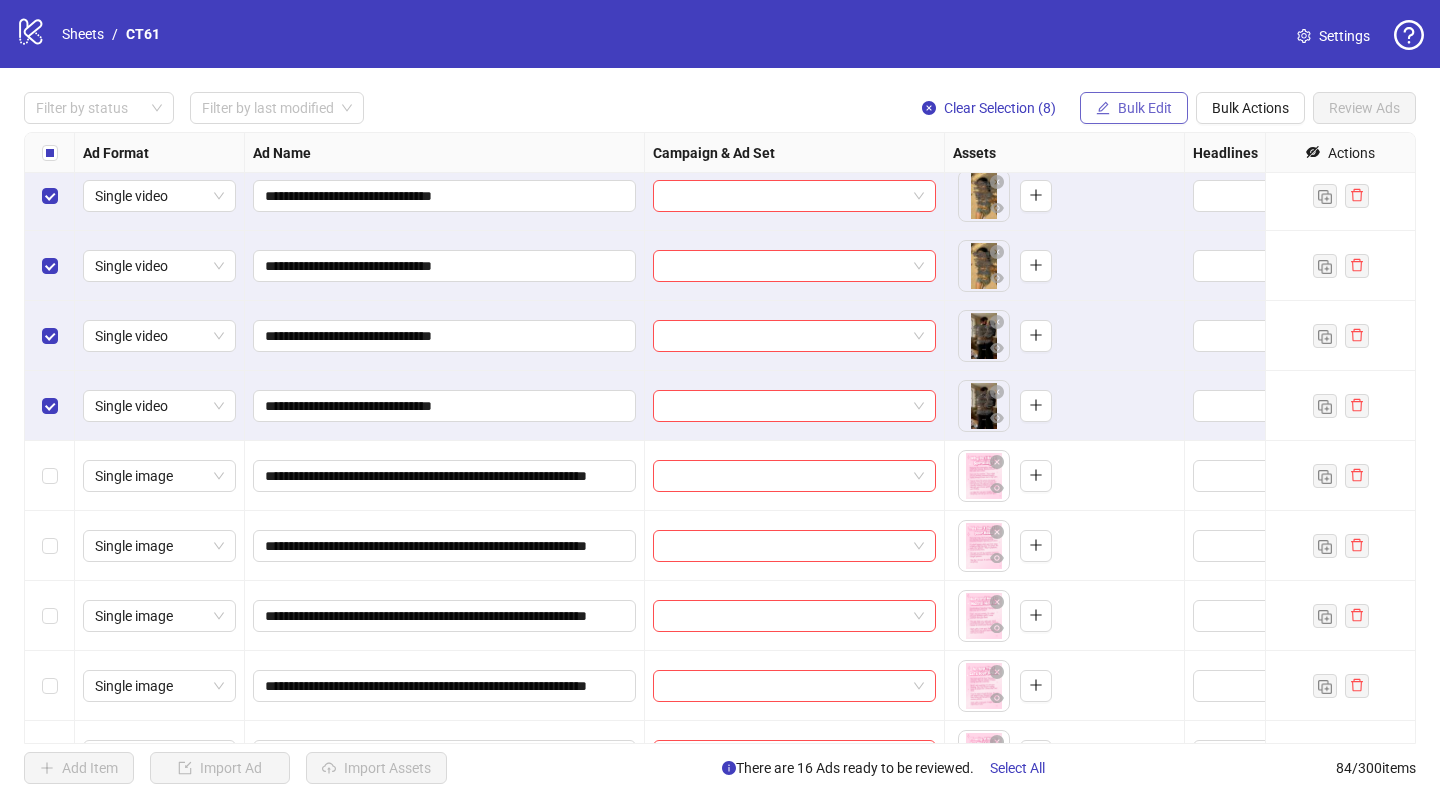 click on "Bulk Edit" at bounding box center [1145, 108] 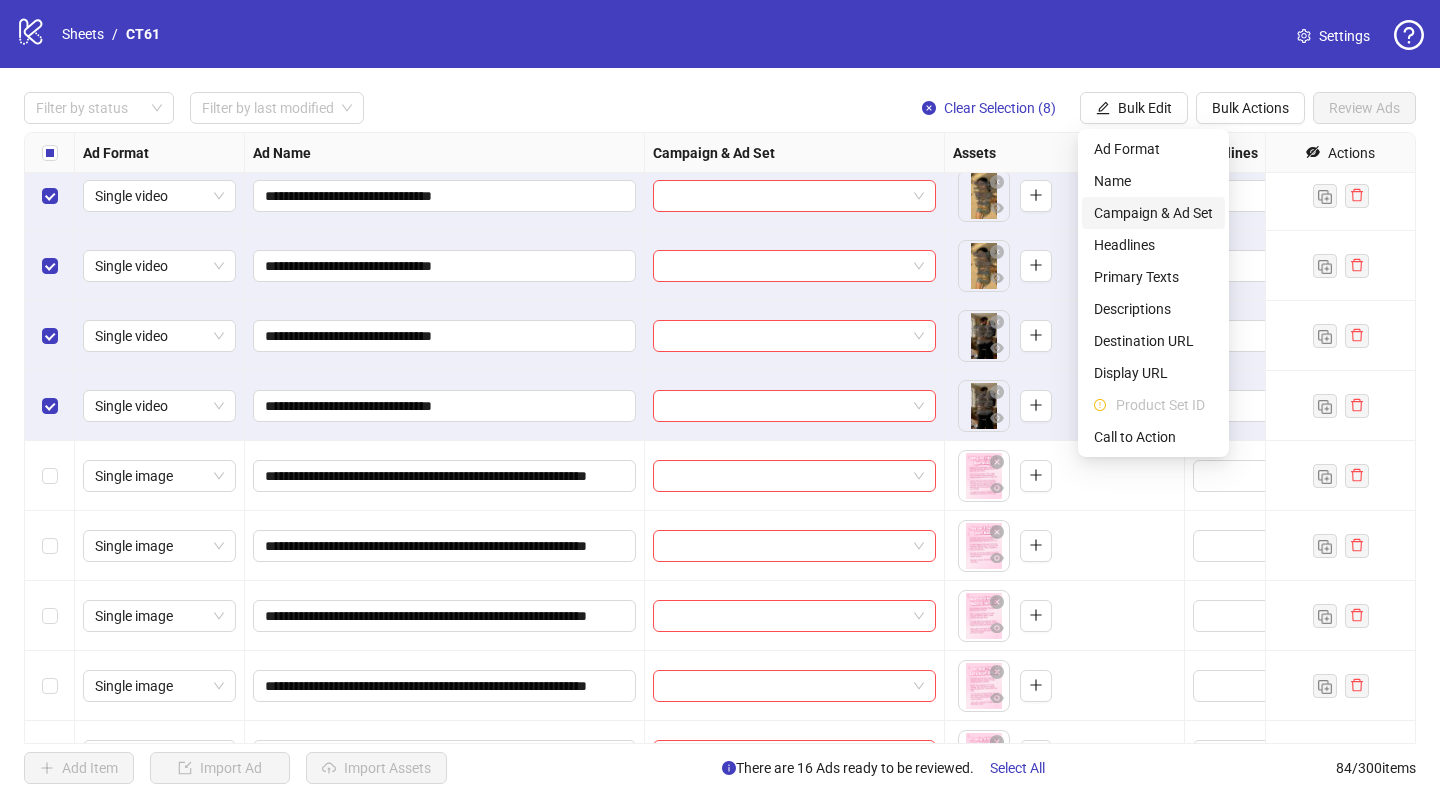 click on "Campaign & Ad Set" at bounding box center [1153, 213] 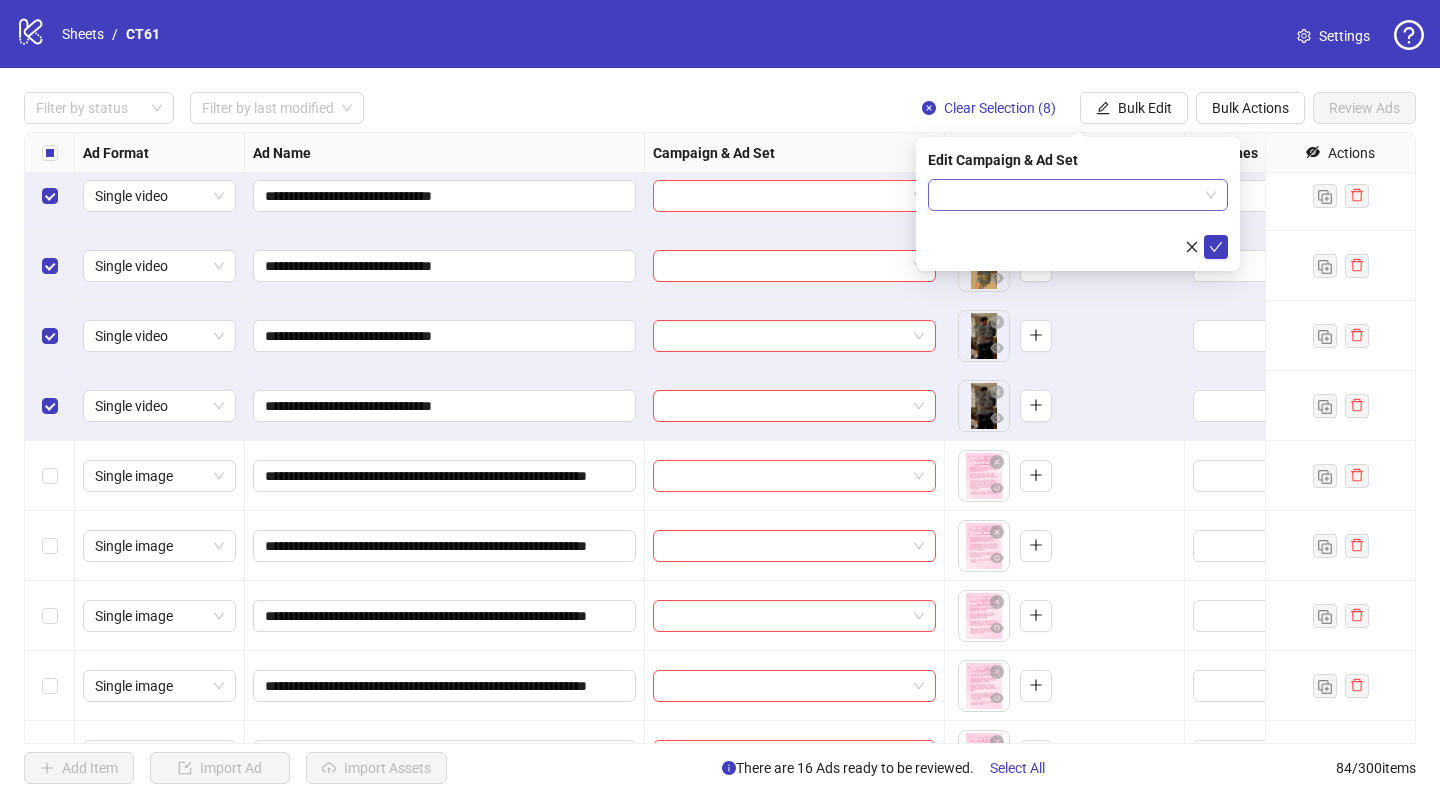 click at bounding box center [1069, 195] 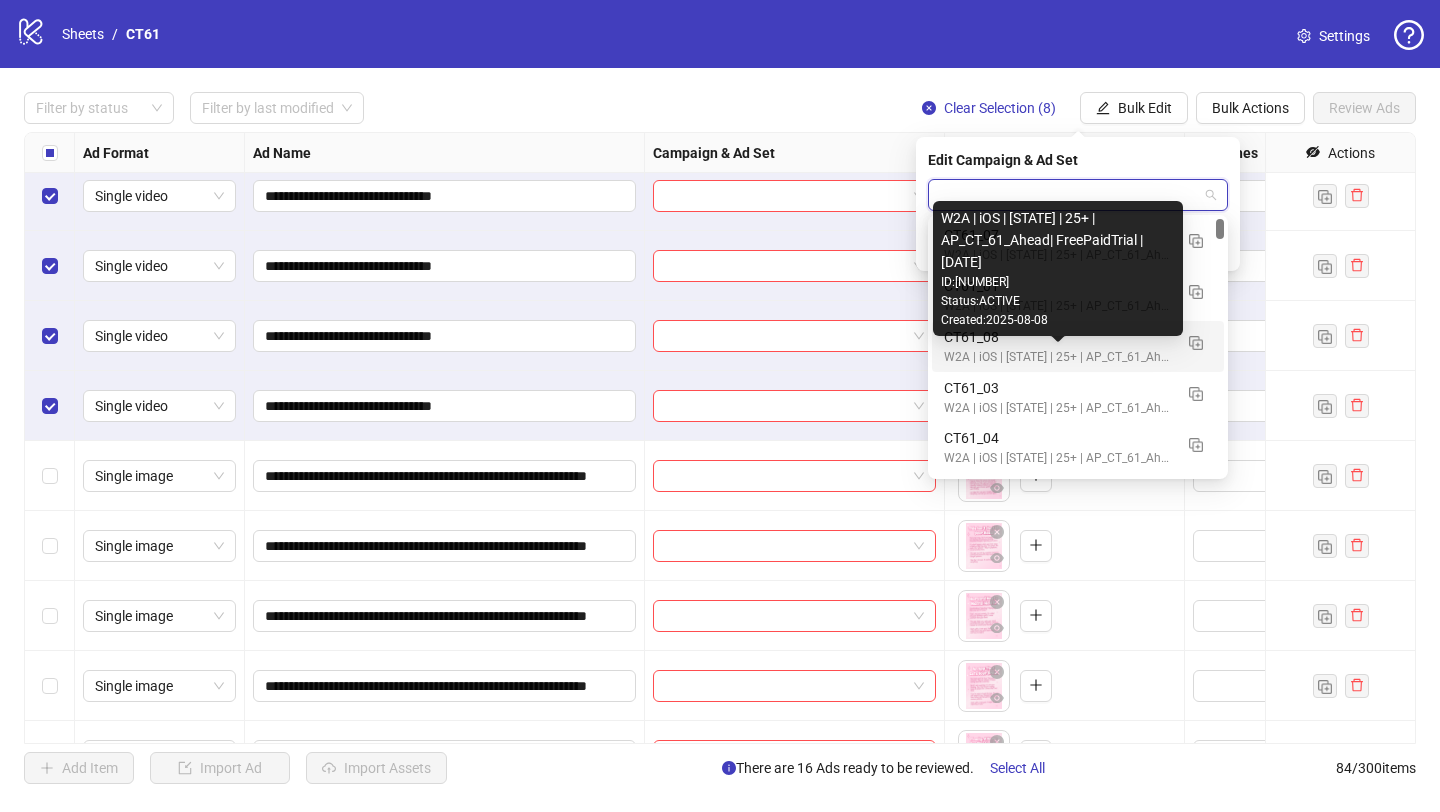 scroll, scrollTop: 20, scrollLeft: 0, axis: vertical 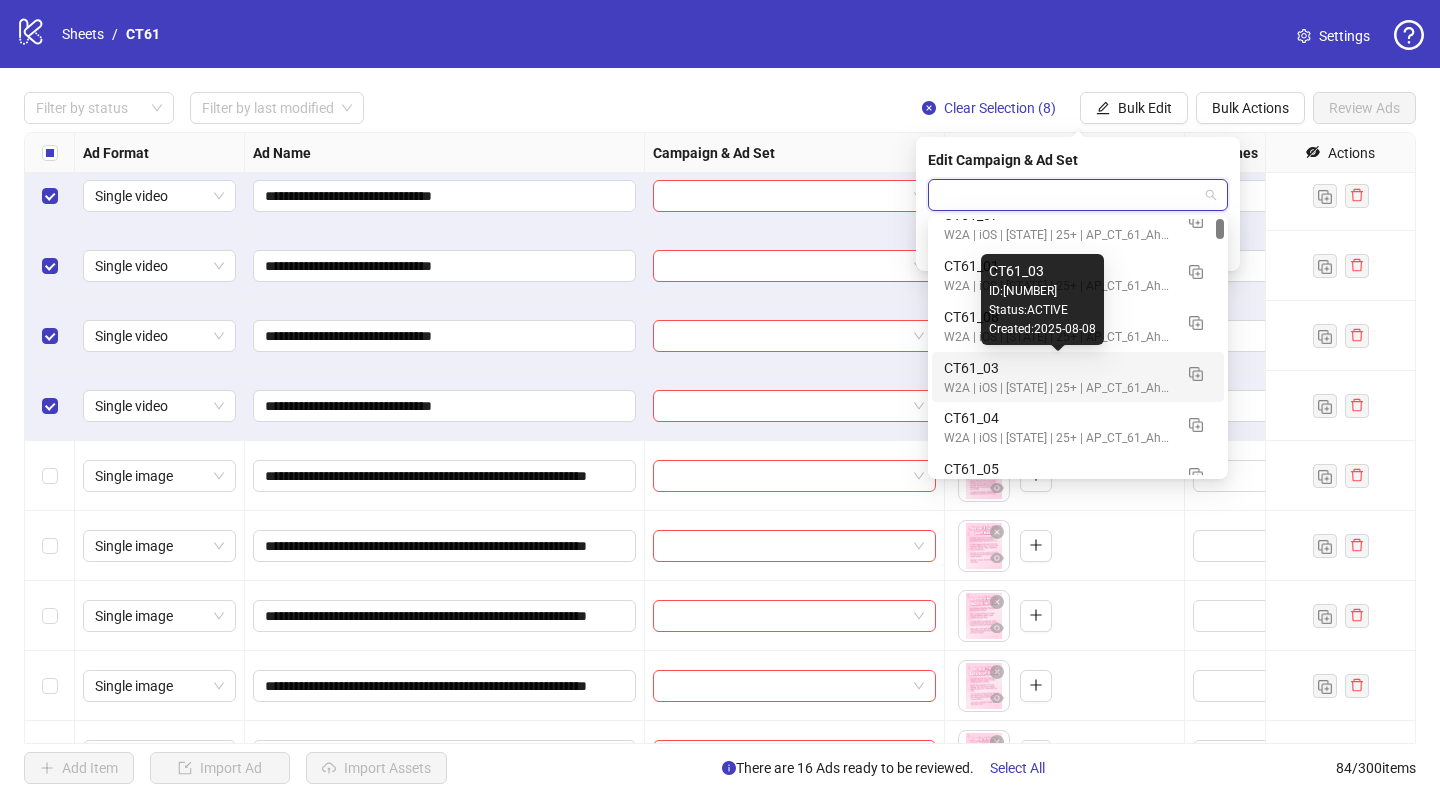 click on "CT61_03" at bounding box center [1058, 368] 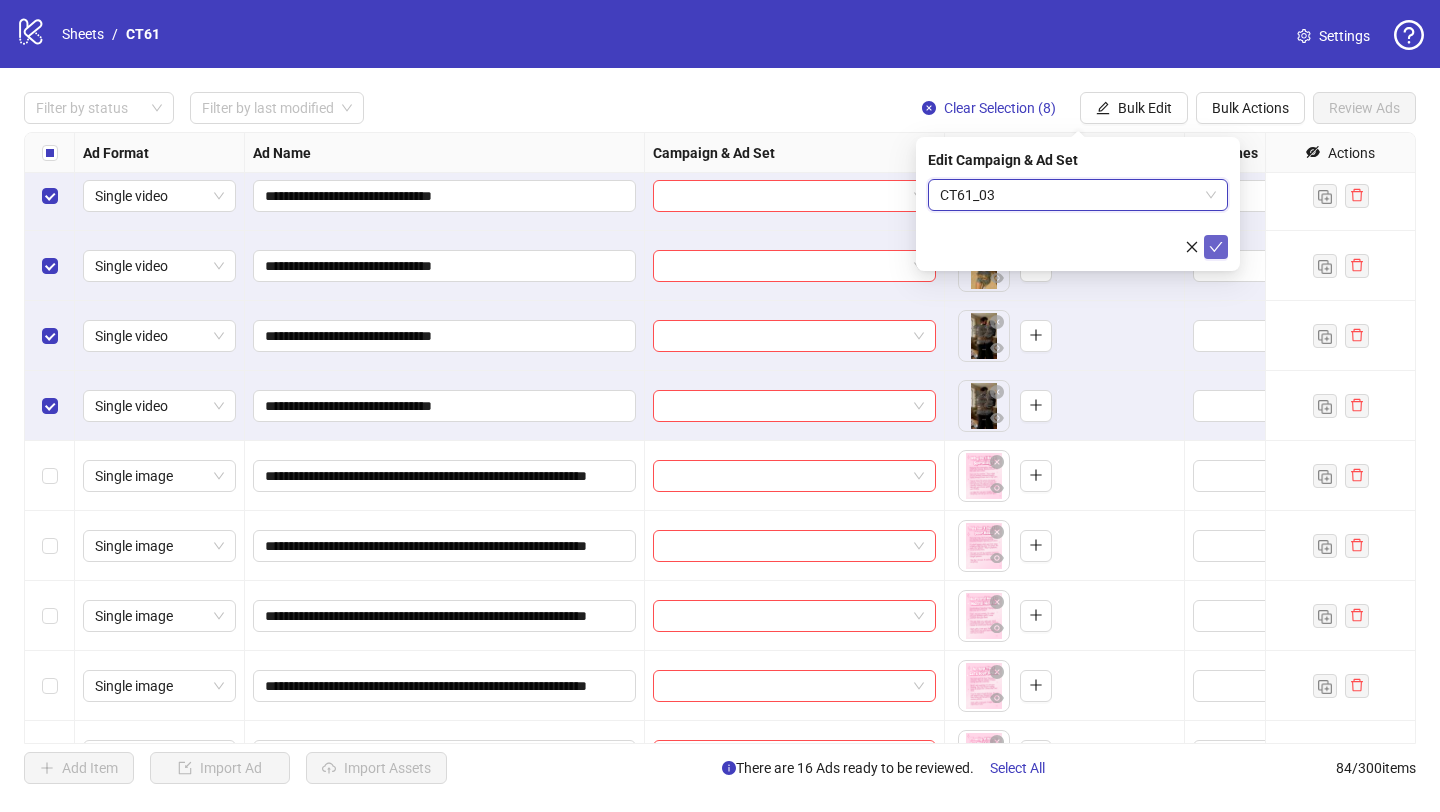 click at bounding box center (1216, 247) 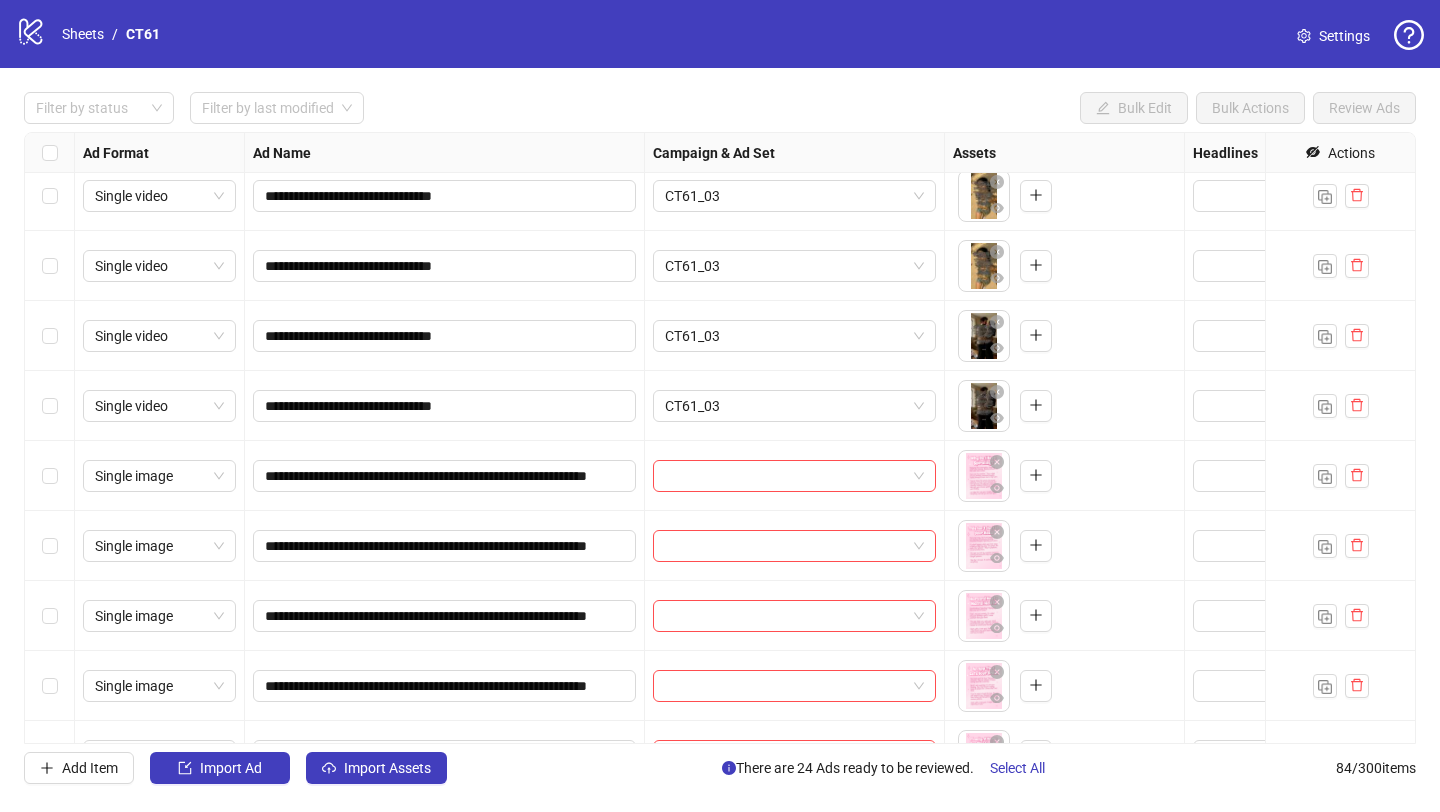 scroll, scrollTop: 1583, scrollLeft: 0, axis: vertical 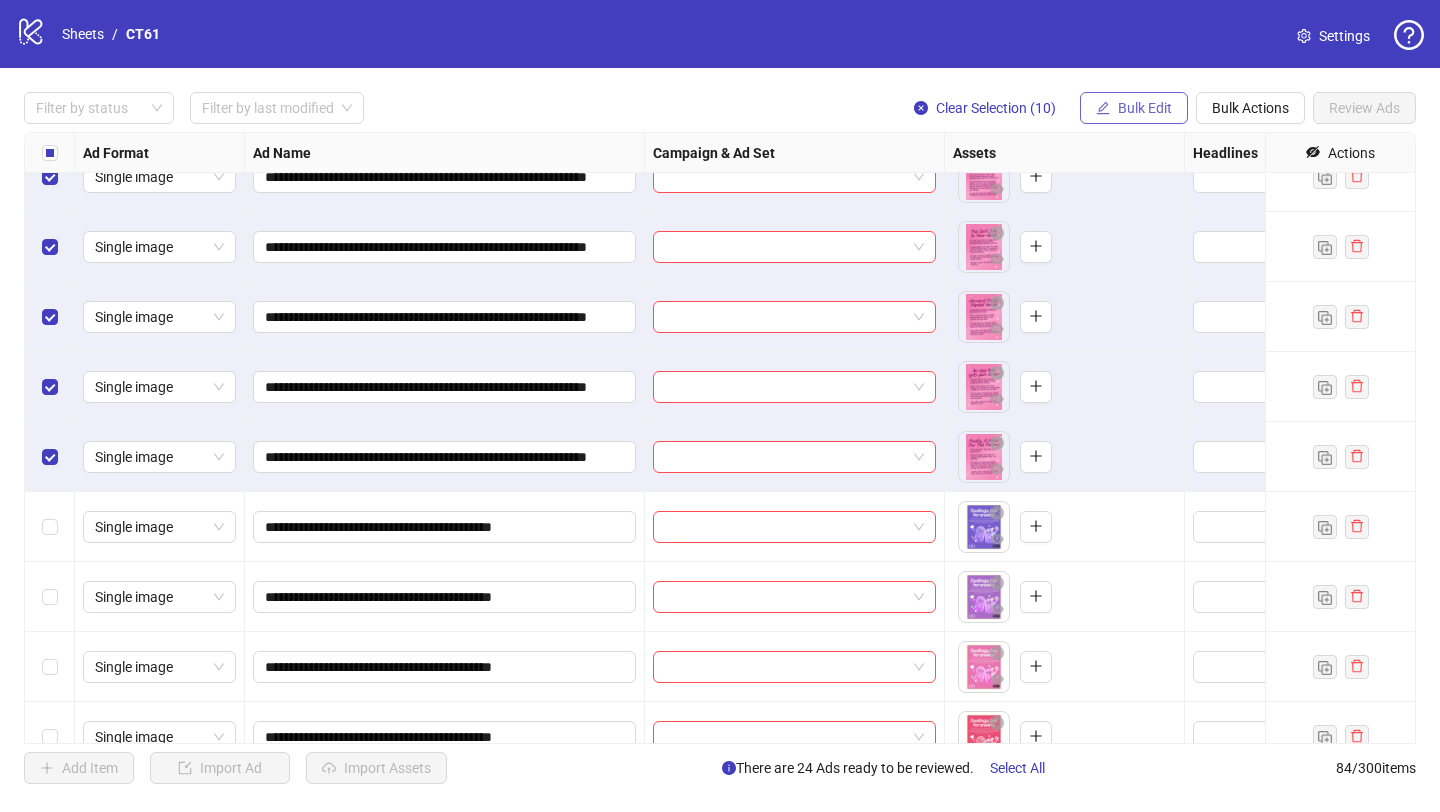 click on "Bulk Edit" at bounding box center (1145, 108) 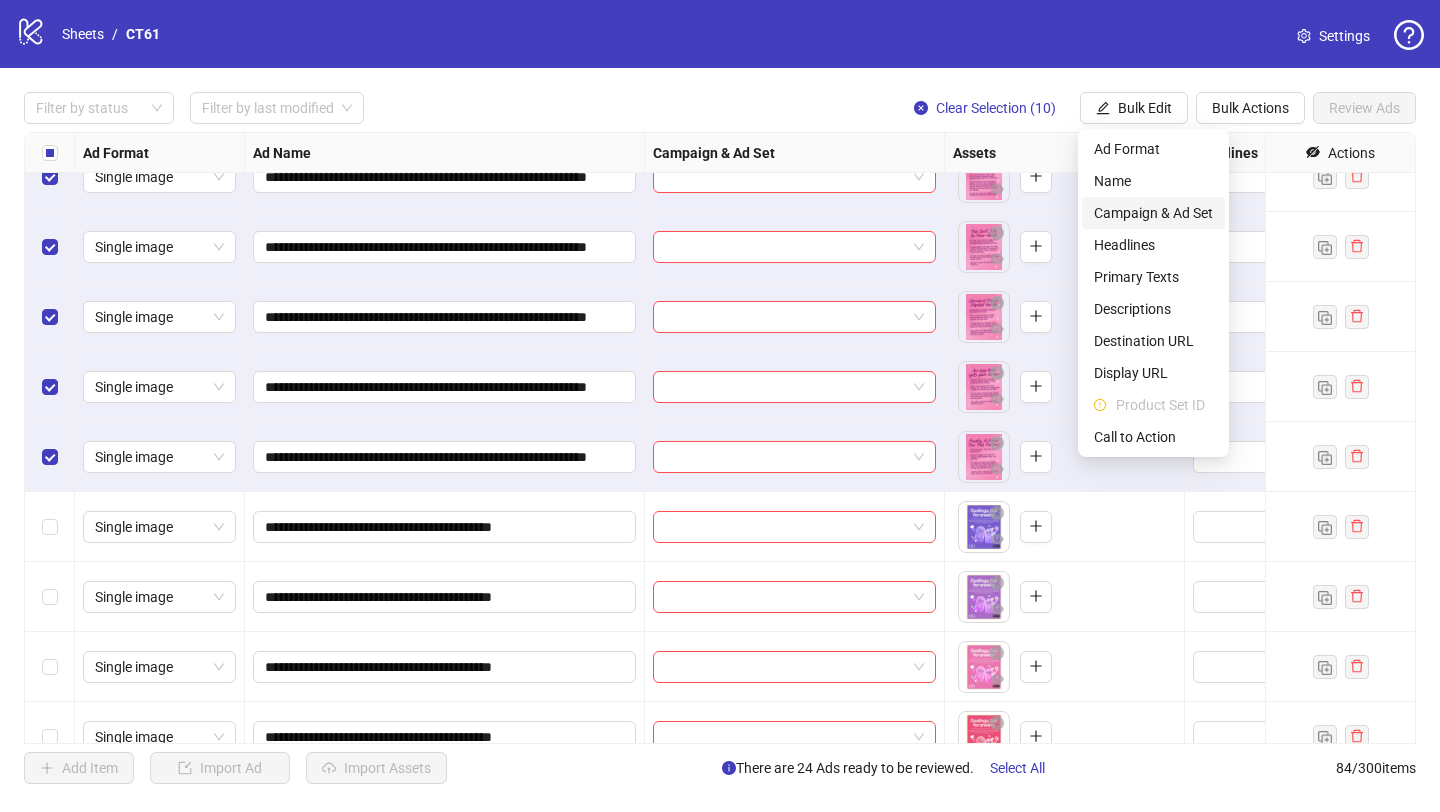 click on "Campaign & Ad Set" at bounding box center (1153, 213) 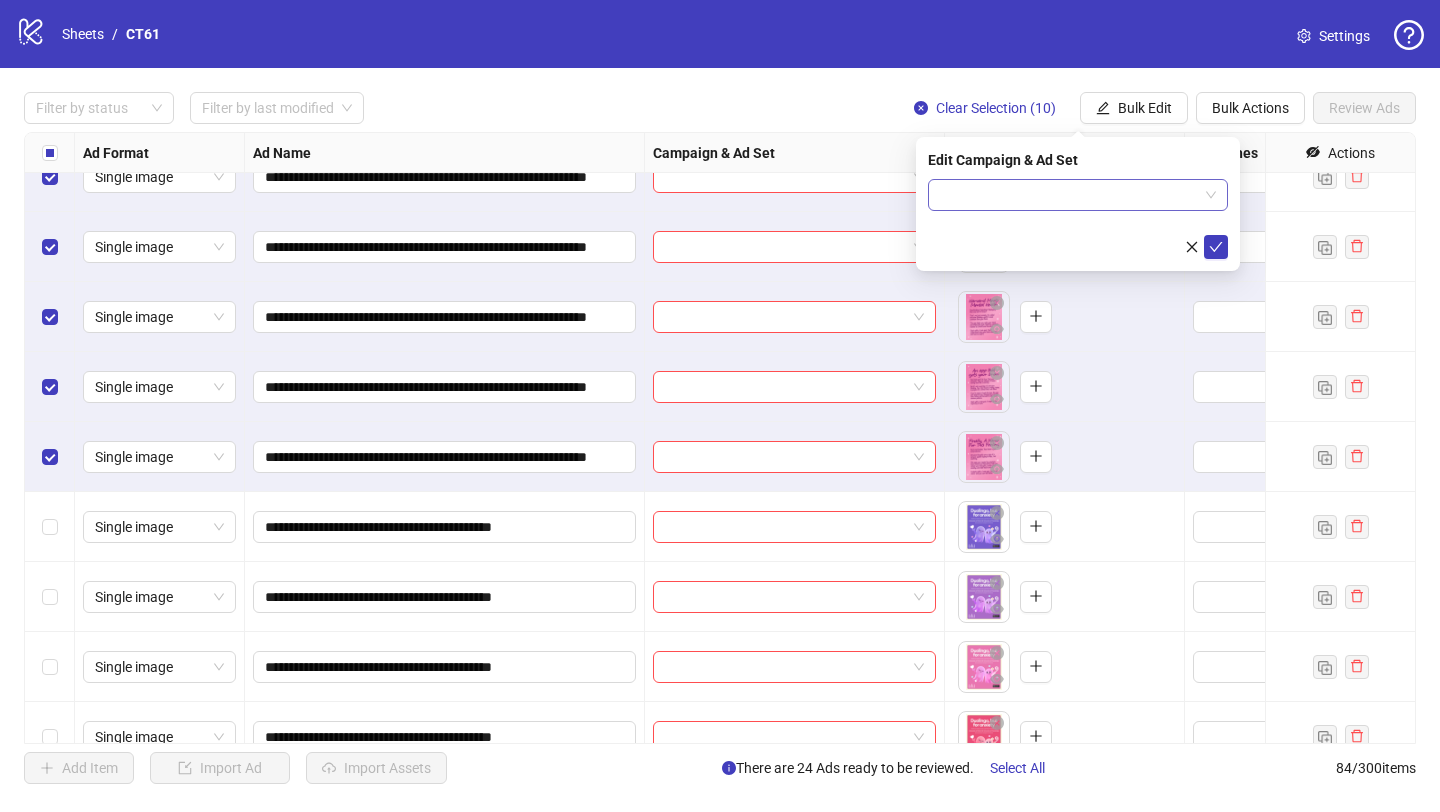 click at bounding box center [1069, 195] 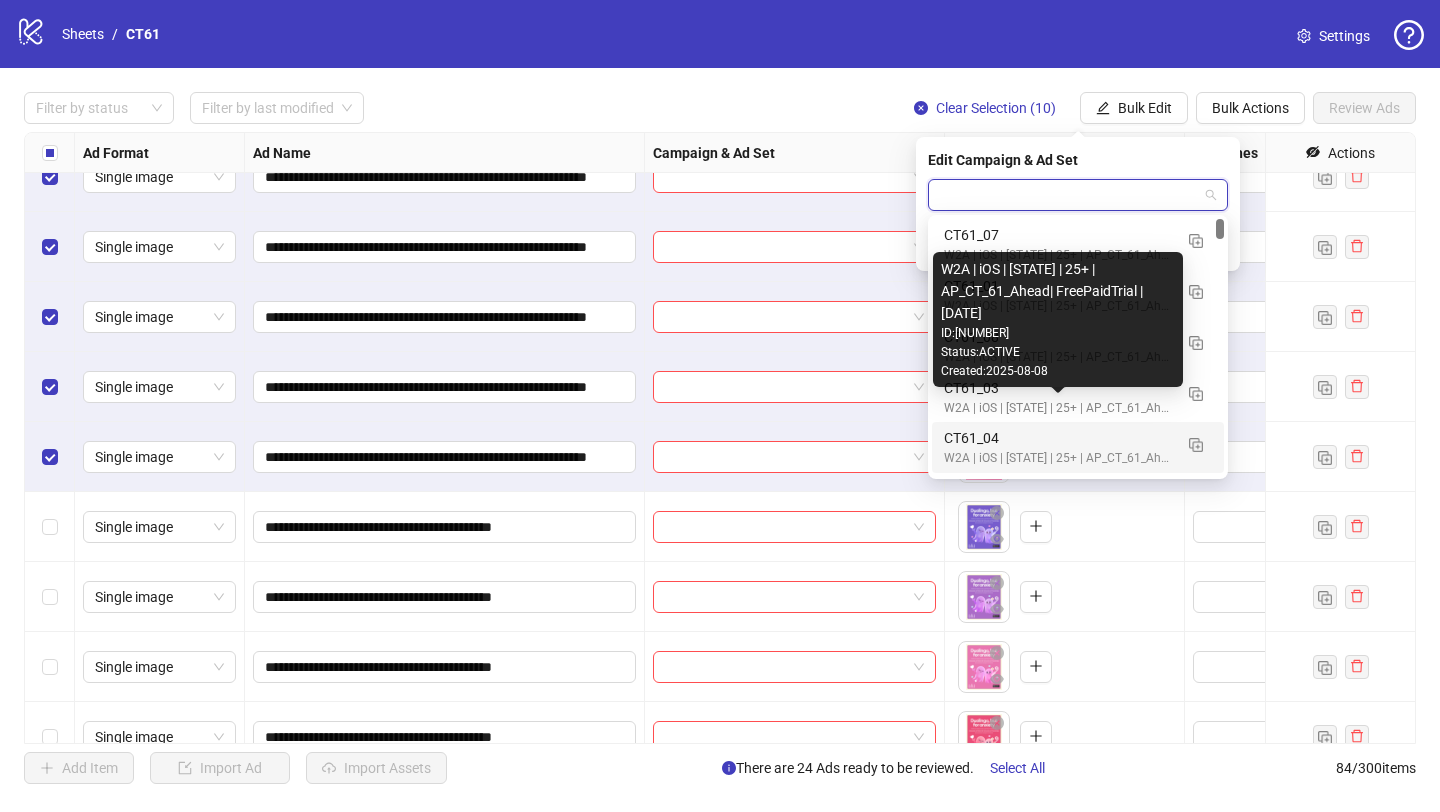 click on "CT61_04" at bounding box center (1058, 438) 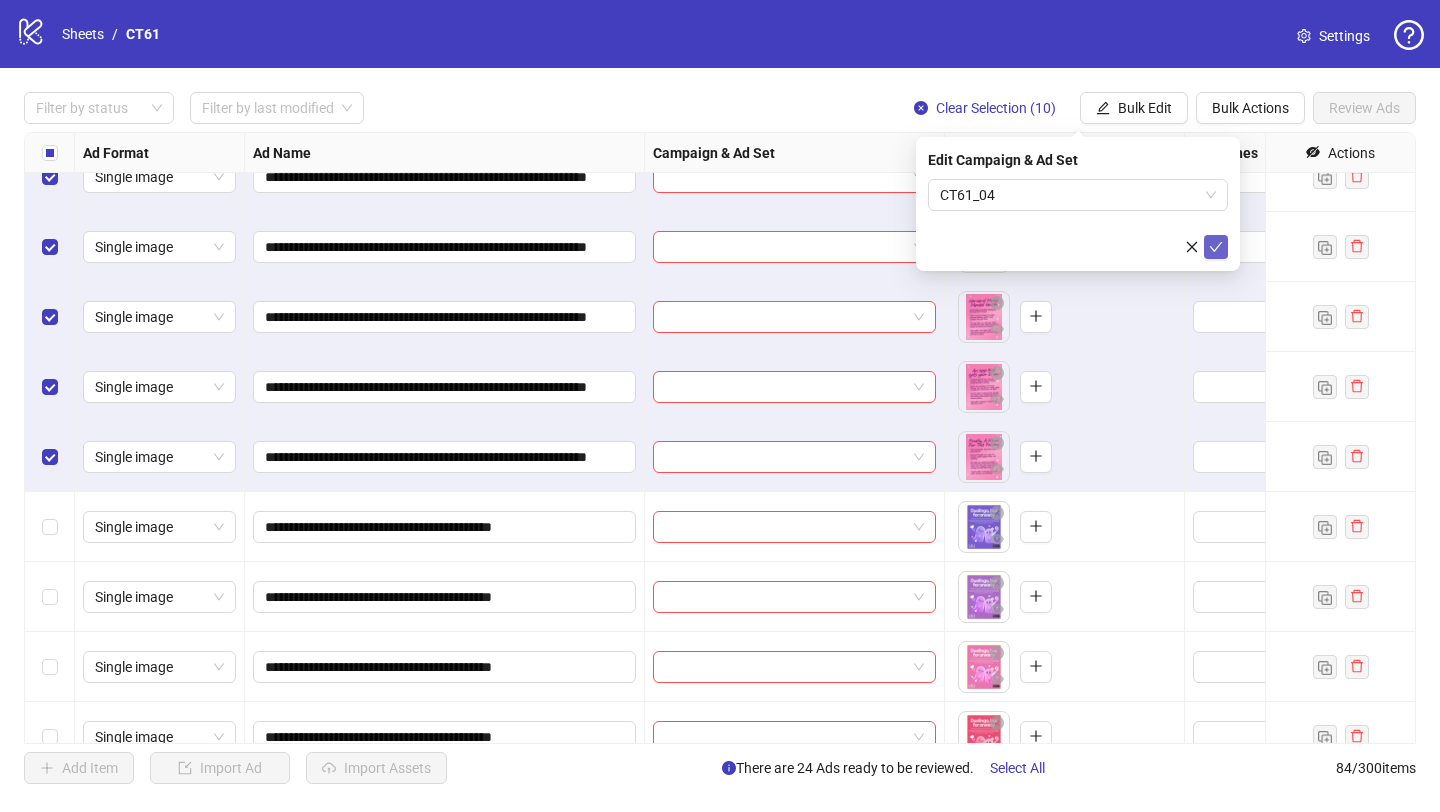 click at bounding box center (1216, 247) 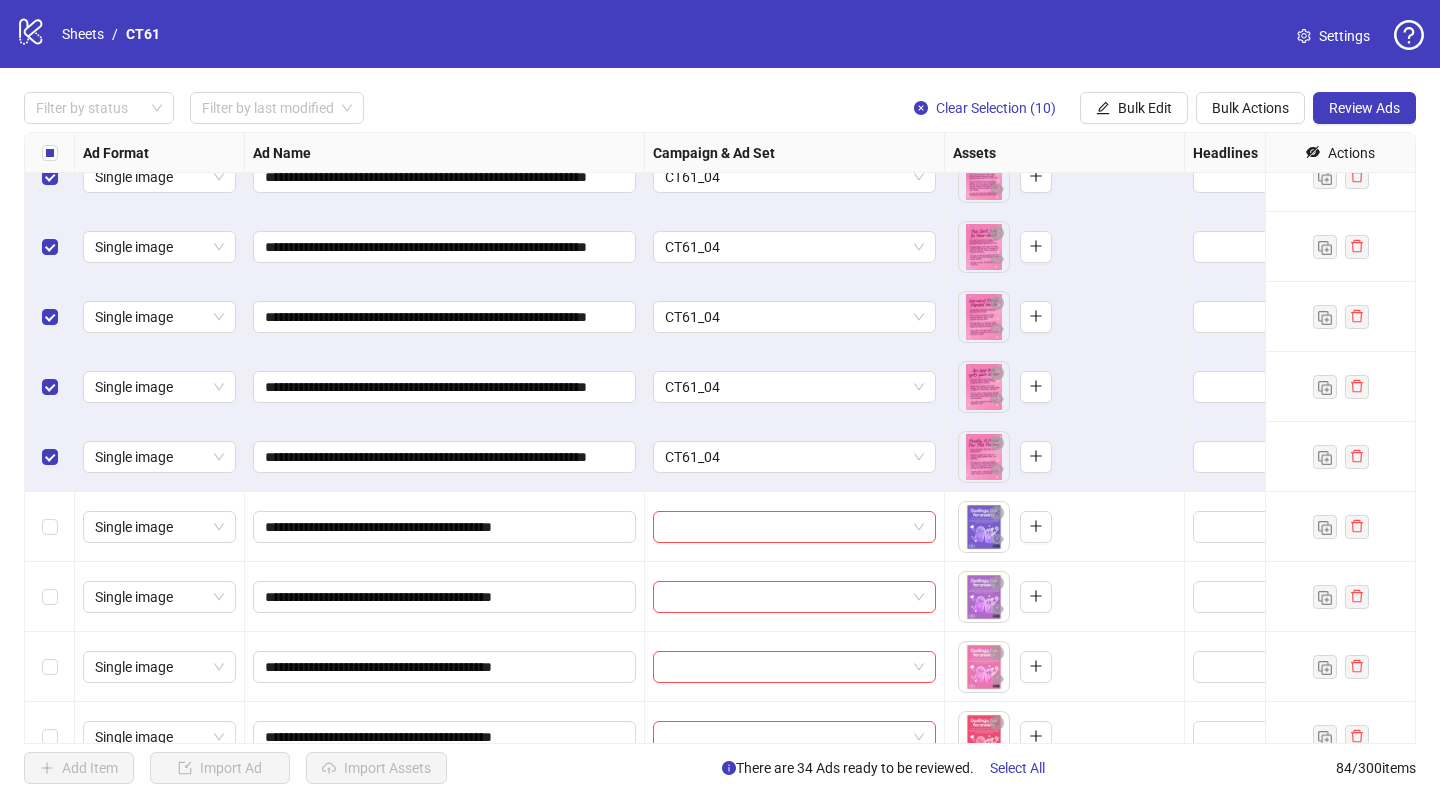 click at bounding box center (50, 153) 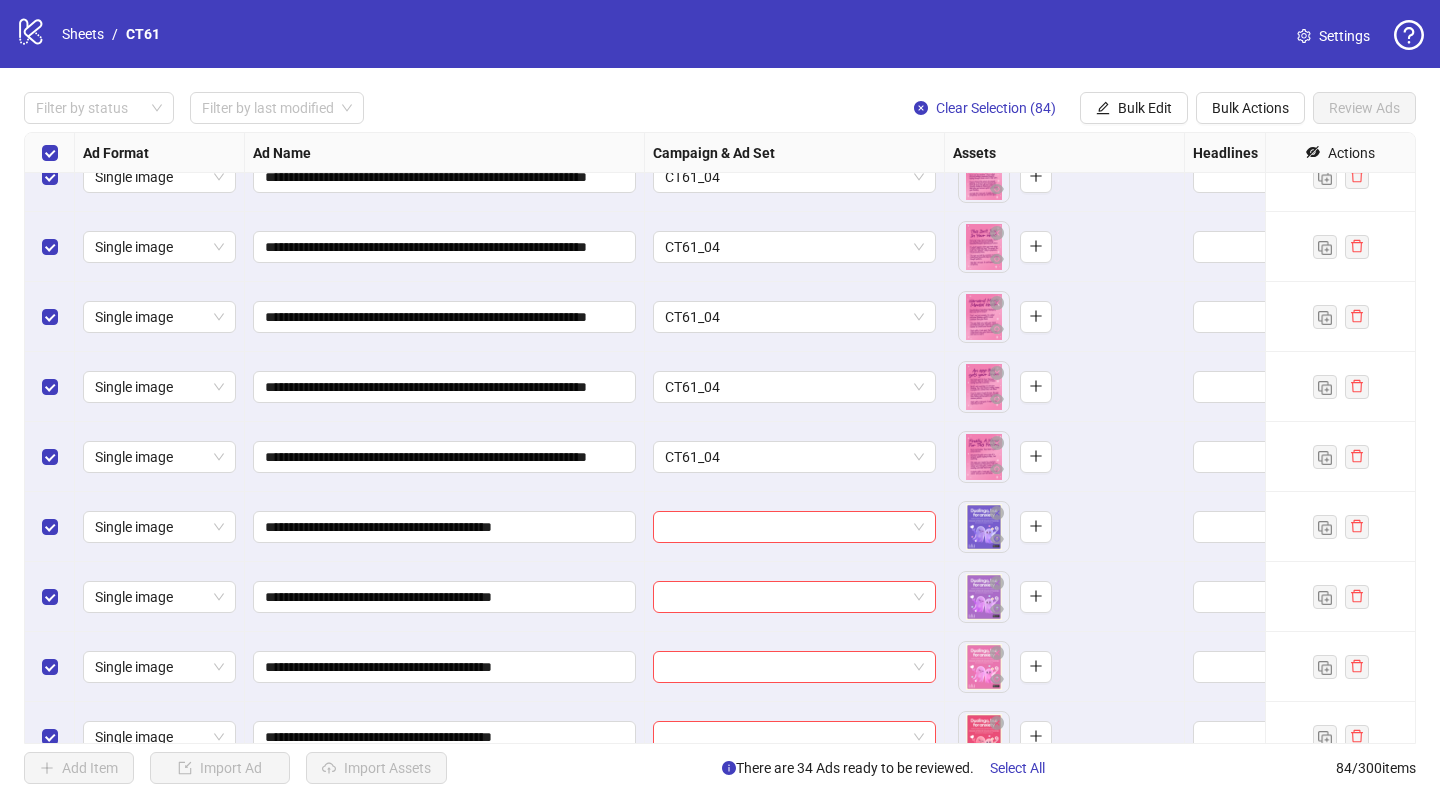 click at bounding box center (50, 153) 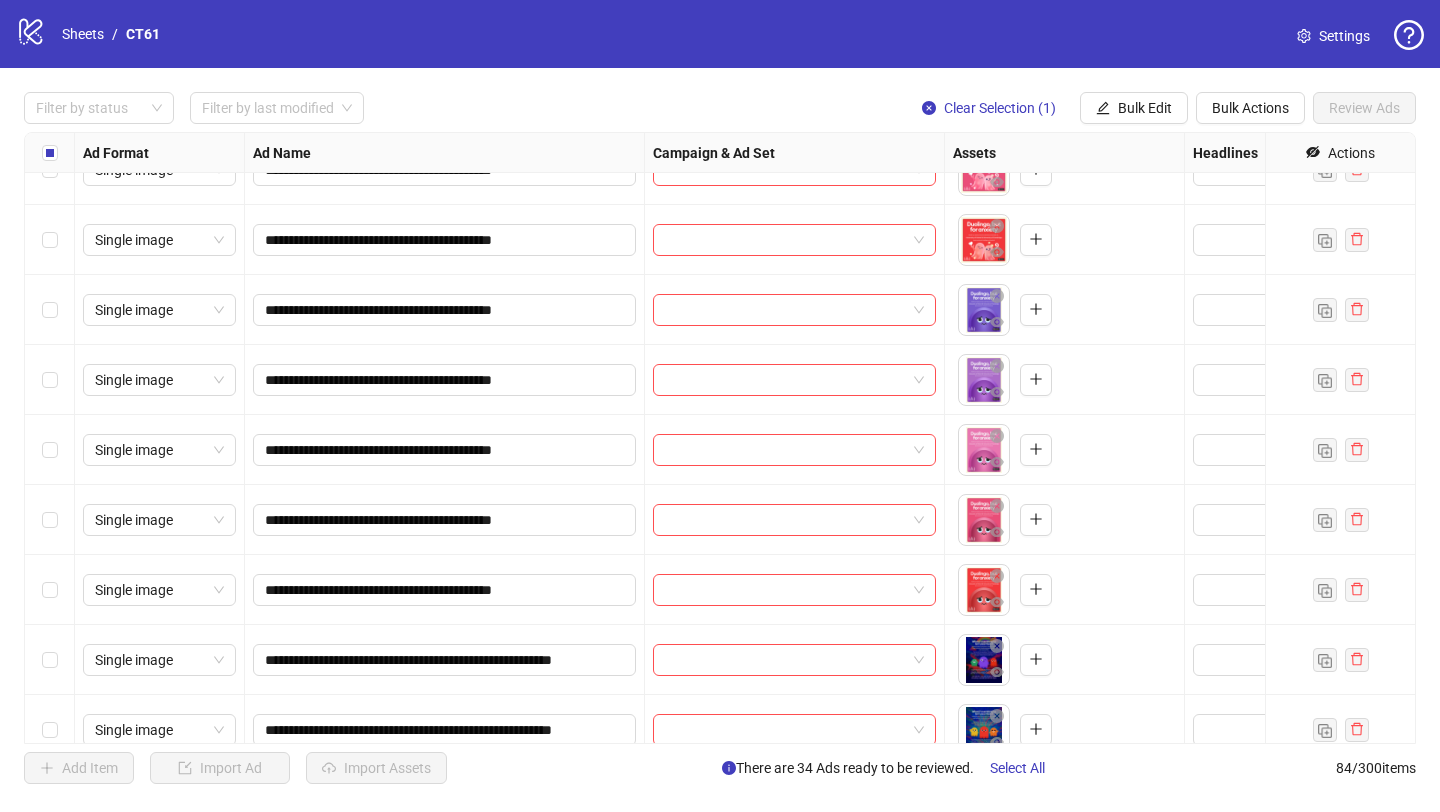 scroll, scrollTop: 3168, scrollLeft: 0, axis: vertical 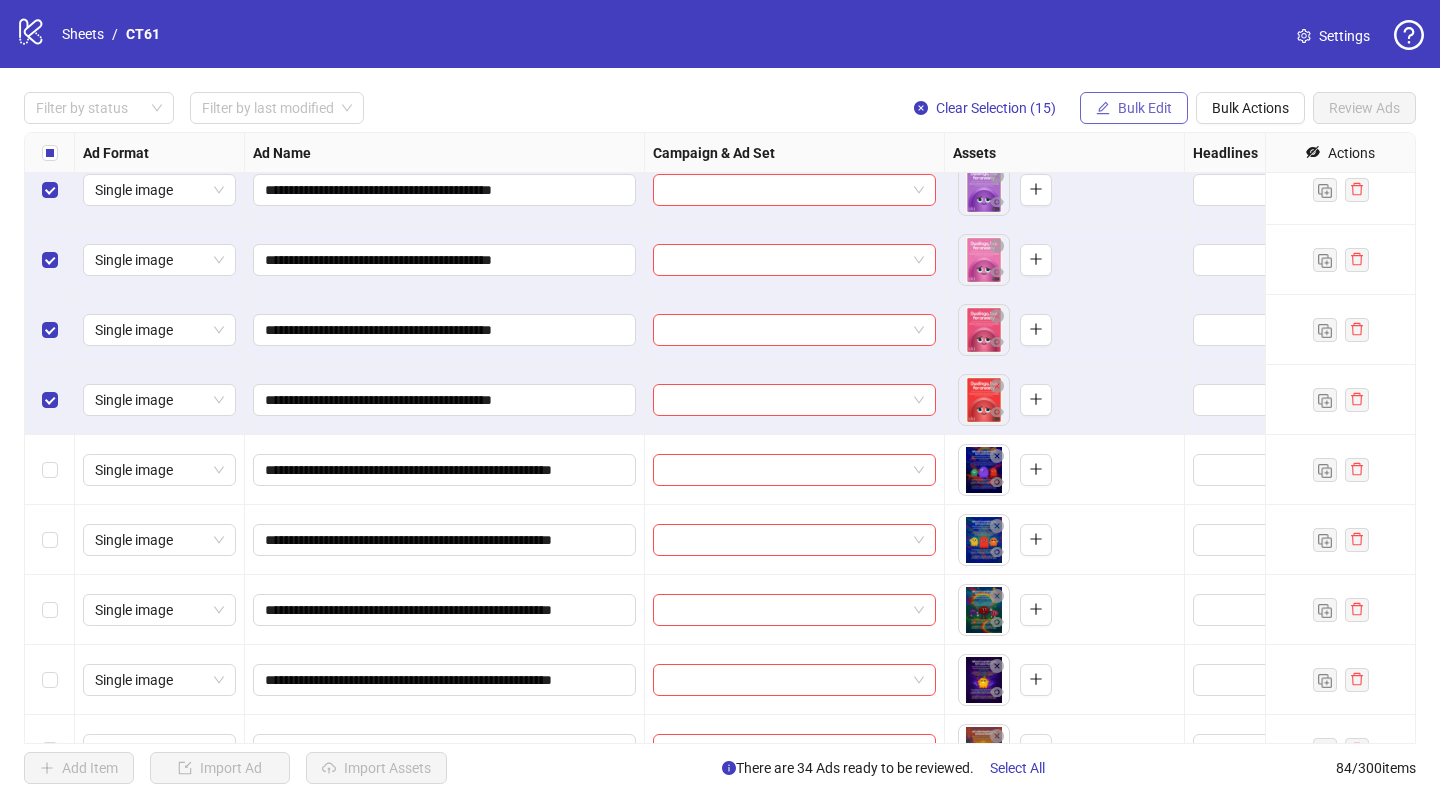 click on "Bulk Edit" at bounding box center [1145, 108] 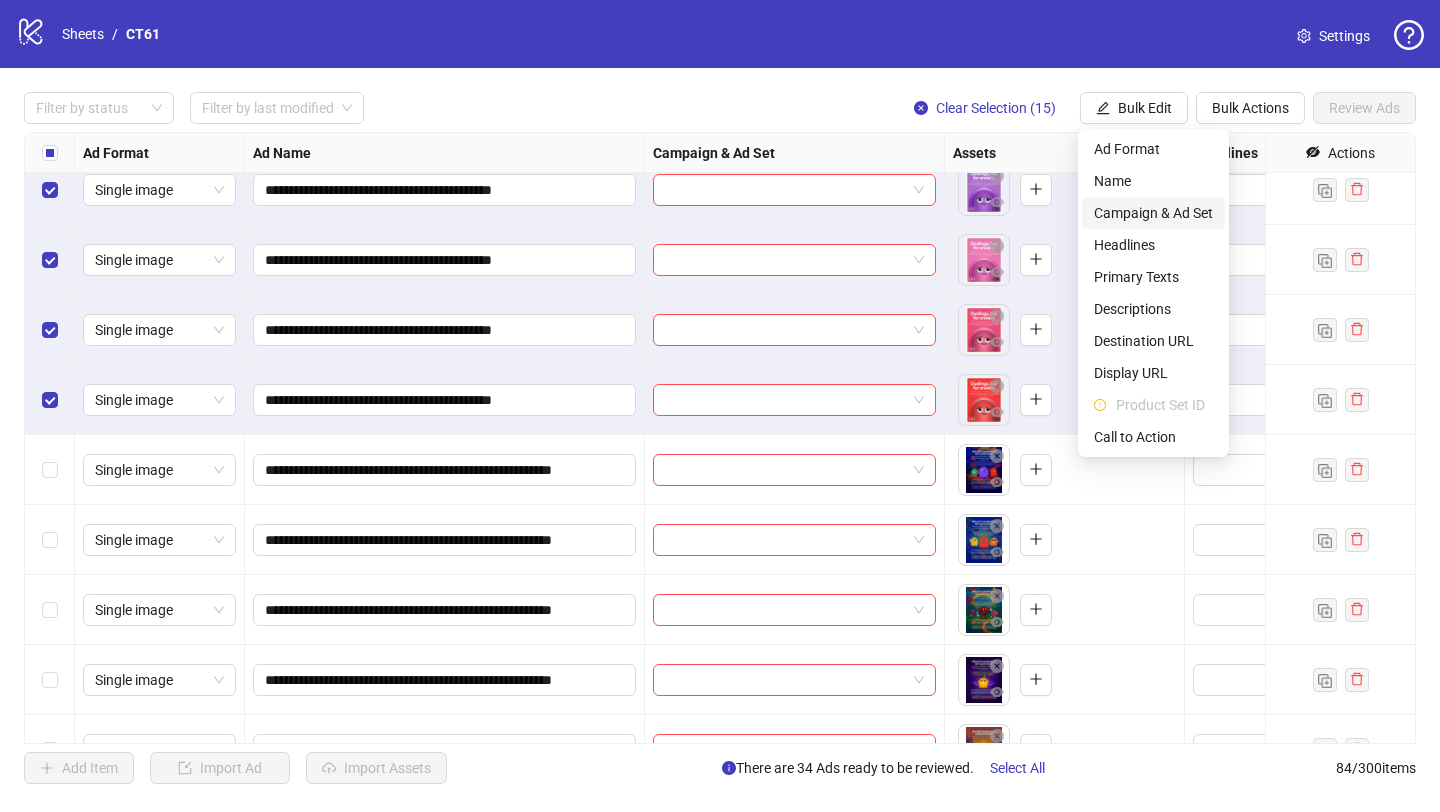 click on "Campaign & Ad Set" at bounding box center (1153, 213) 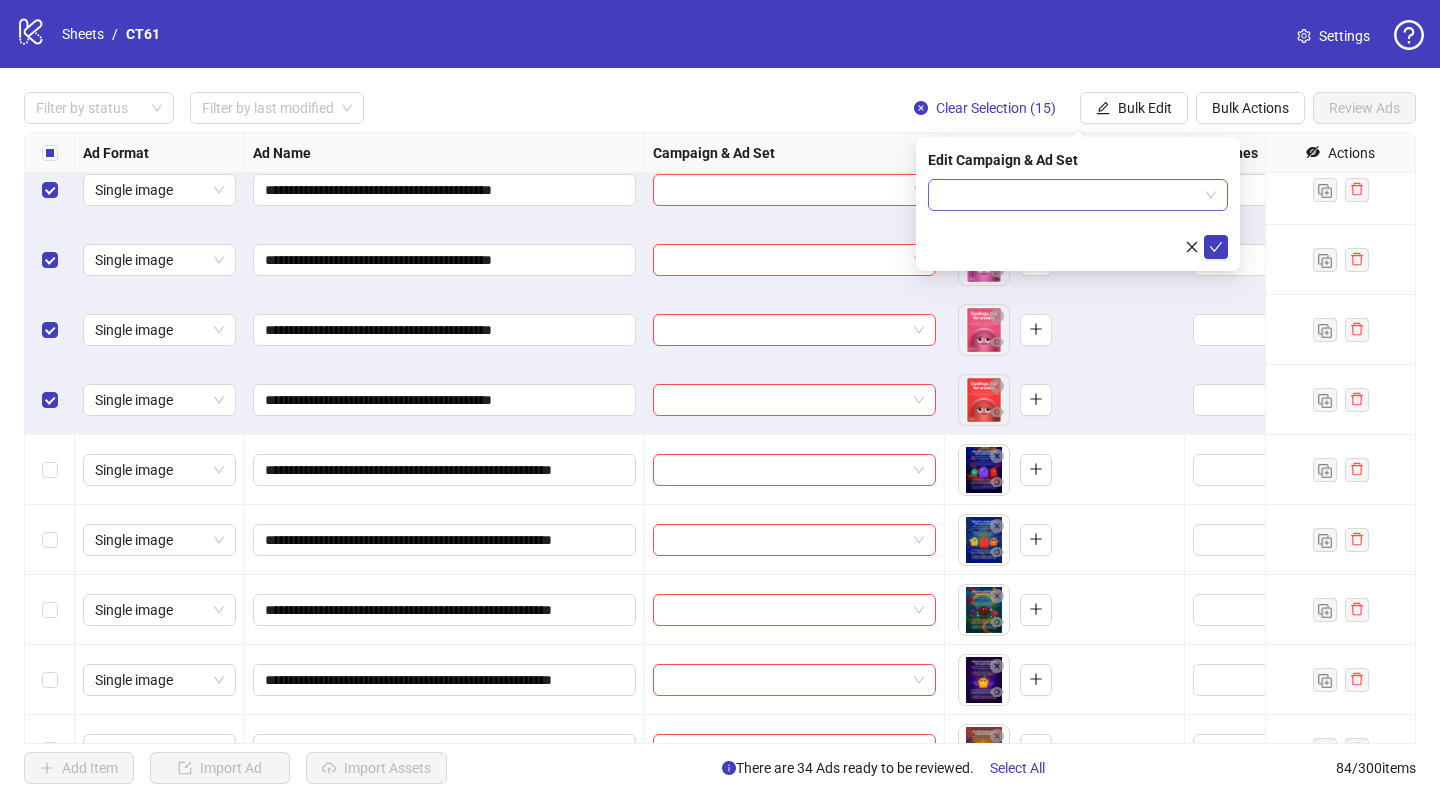 click at bounding box center [1069, 195] 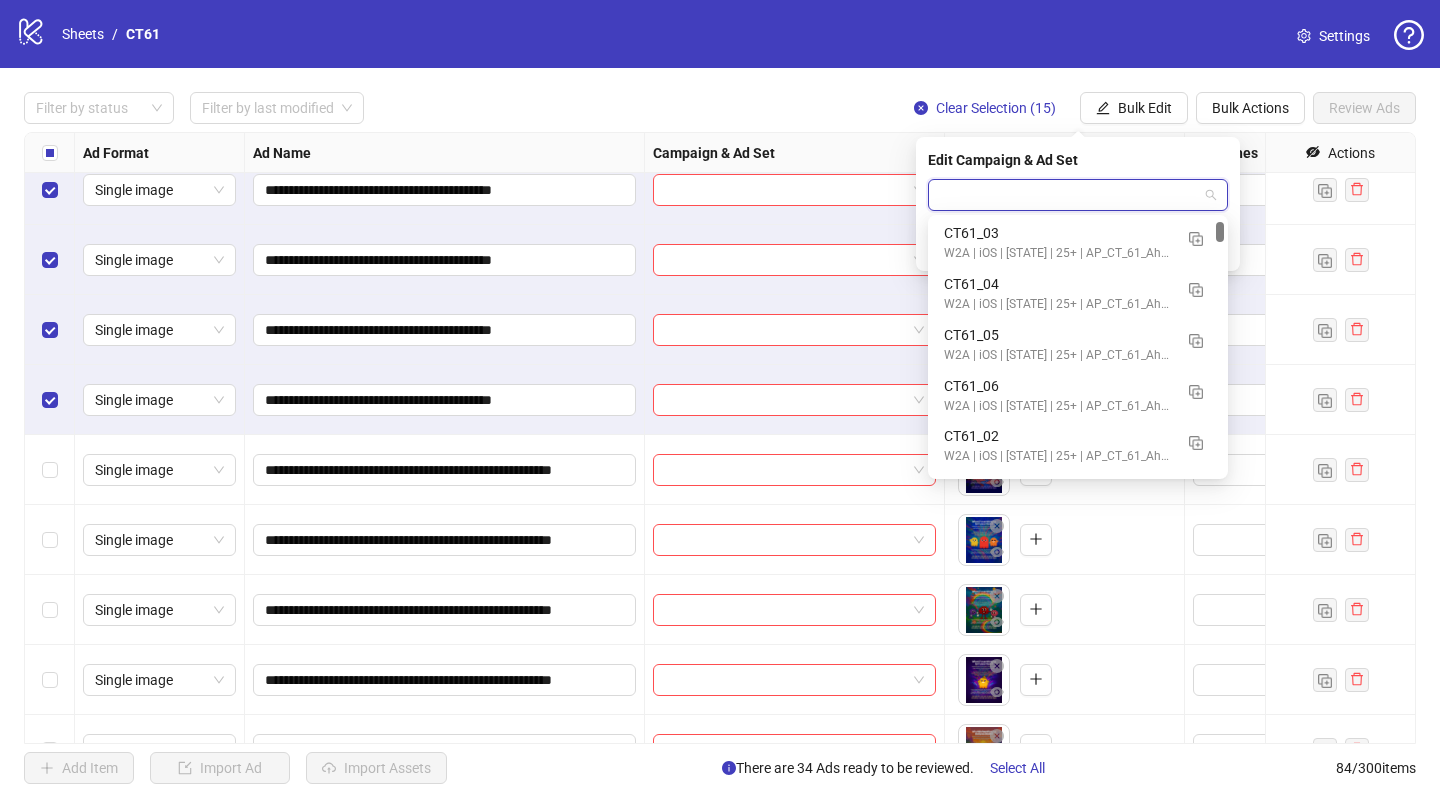 scroll, scrollTop: 157, scrollLeft: 0, axis: vertical 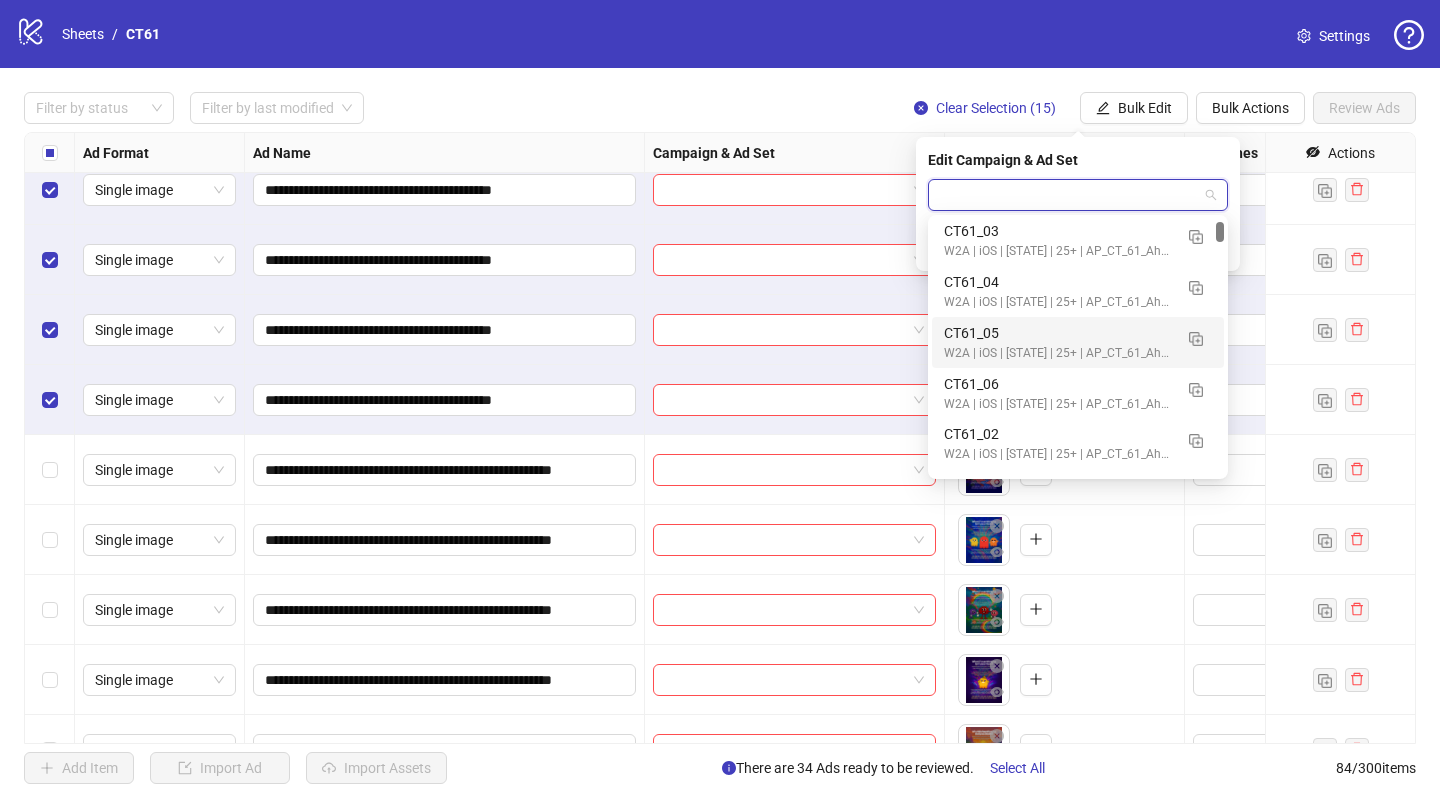 click on "CT61_05" at bounding box center [1058, 333] 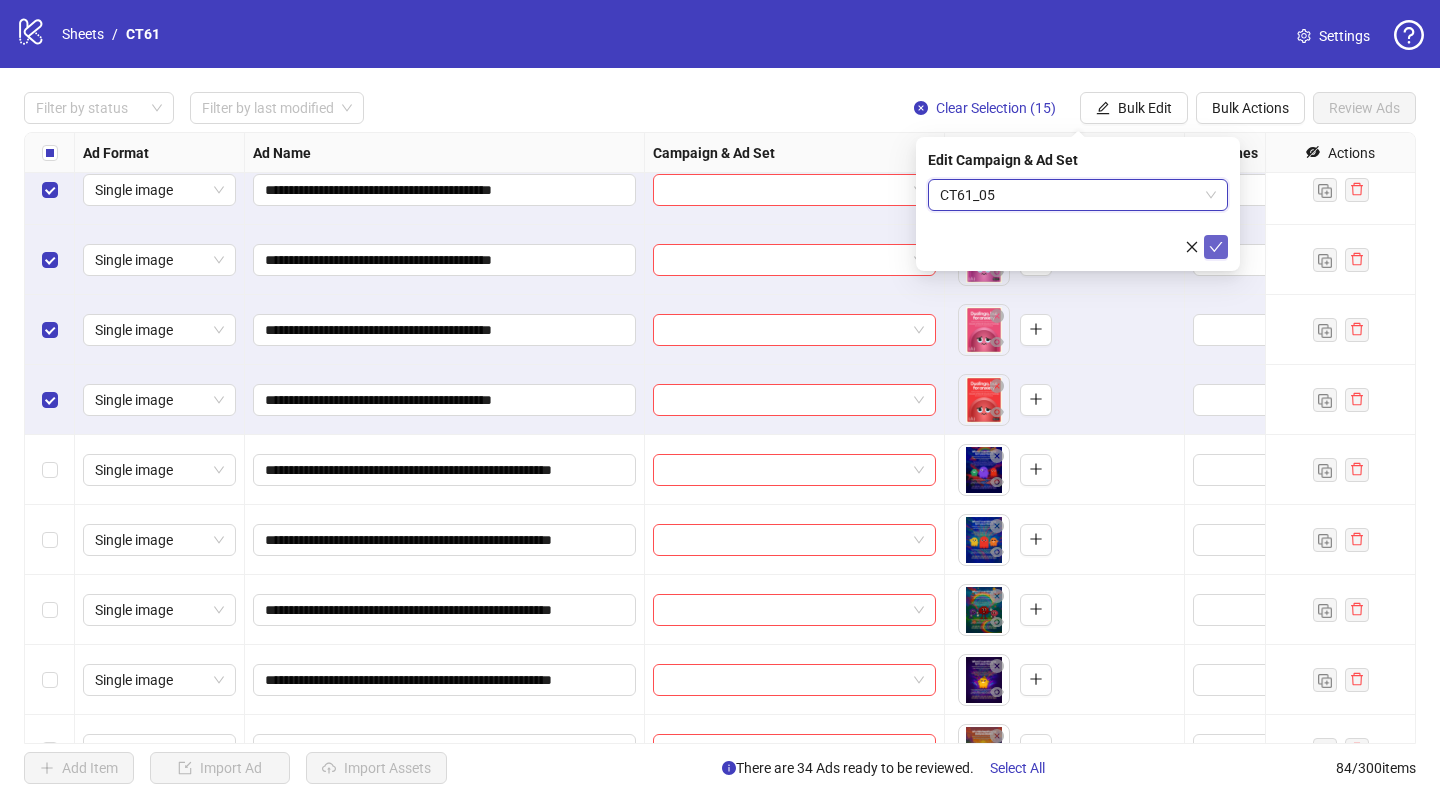 click 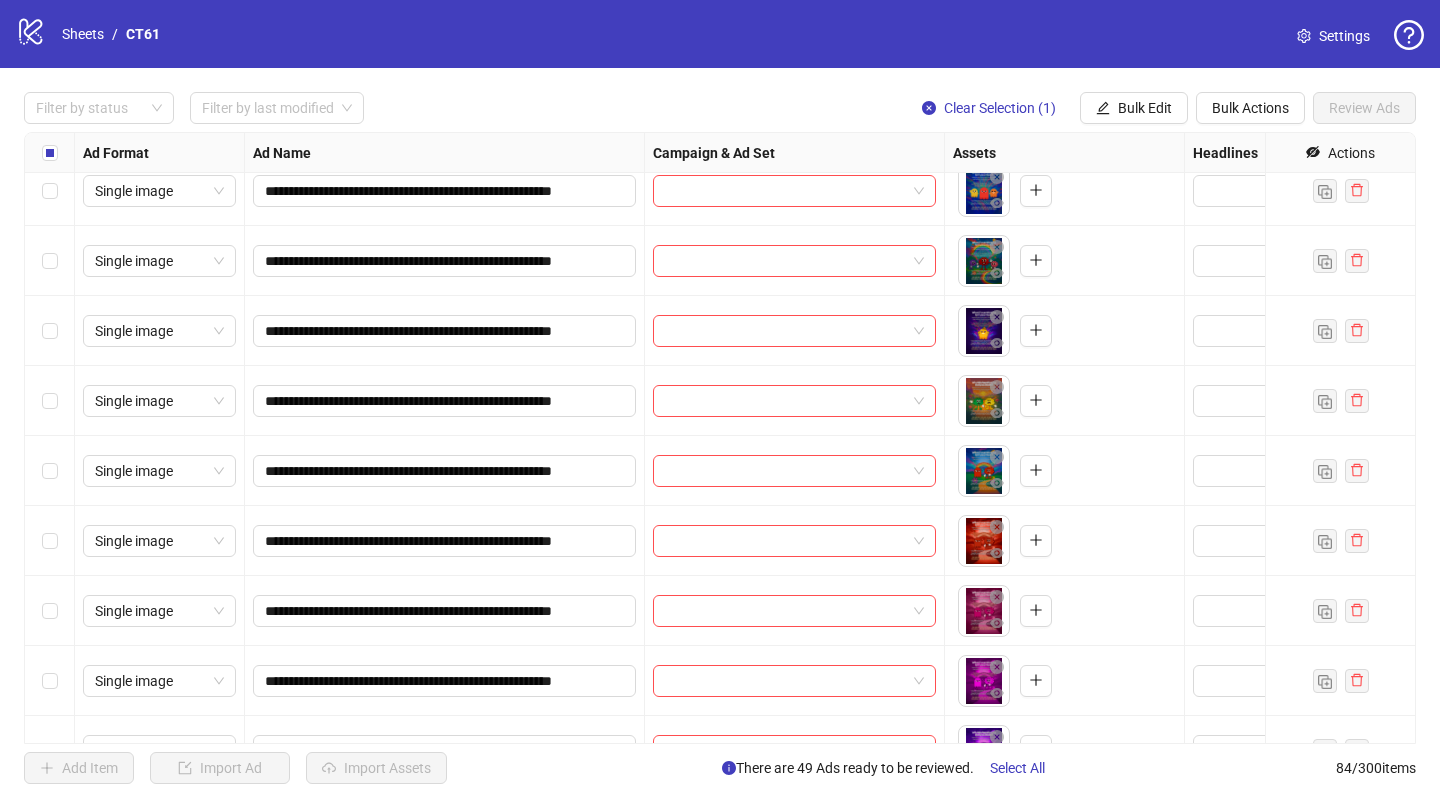 scroll, scrollTop: 3700, scrollLeft: 0, axis: vertical 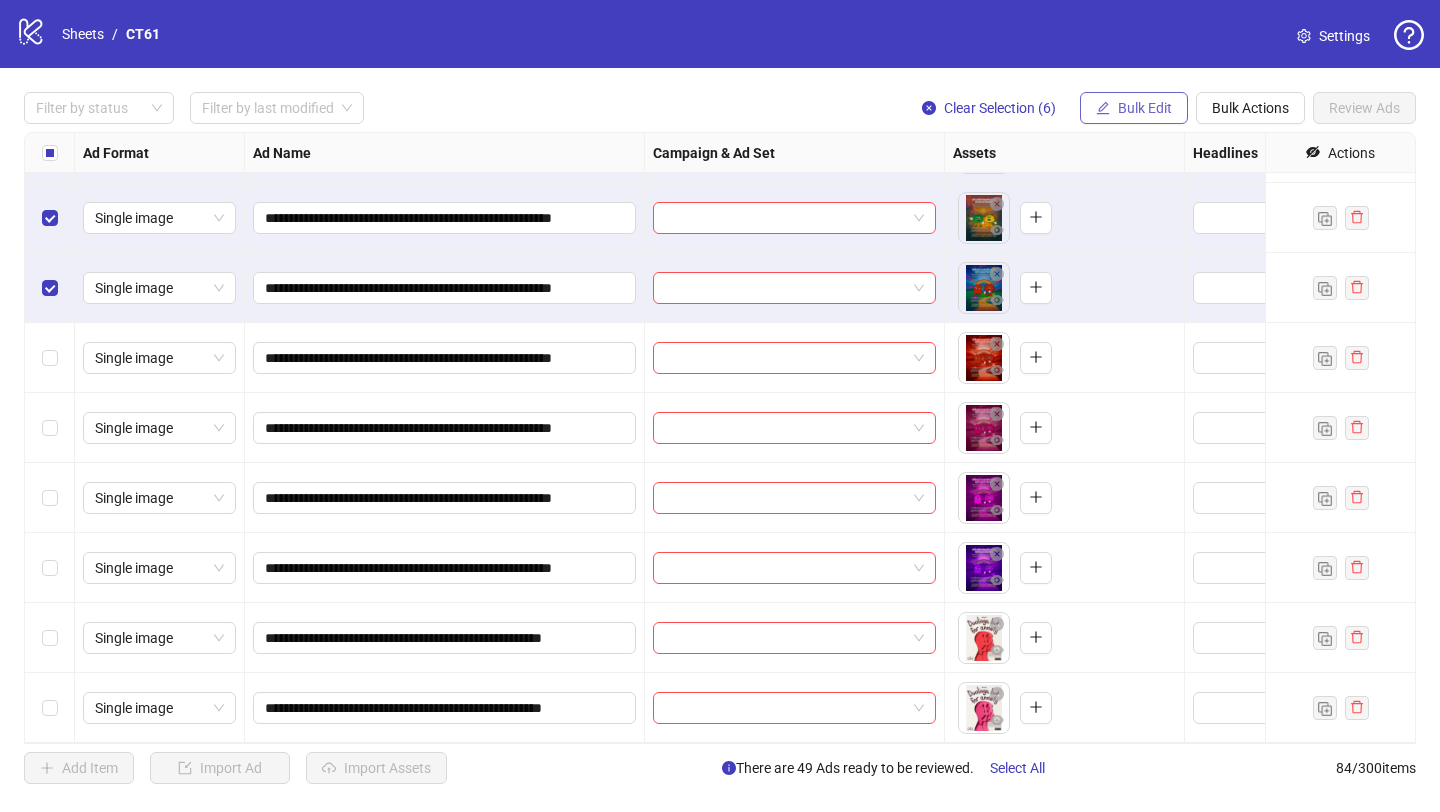 click on "Bulk Edit" at bounding box center [1145, 108] 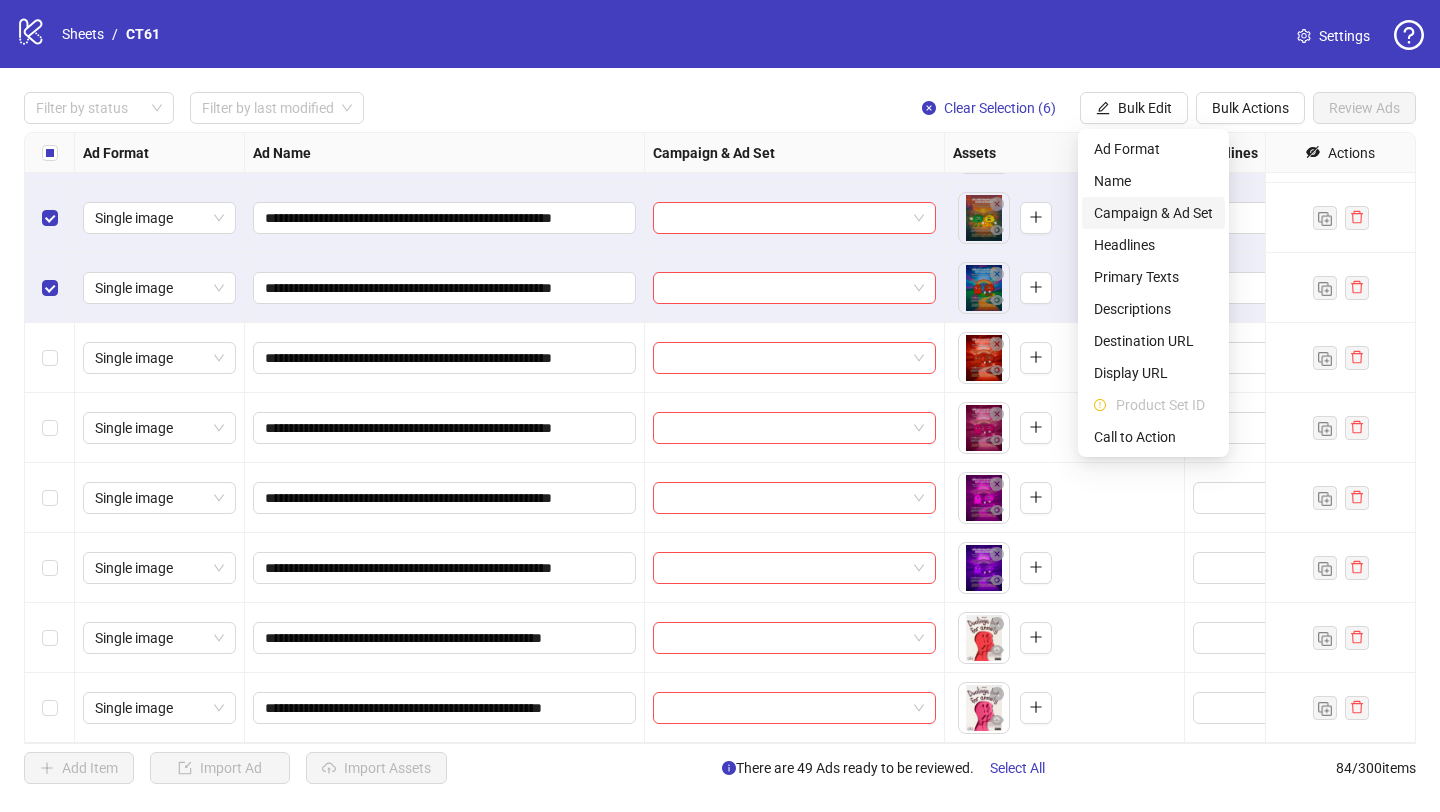 click on "Campaign & Ad Set" at bounding box center (1153, 213) 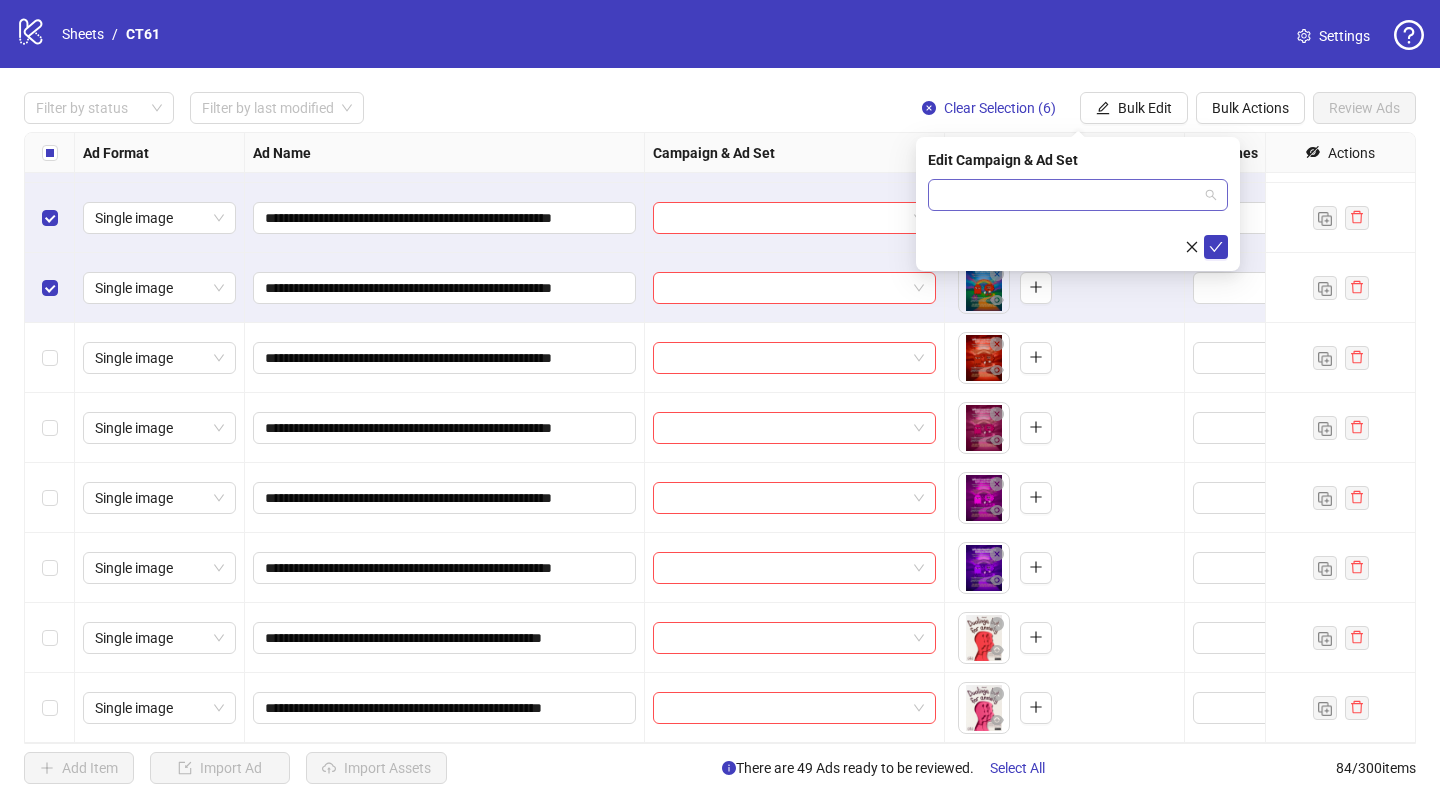 click at bounding box center (1069, 195) 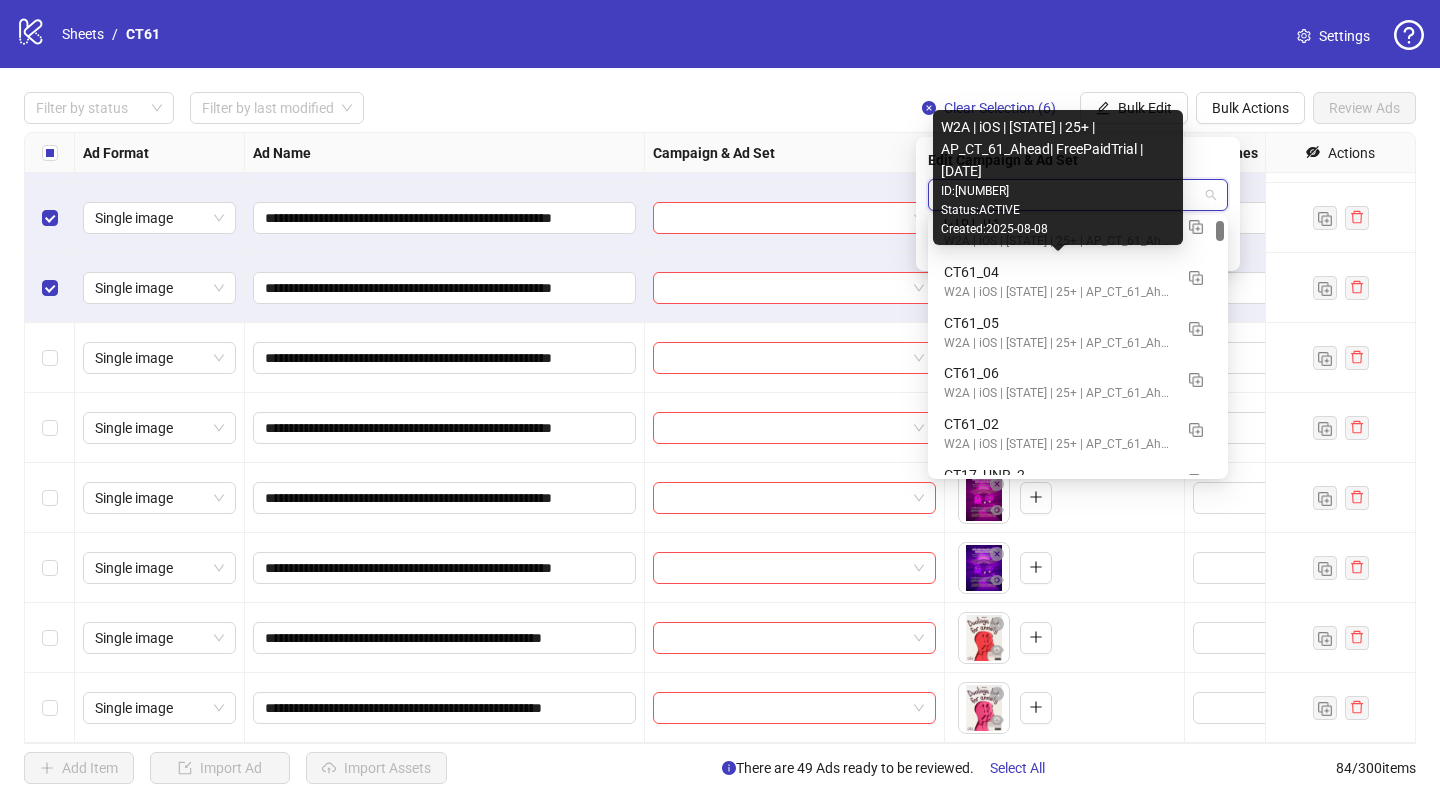 scroll, scrollTop: 175, scrollLeft: 0, axis: vertical 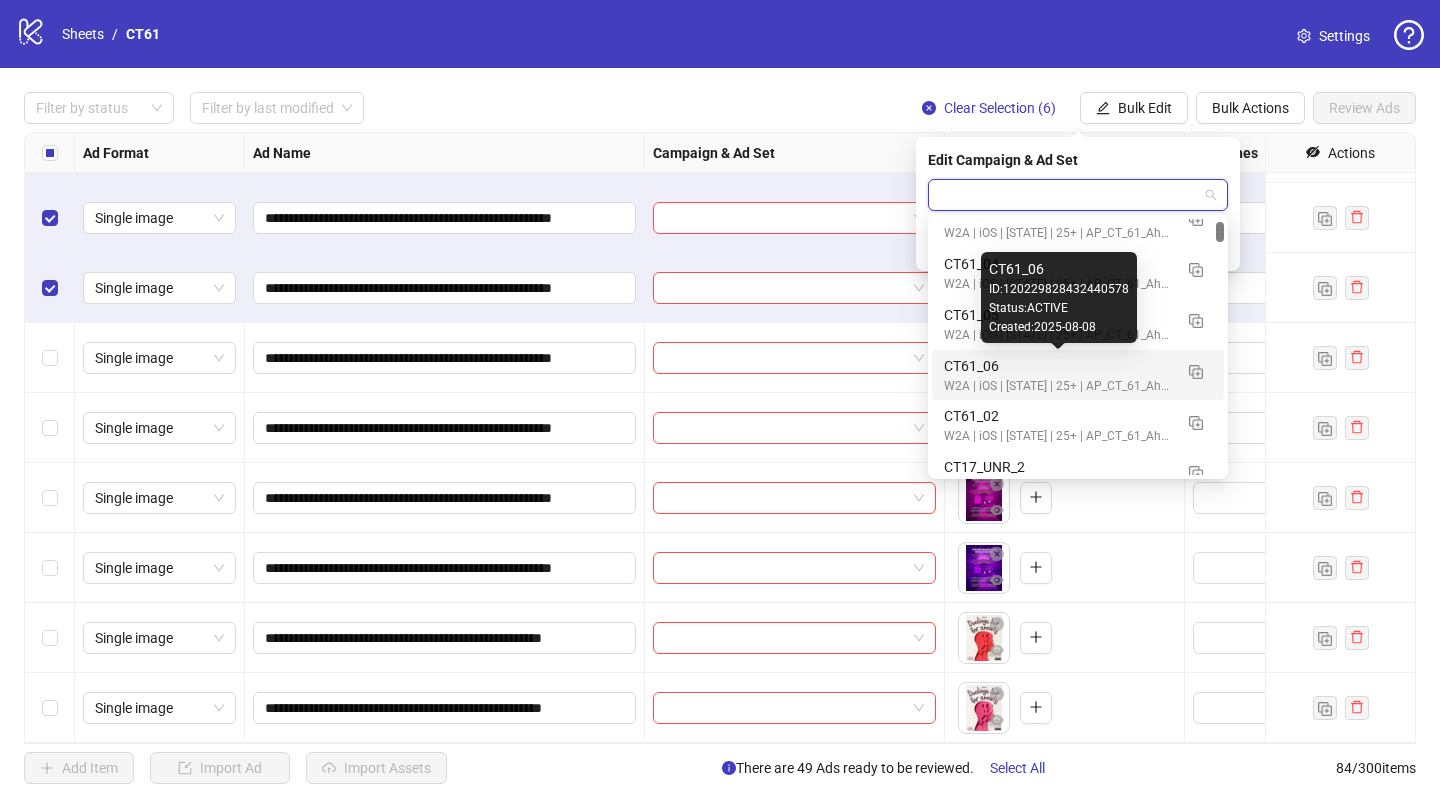 click on "CT61_06" at bounding box center (1058, 366) 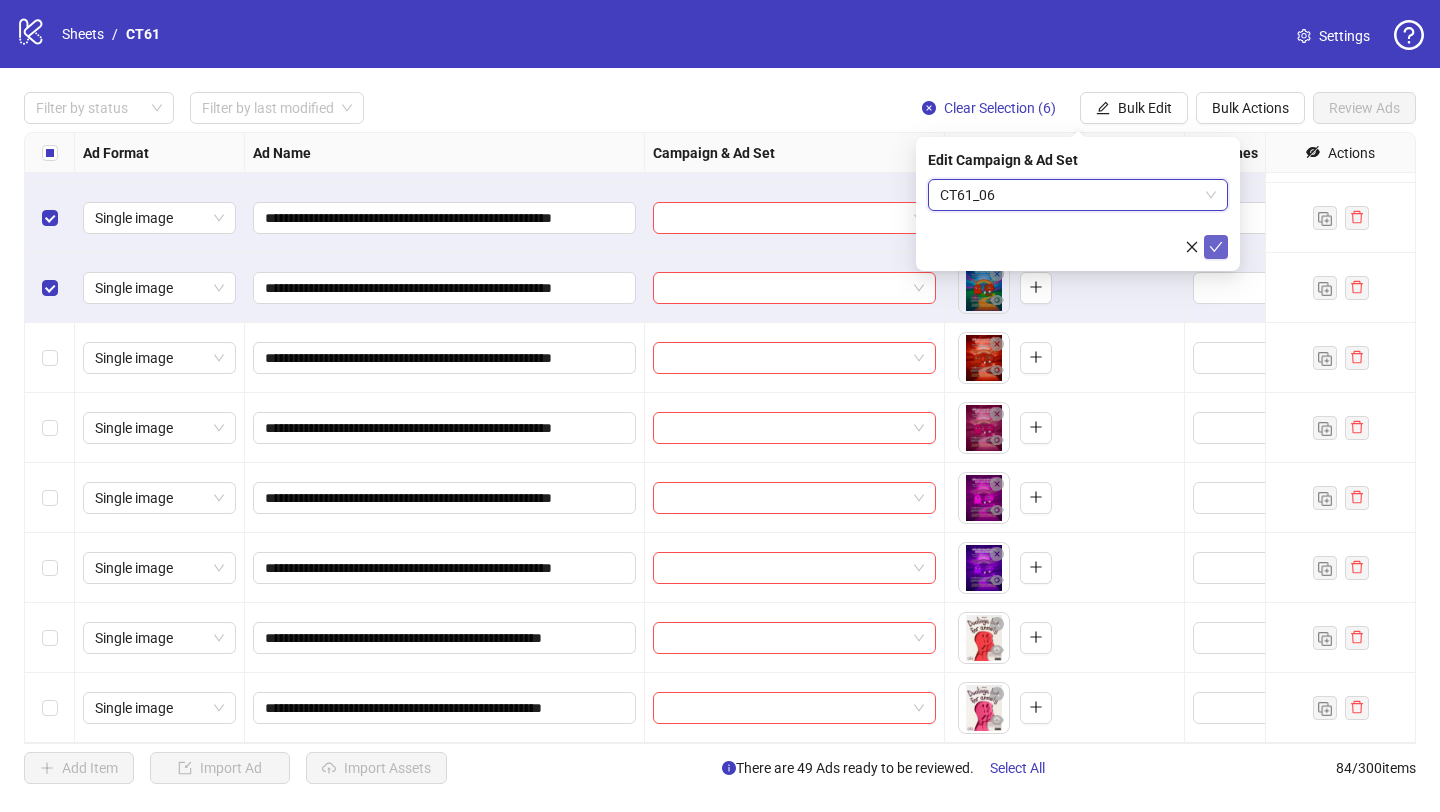 click 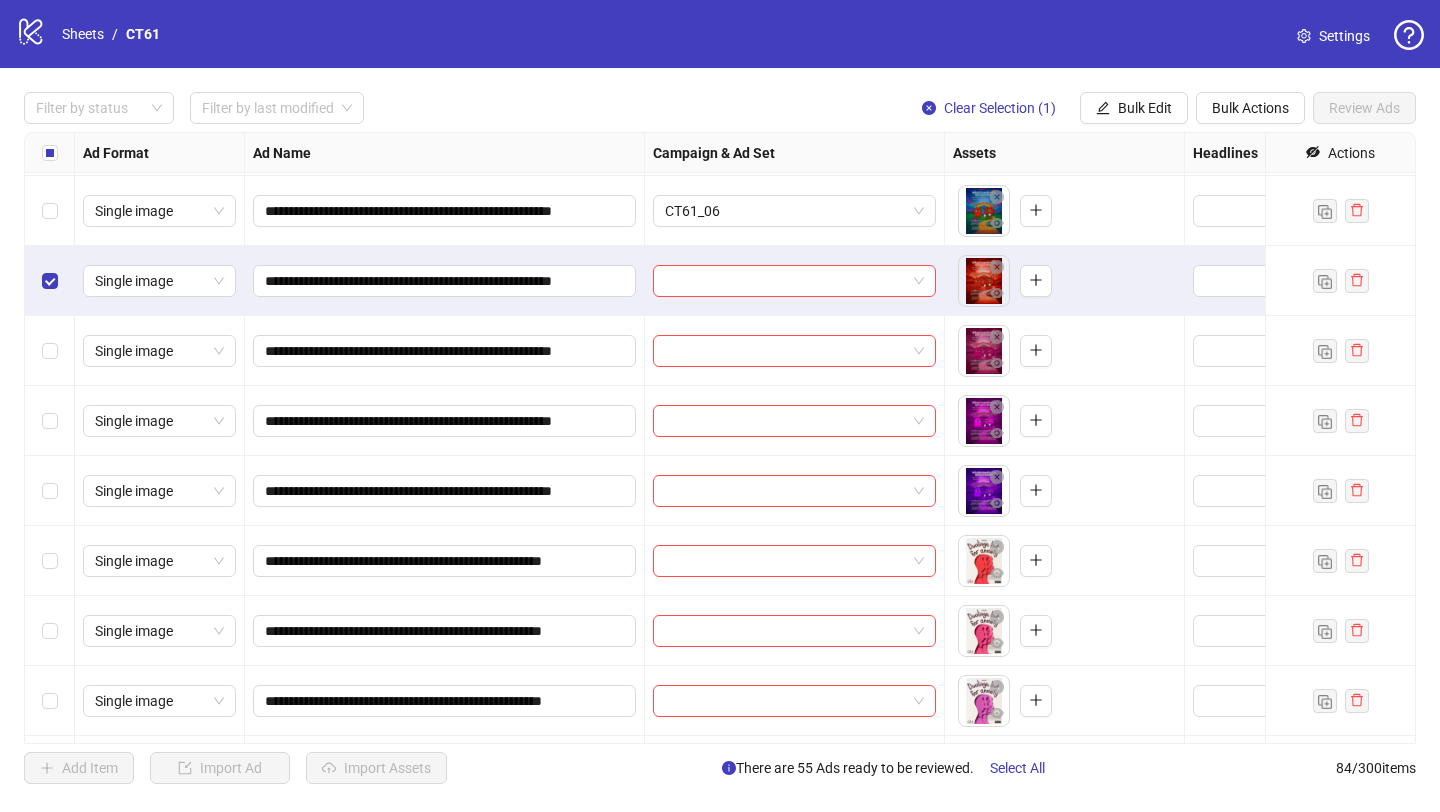 scroll, scrollTop: 3746, scrollLeft: 0, axis: vertical 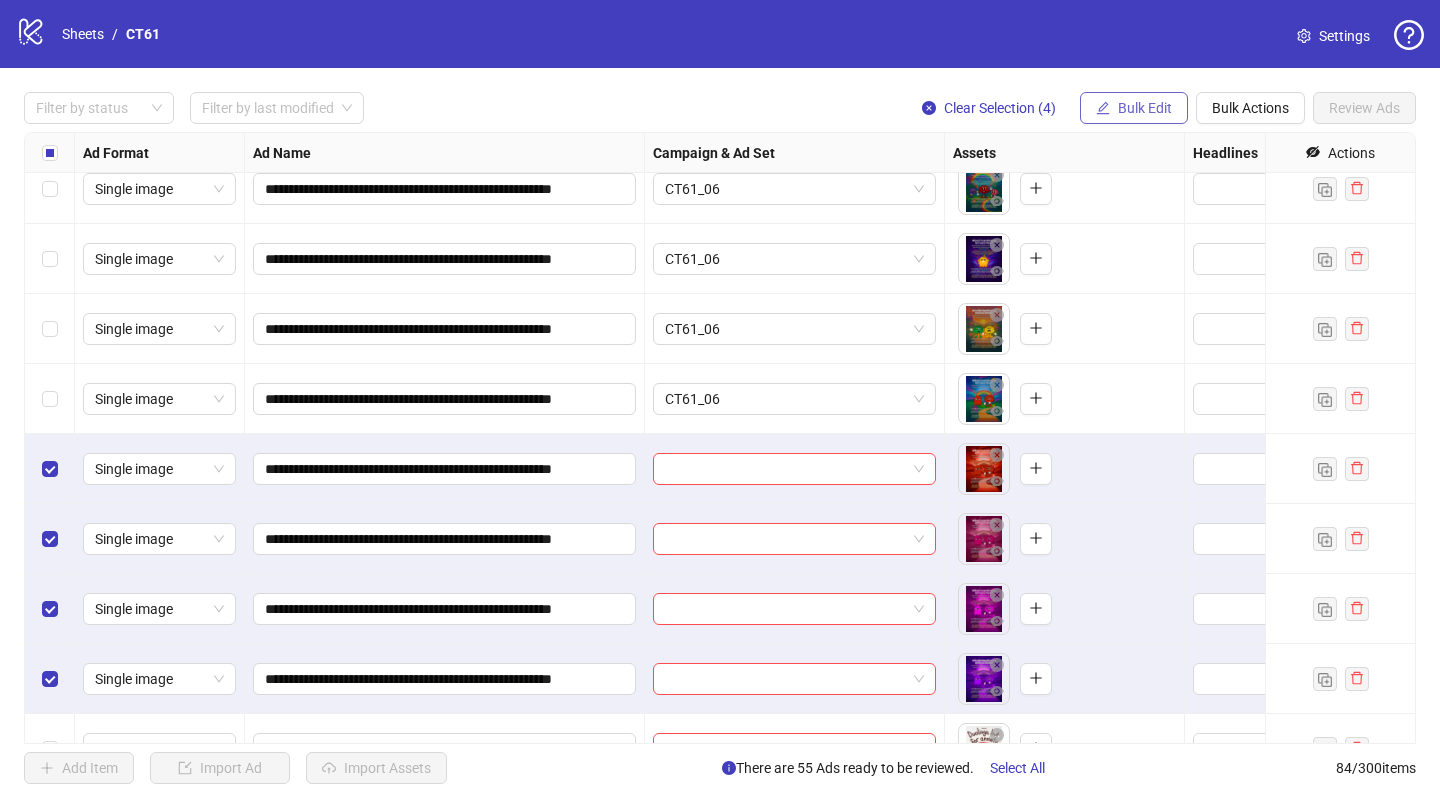 click on "Bulk Edit" at bounding box center [1145, 108] 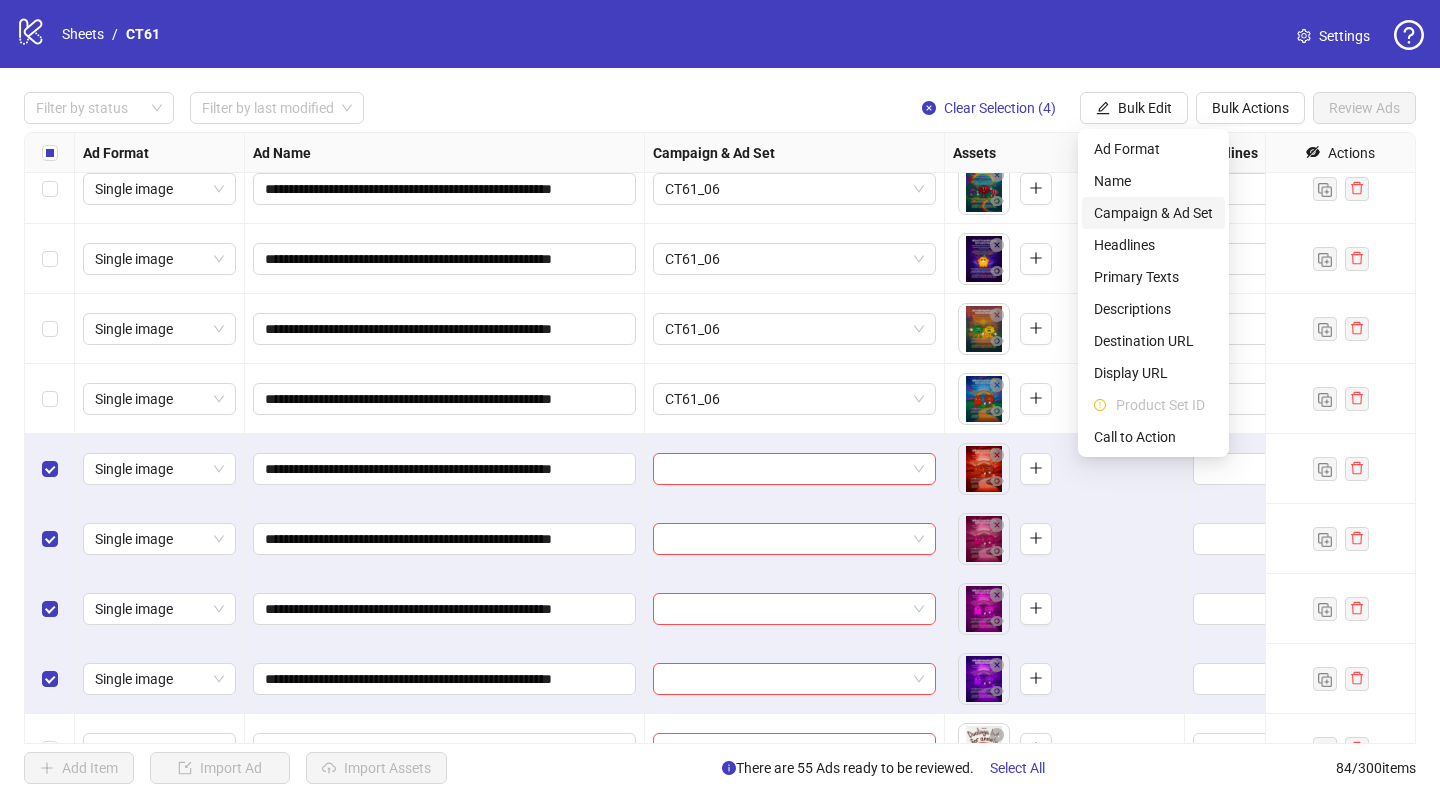 click on "Campaign & Ad Set" at bounding box center (1153, 213) 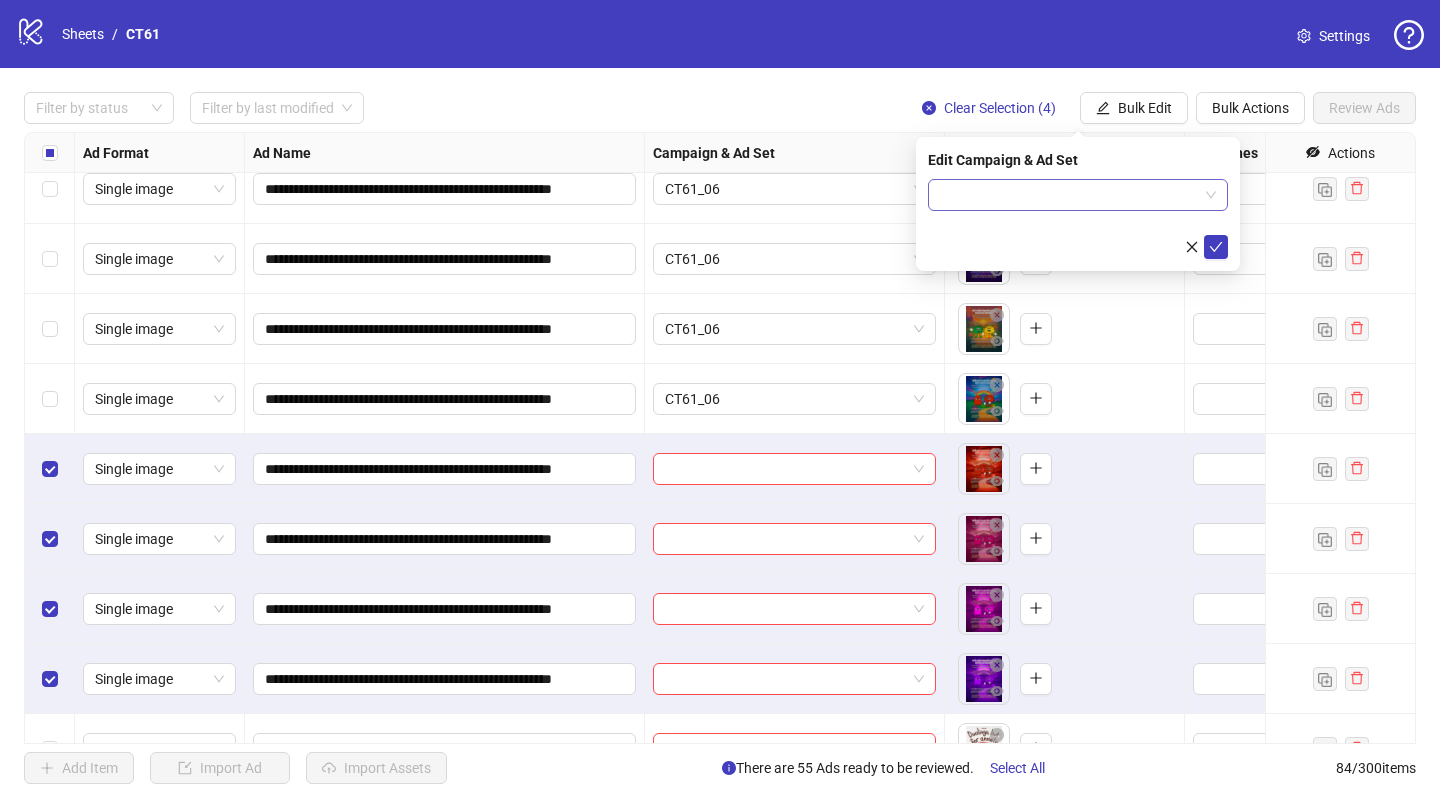 click at bounding box center [1069, 195] 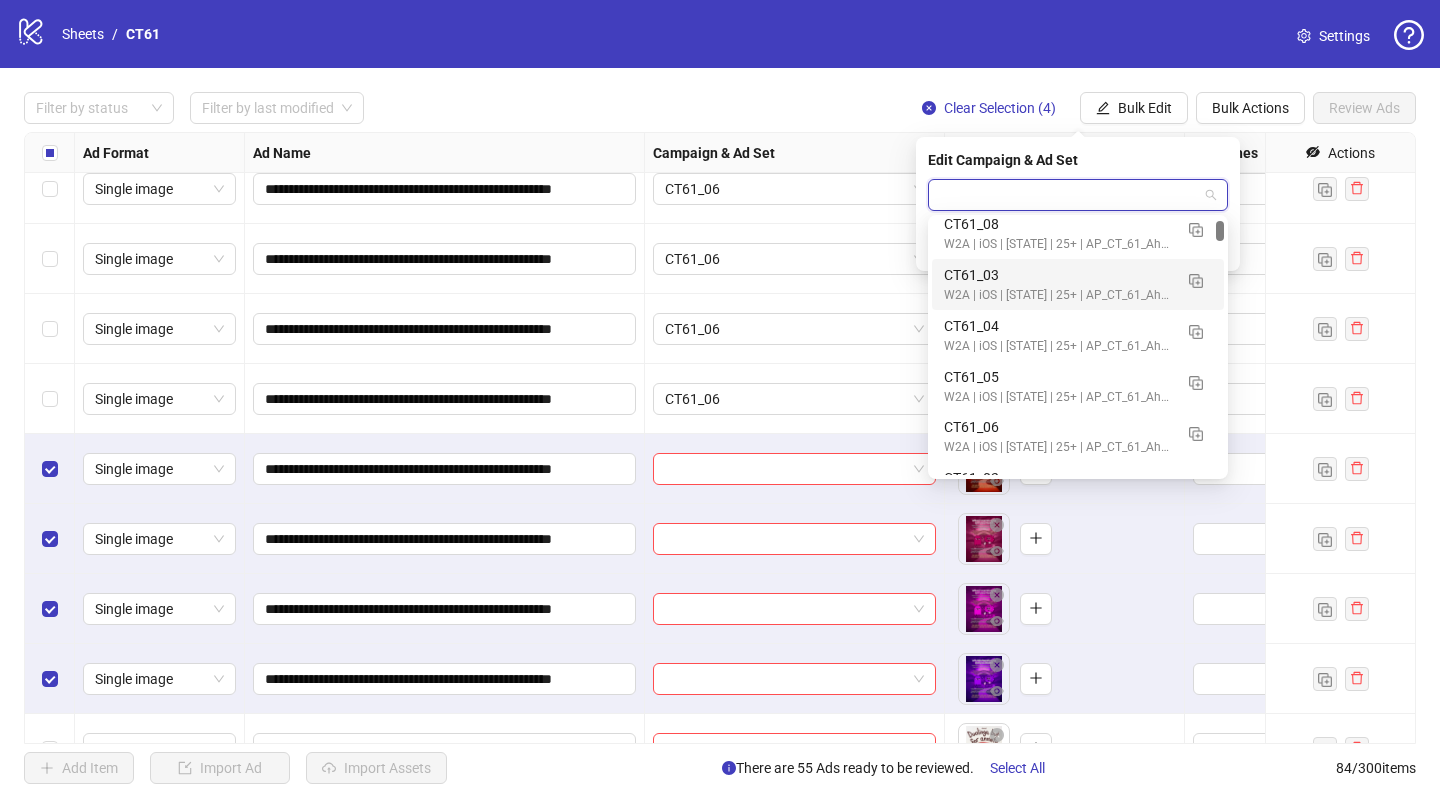 scroll, scrollTop: 127, scrollLeft: 0, axis: vertical 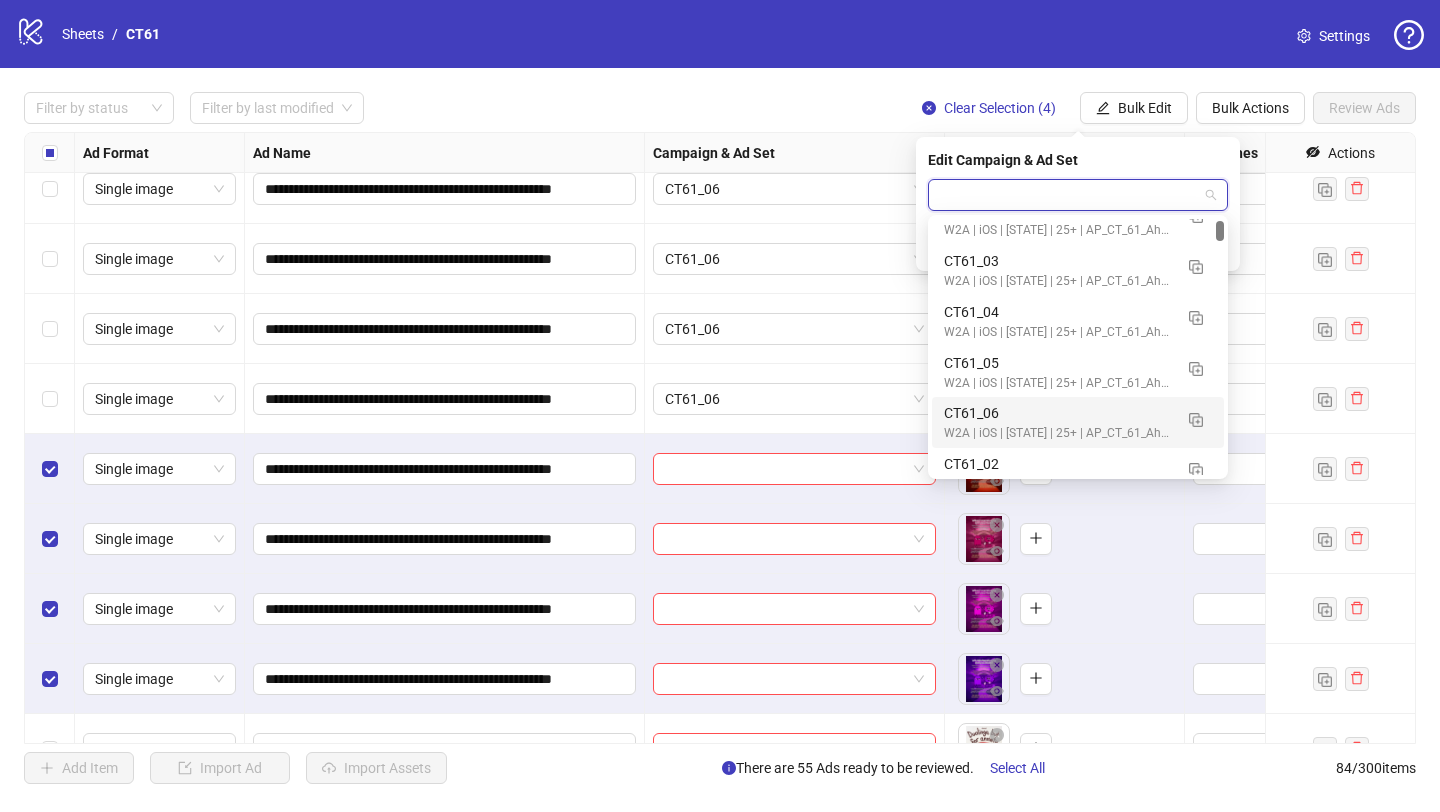 click on "CT61_06" at bounding box center [1058, 413] 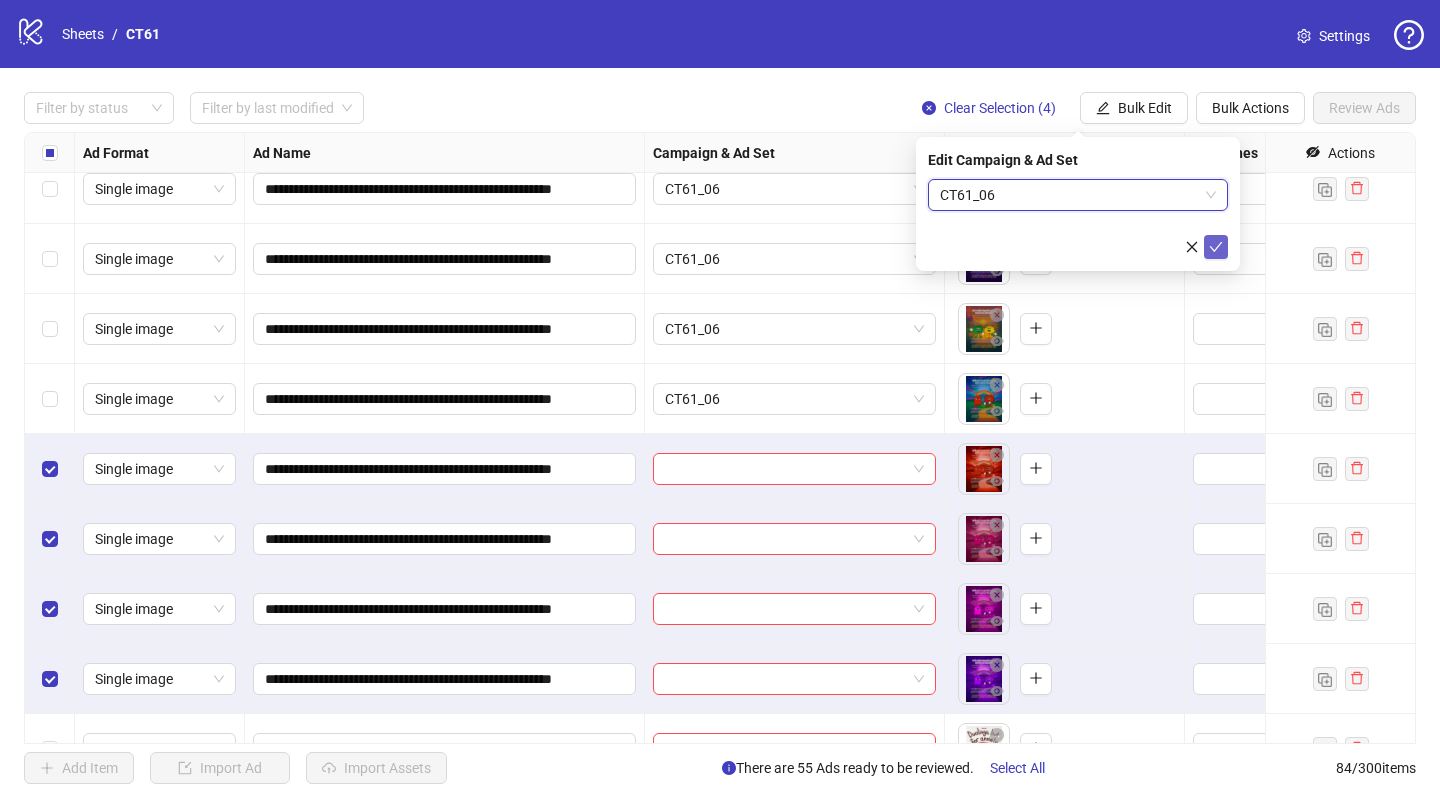 click 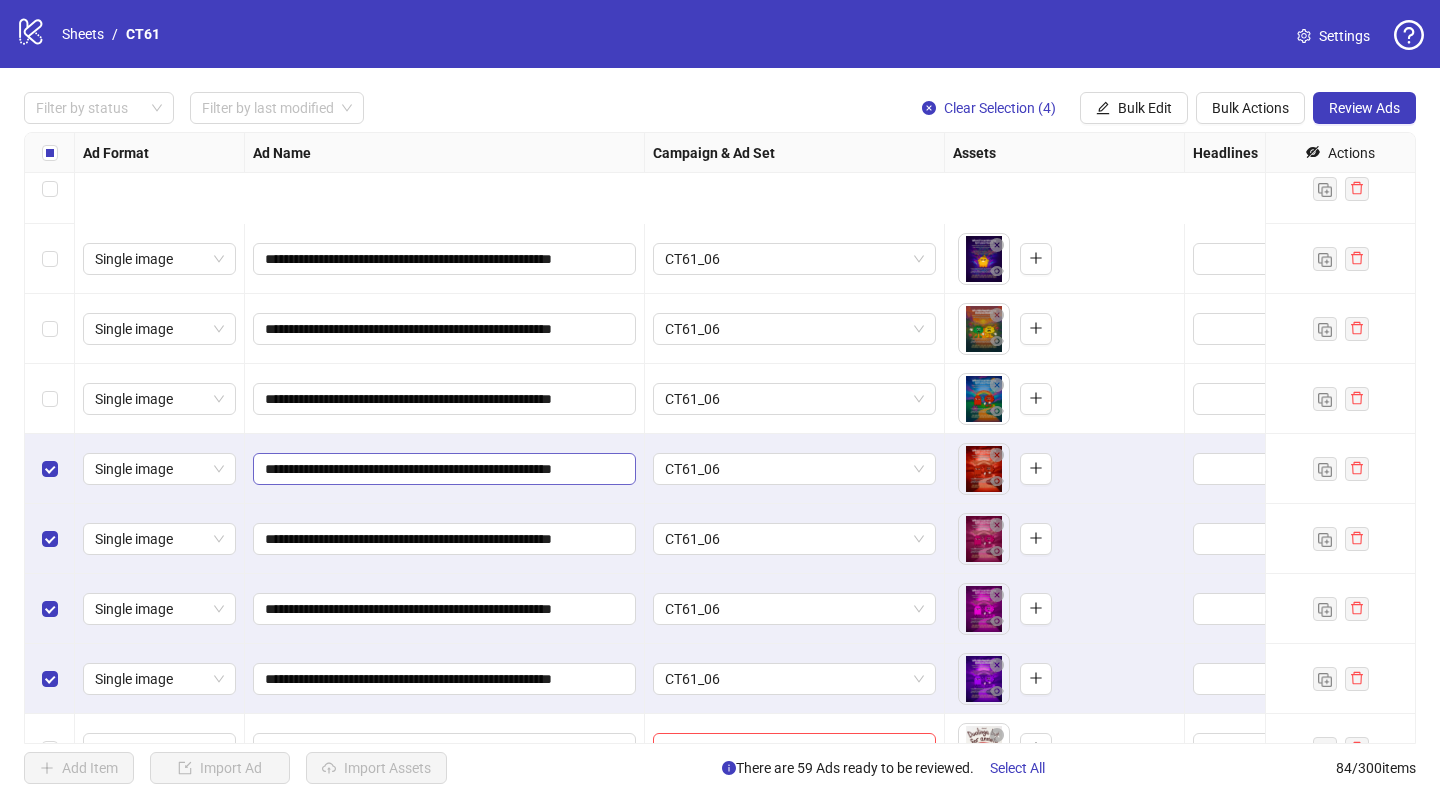 scroll, scrollTop: 3791, scrollLeft: 0, axis: vertical 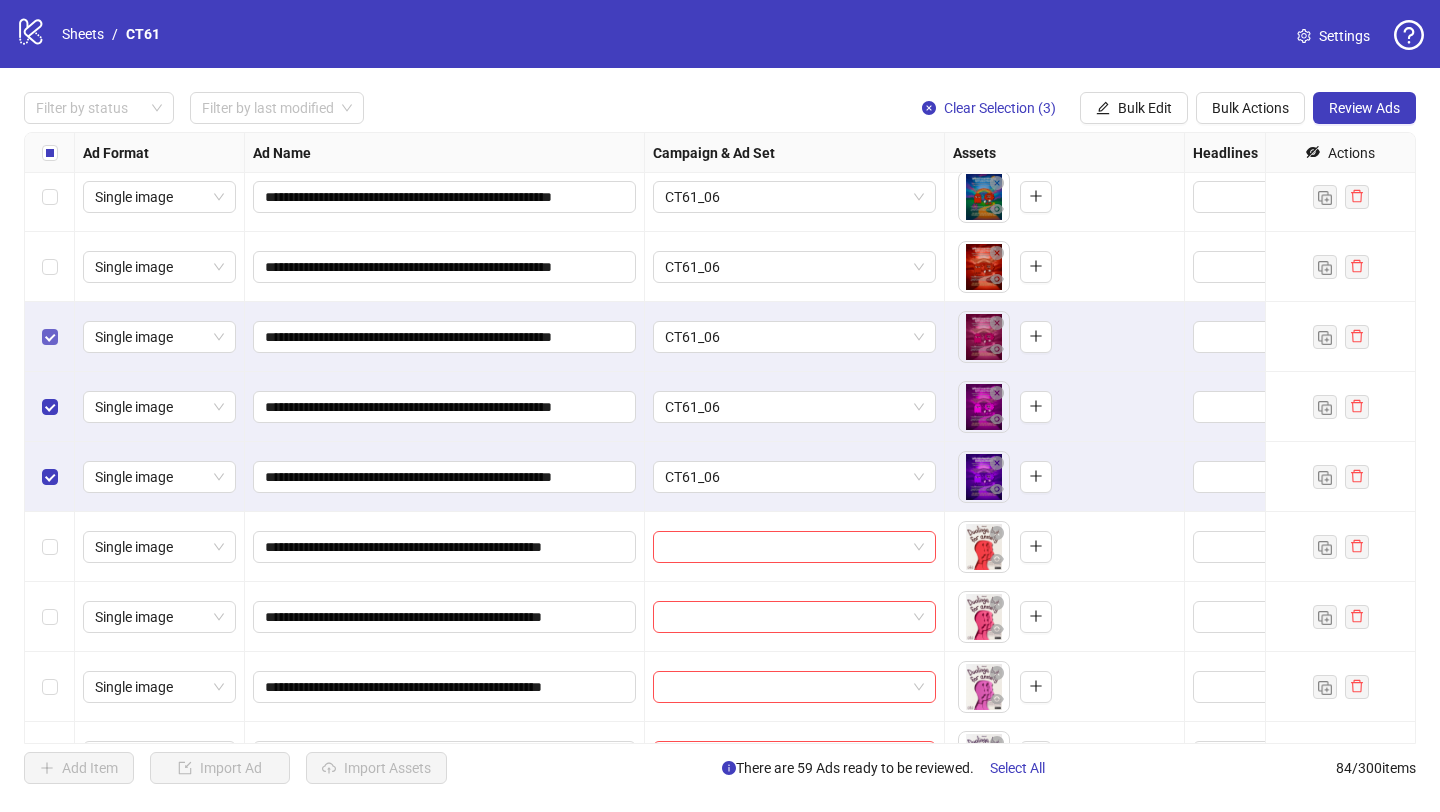 click at bounding box center (50, 337) 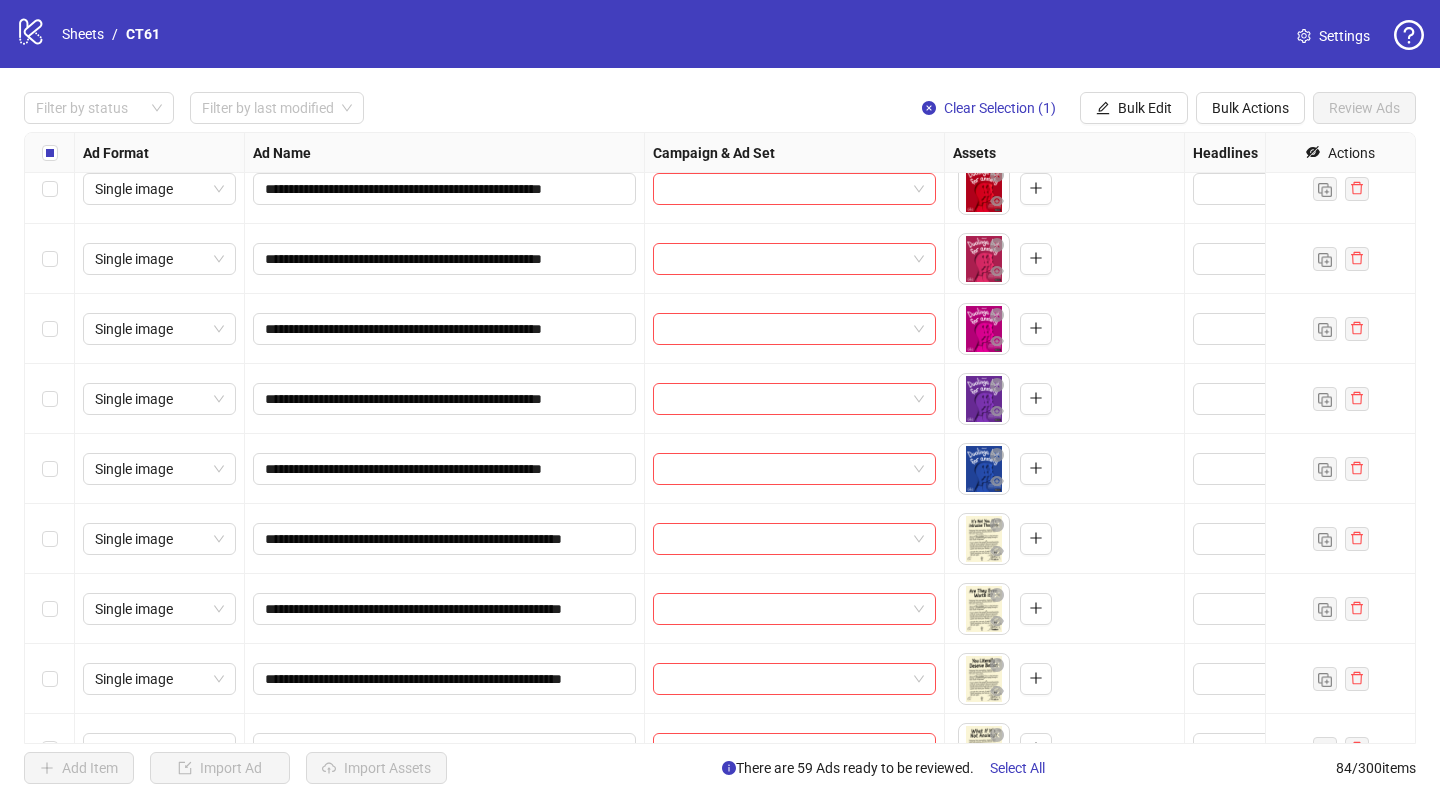 scroll, scrollTop: 4505, scrollLeft: 0, axis: vertical 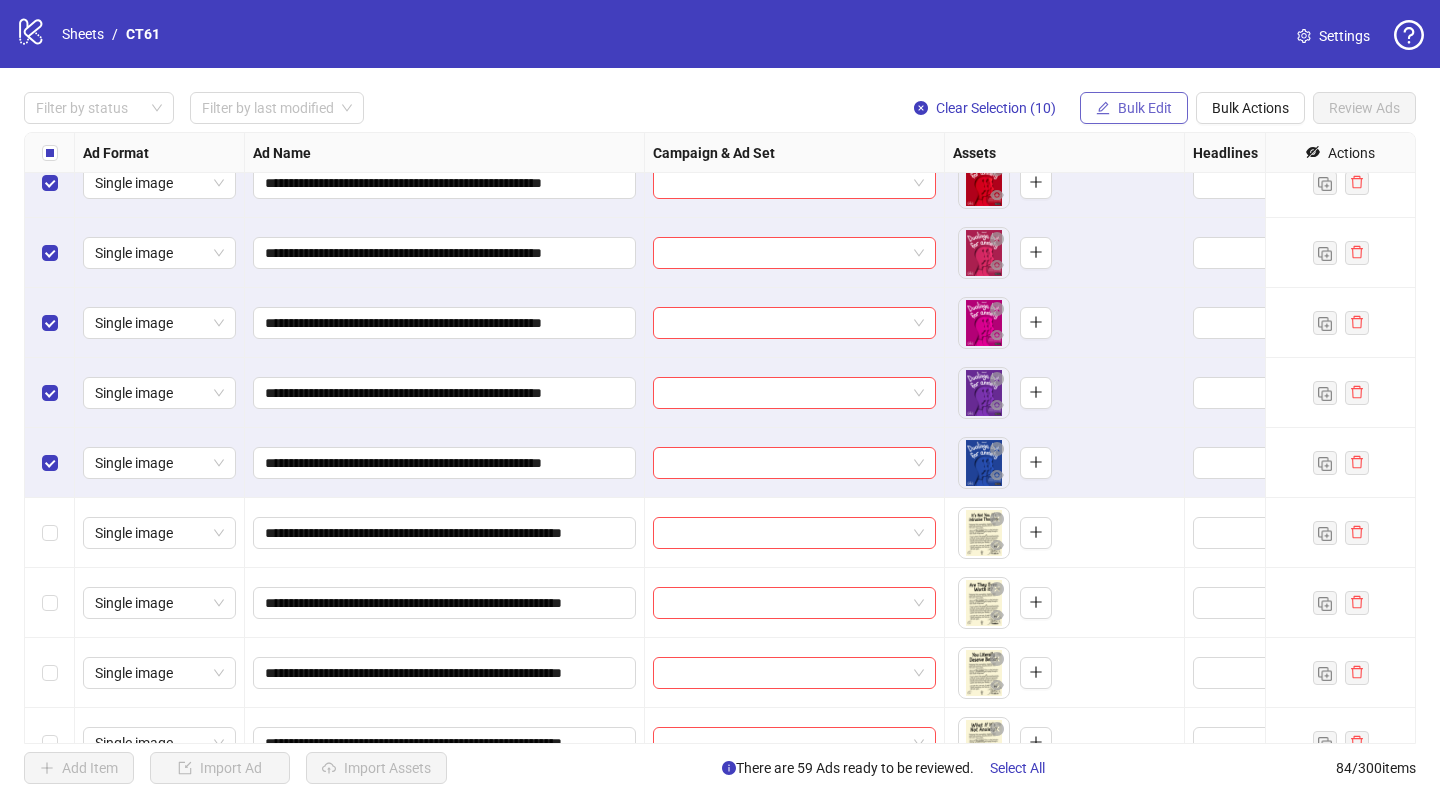 click on "Bulk Edit" at bounding box center (1134, 108) 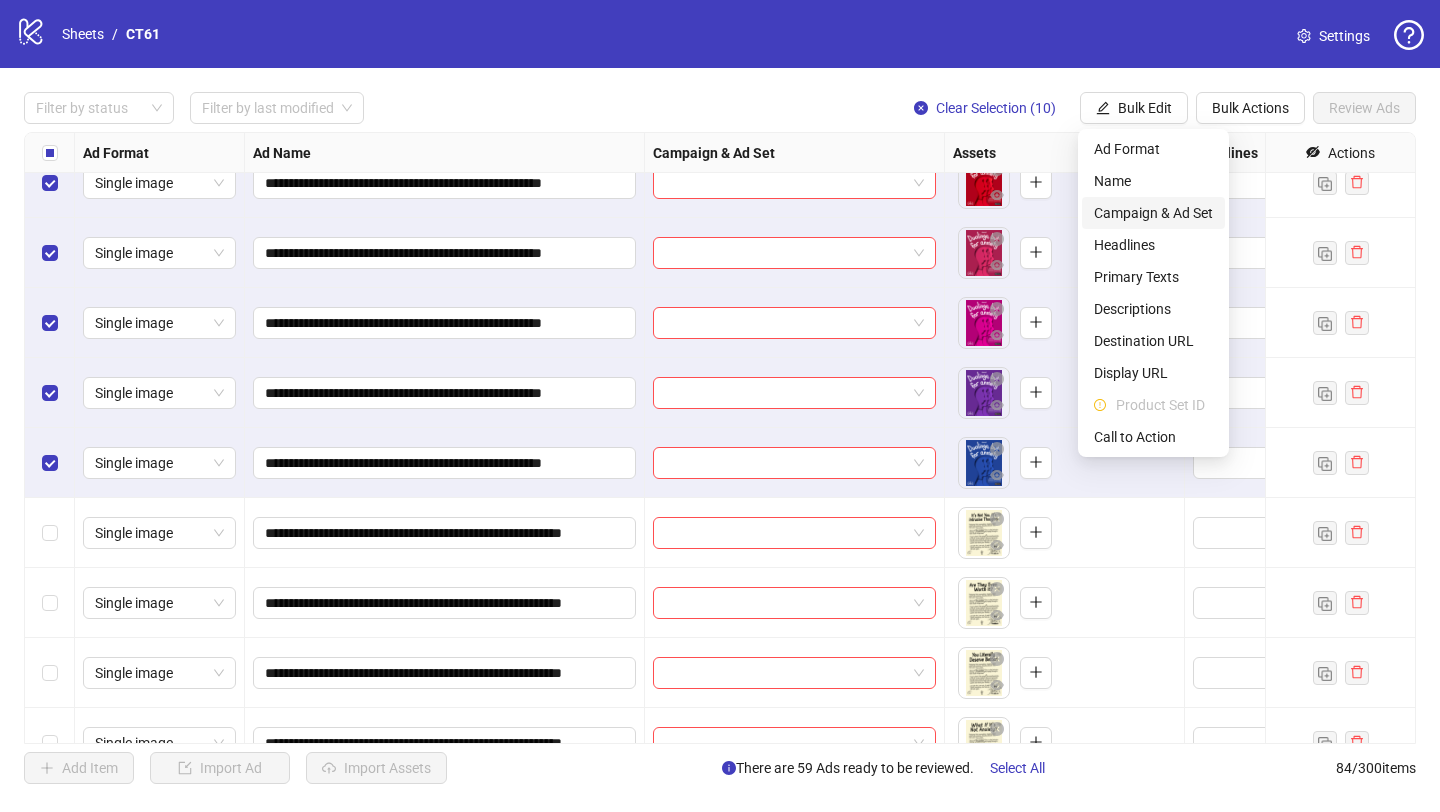click on "Campaign & Ad Set" at bounding box center [1153, 213] 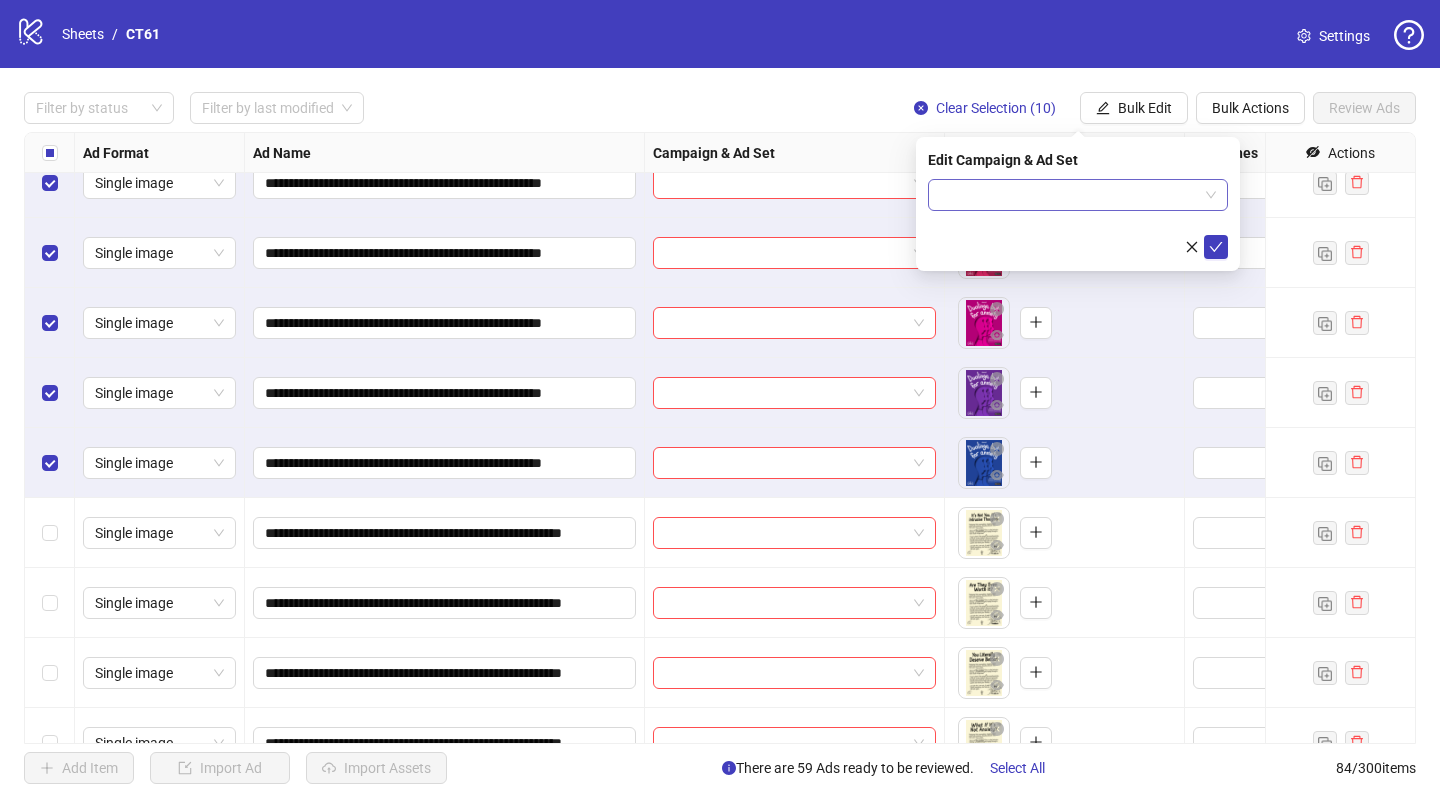 click at bounding box center [1069, 195] 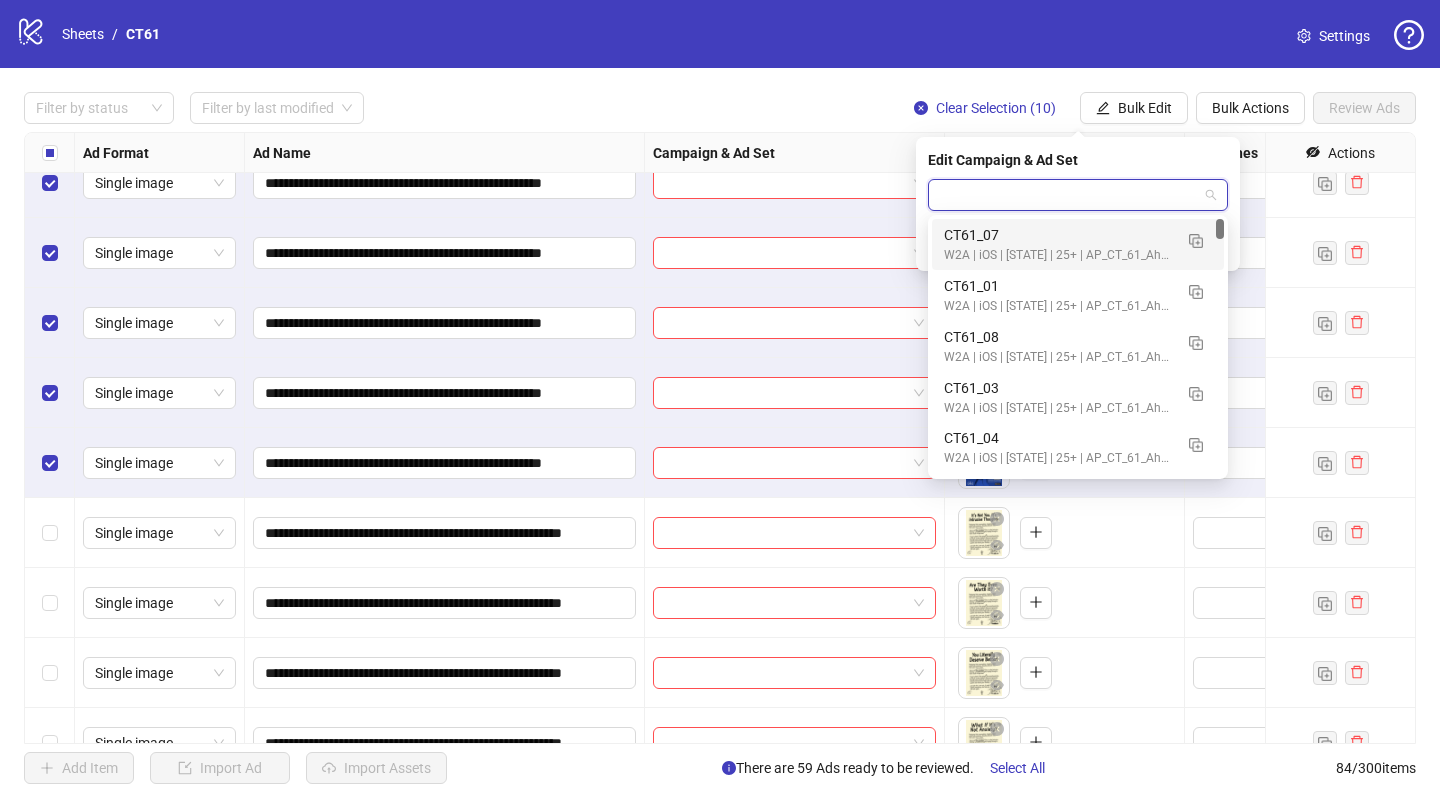 click on "CT61_07" at bounding box center [1058, 235] 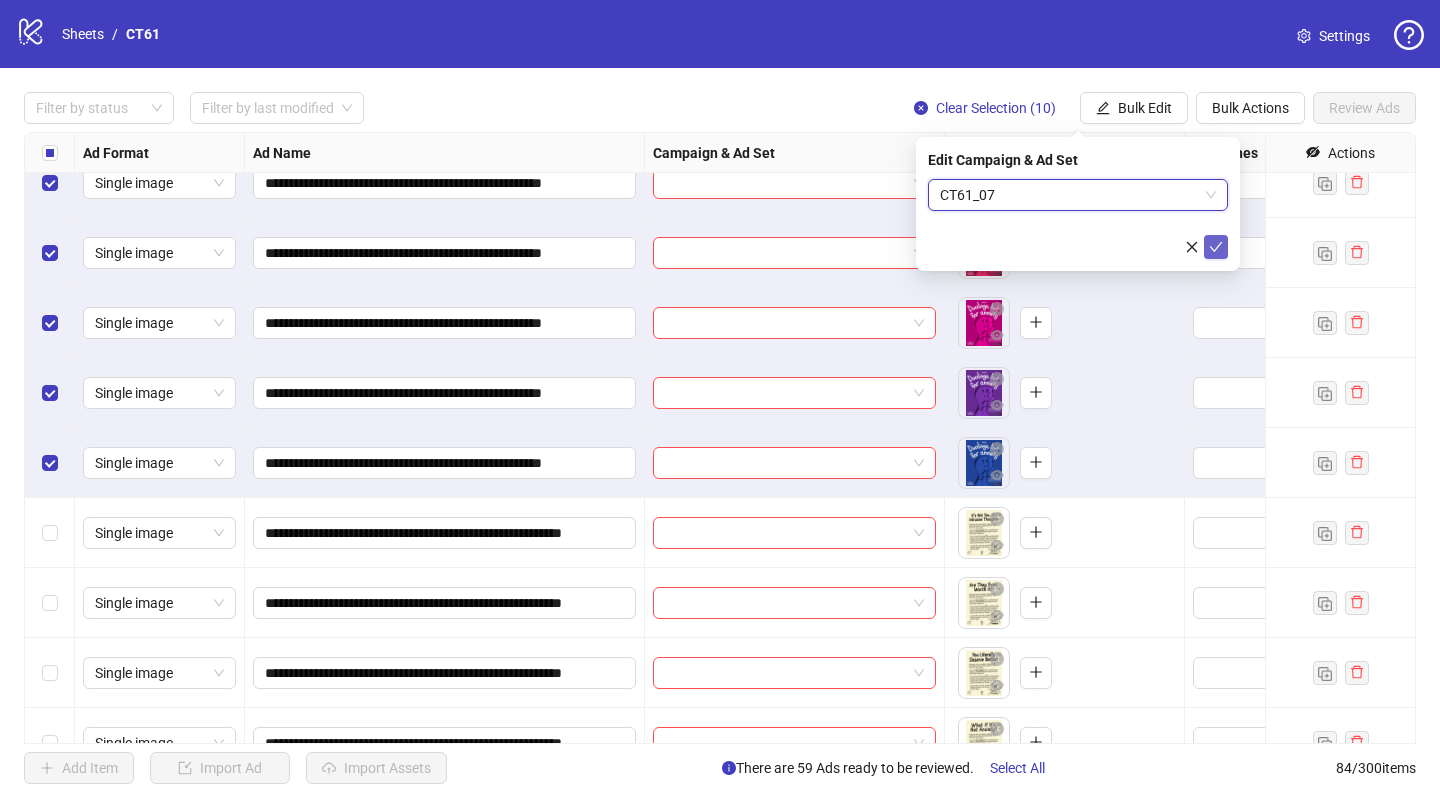 click 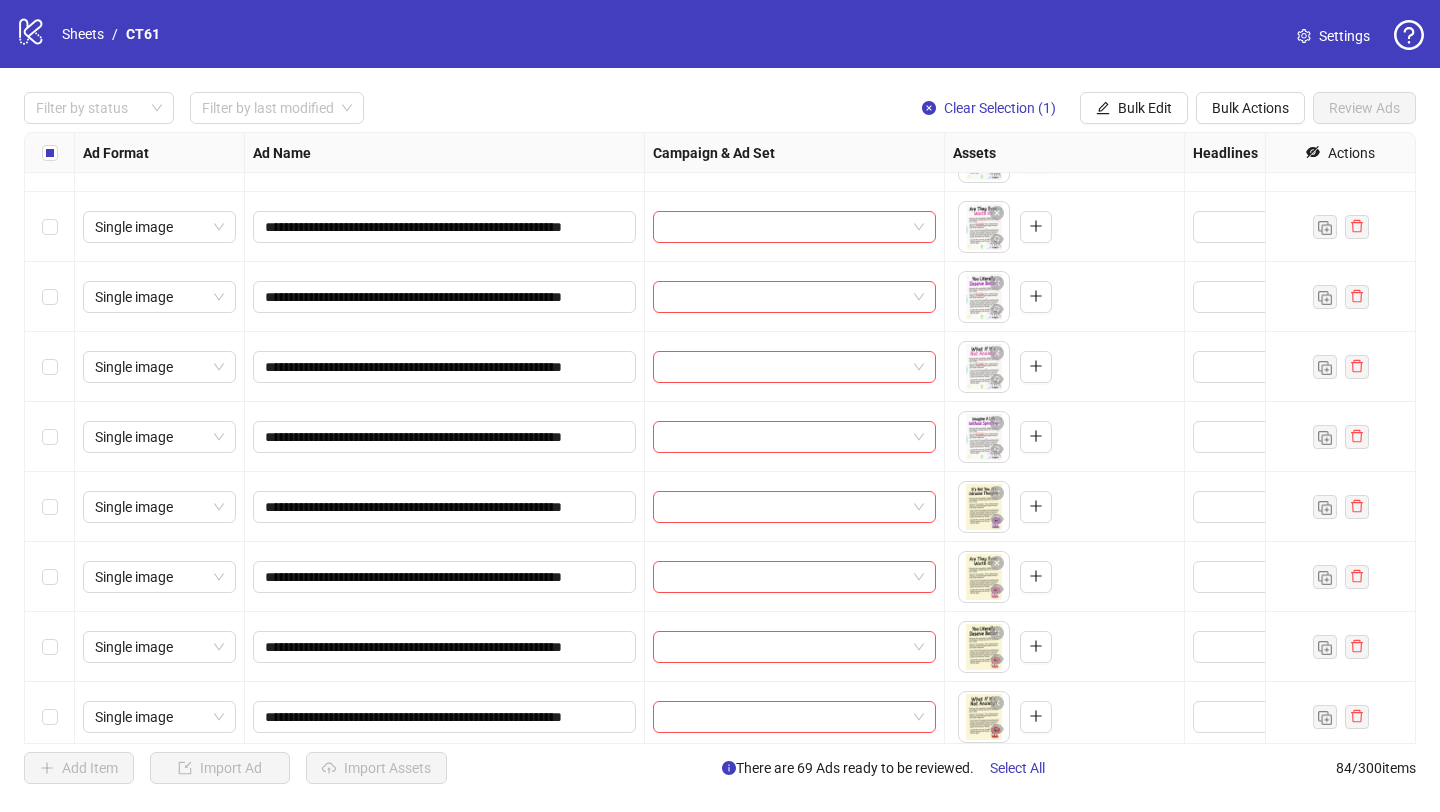 scroll, scrollTop: 5310, scrollLeft: 0, axis: vertical 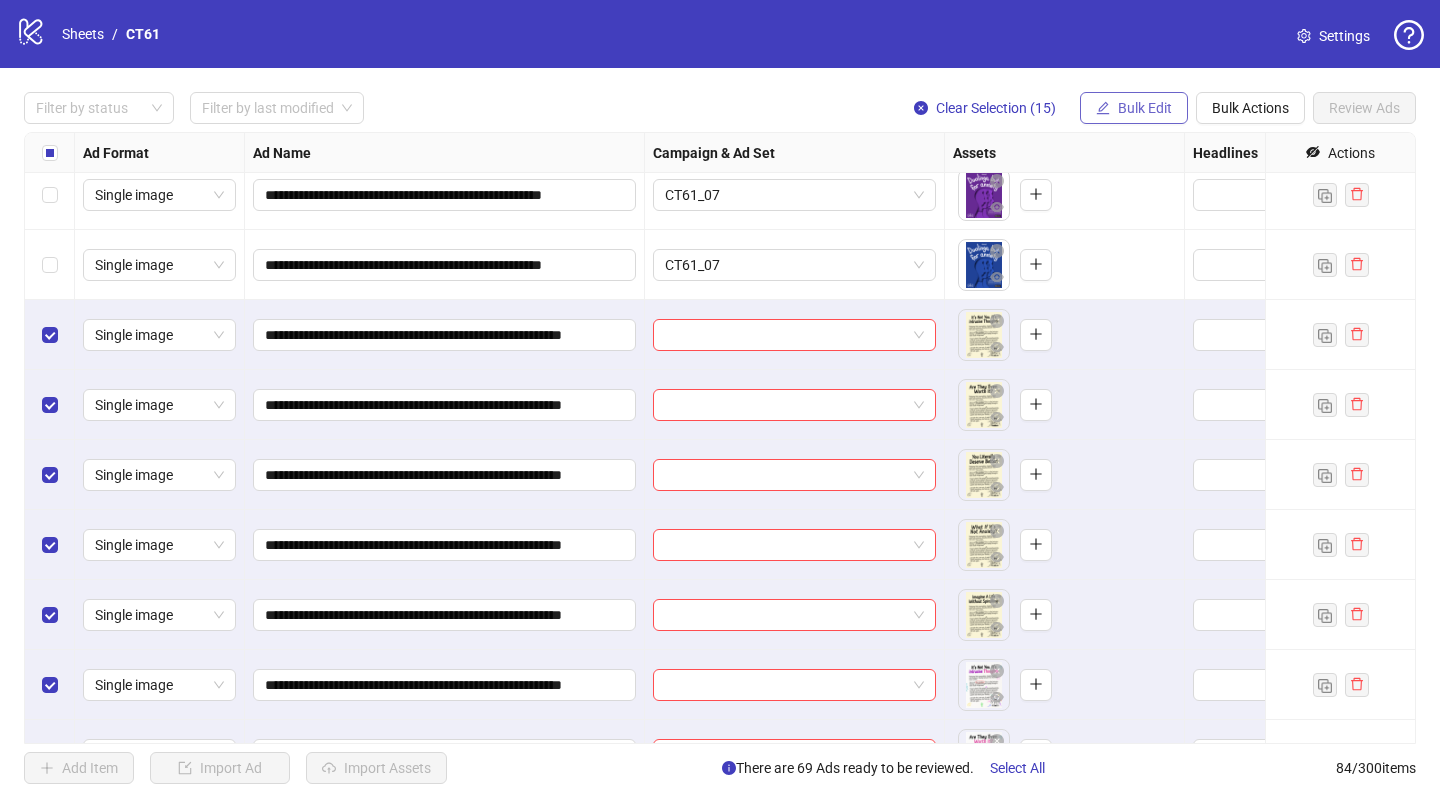 click on "Bulk Edit" at bounding box center [1145, 108] 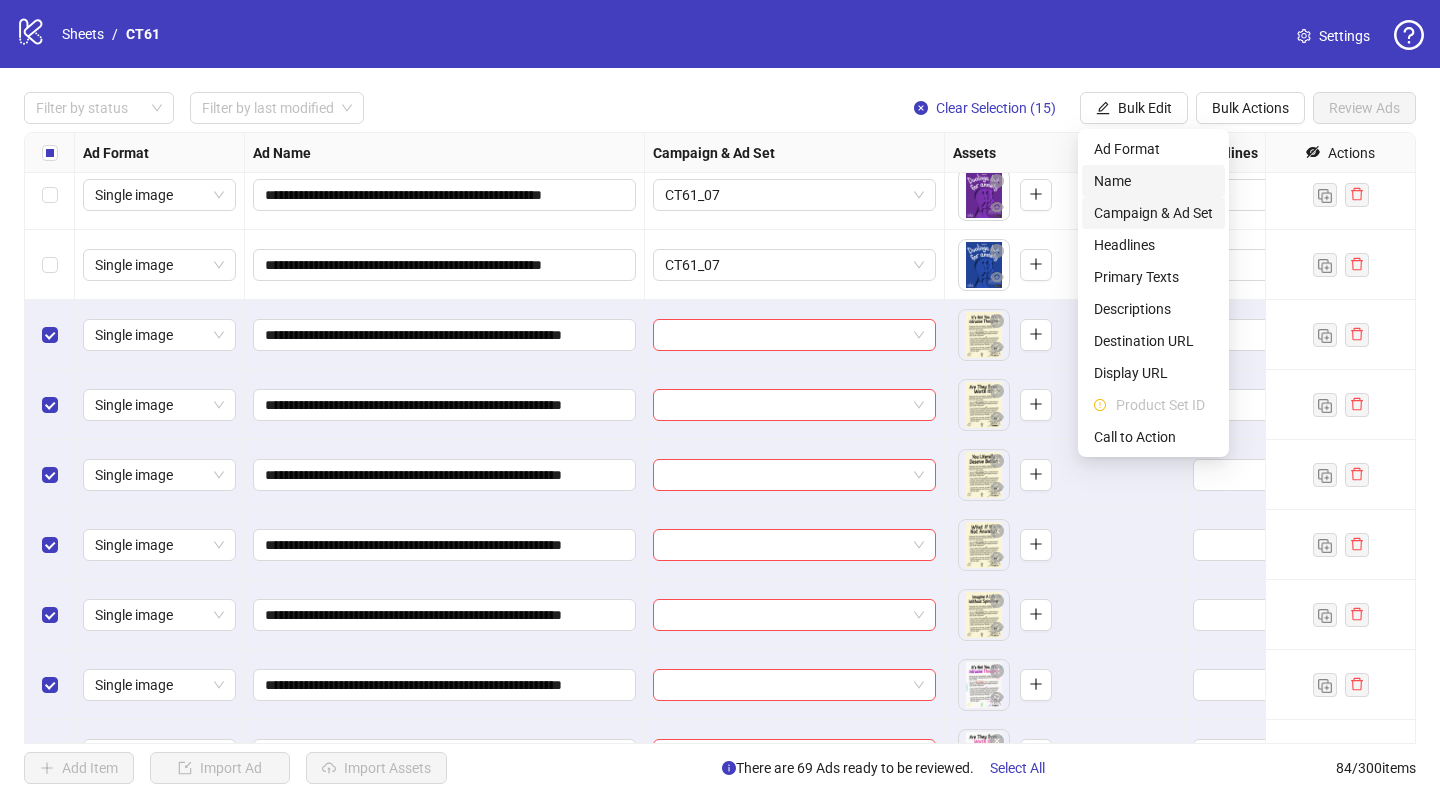 click on "Campaign & Ad Set" at bounding box center [1153, 213] 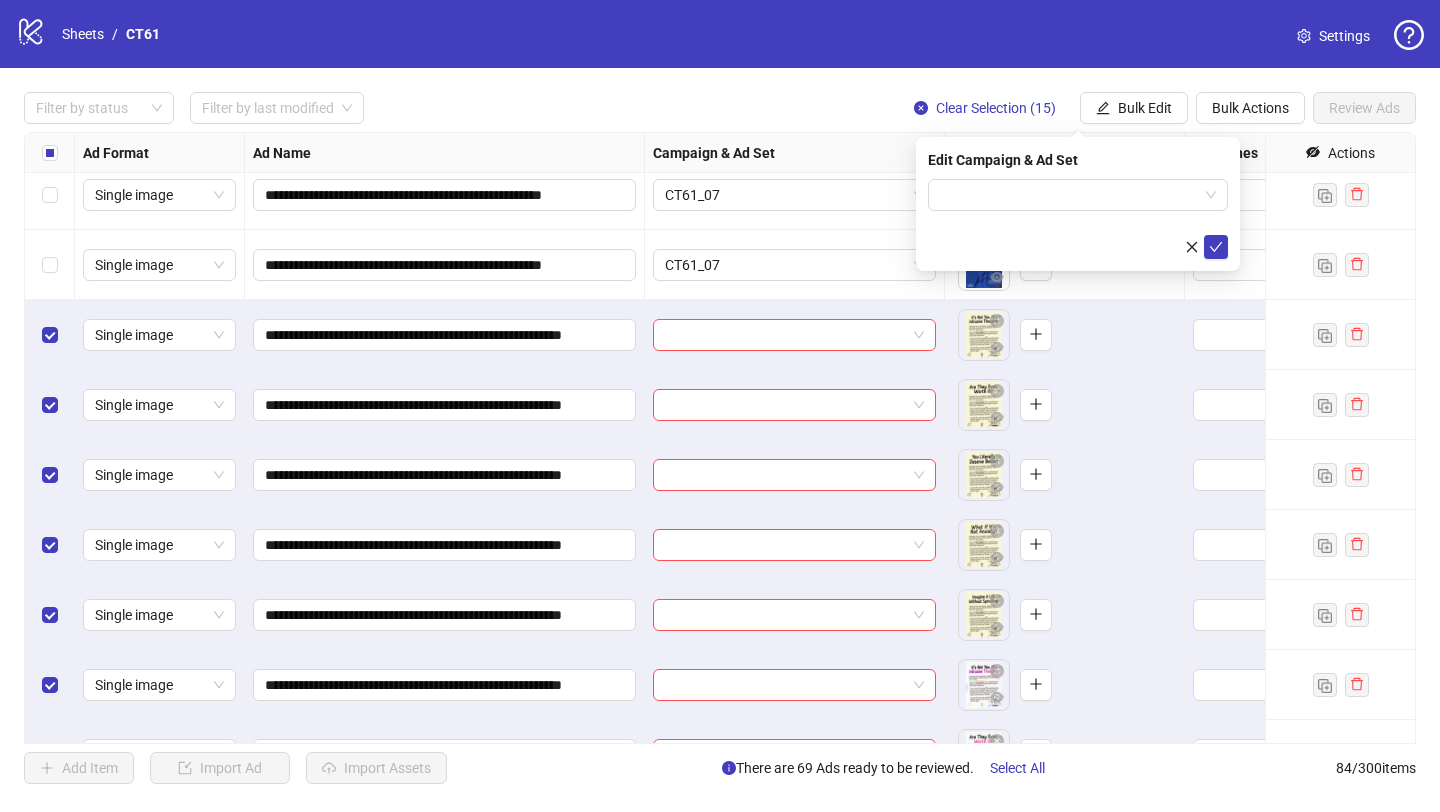 click on "Edit Campaign & Ad Set" at bounding box center (1078, 204) 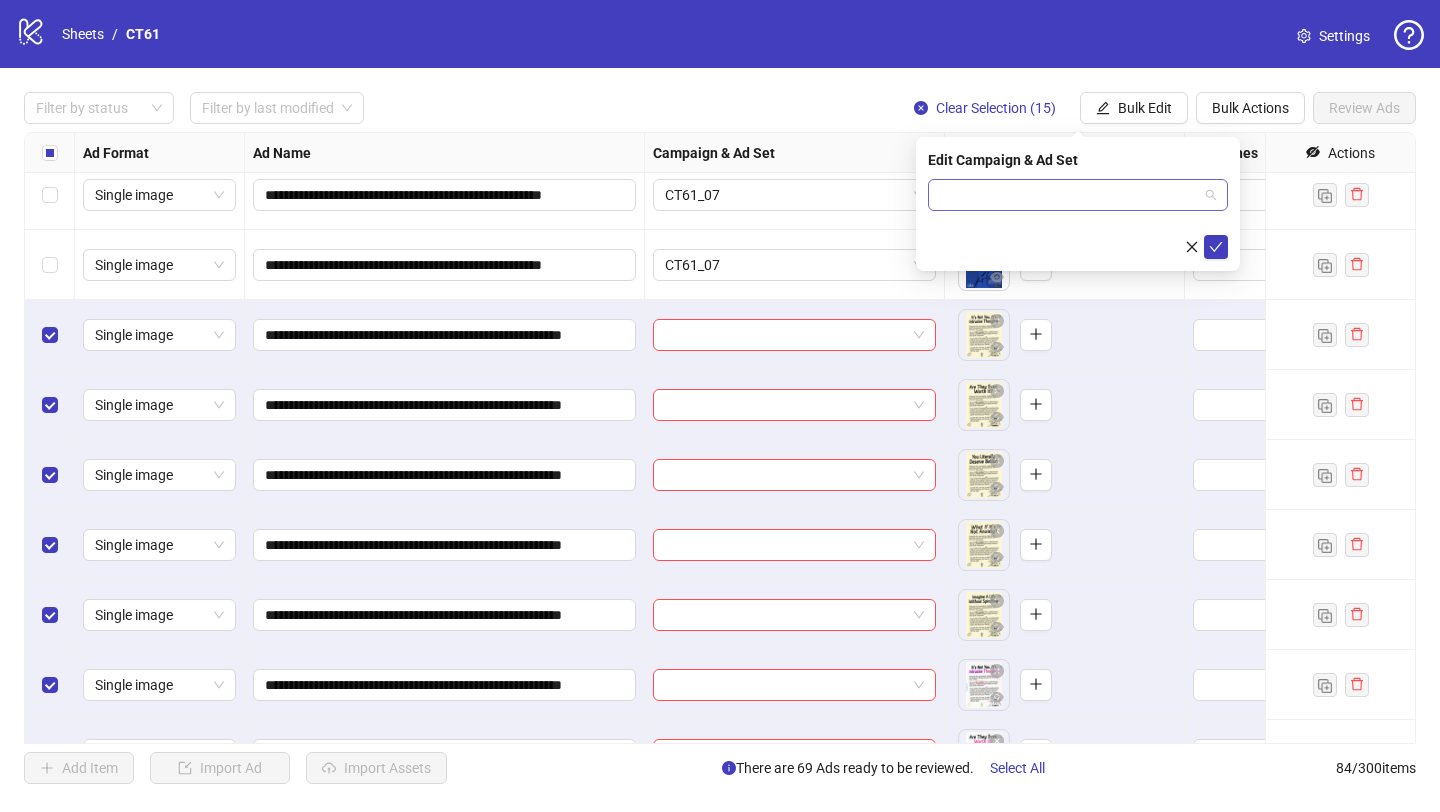 click at bounding box center [1069, 195] 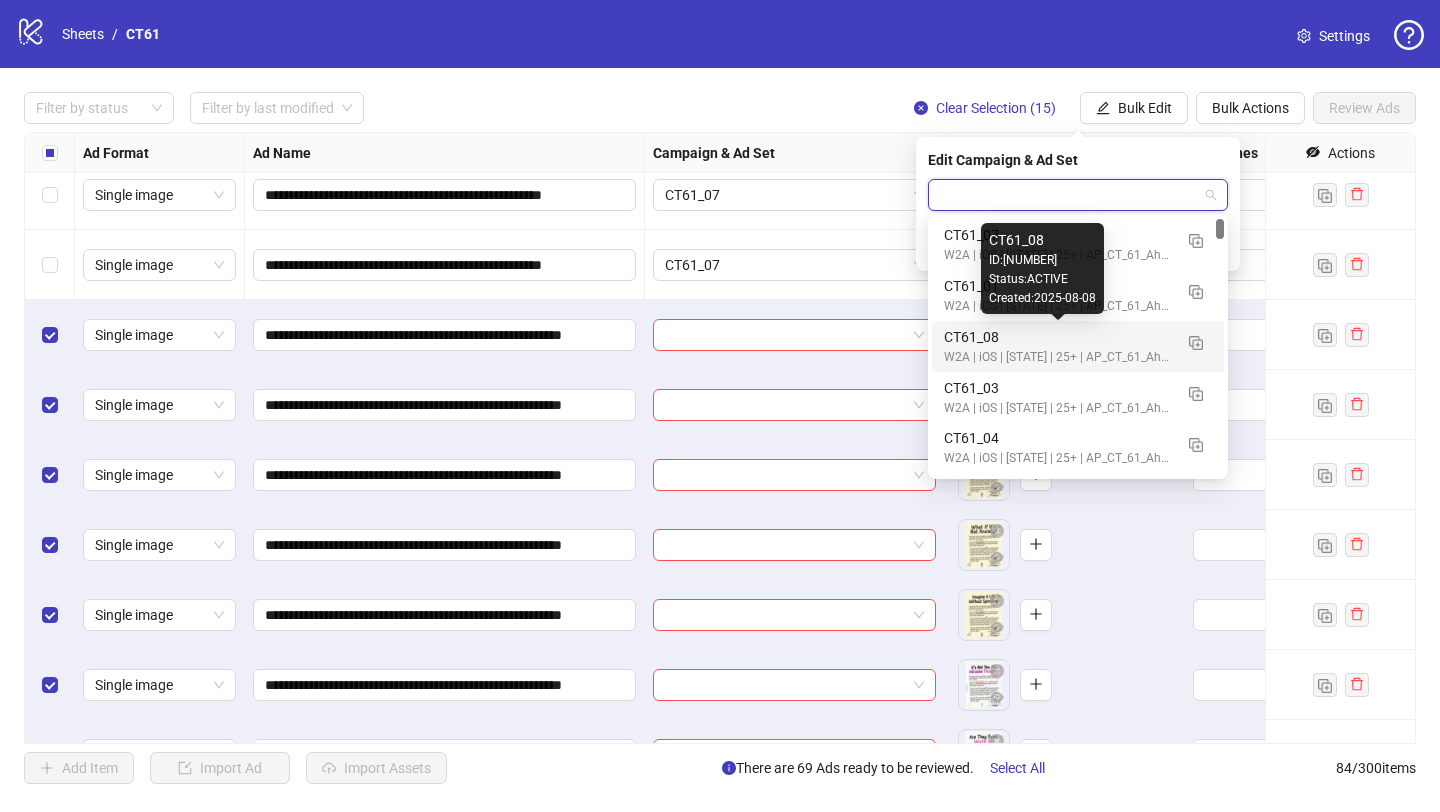 click on "CT61_08" at bounding box center [1058, 337] 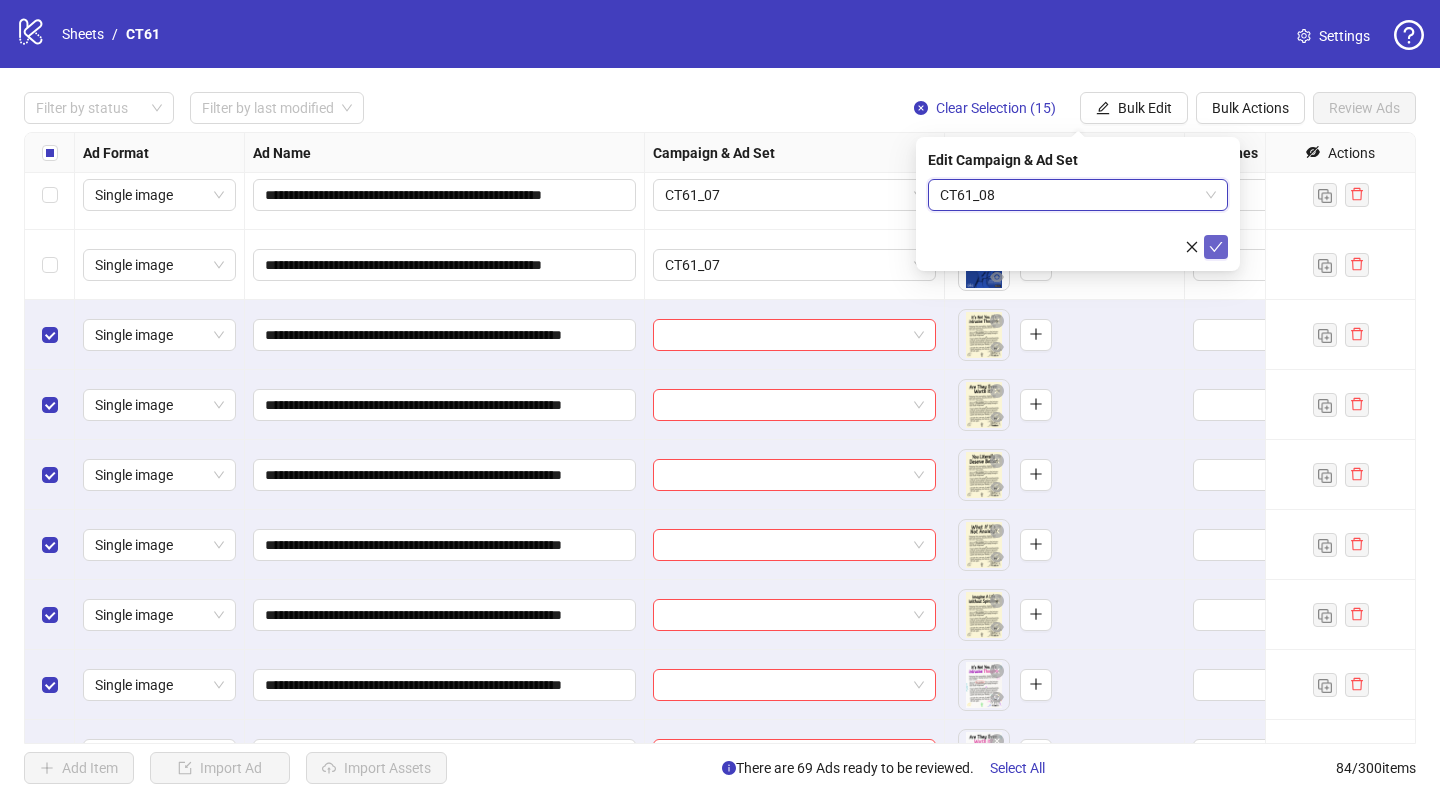 click 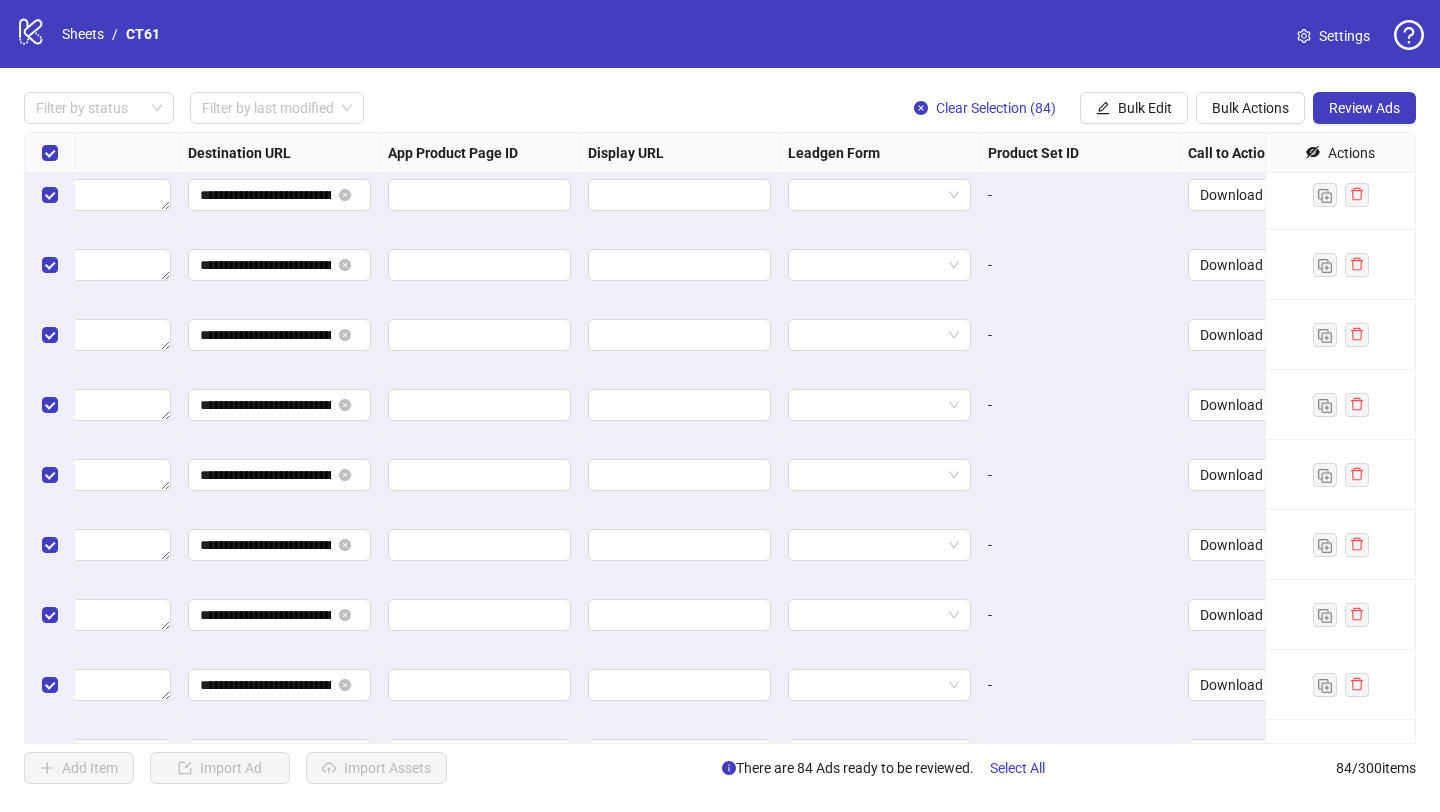 scroll, scrollTop: 4703, scrollLeft: 1880, axis: both 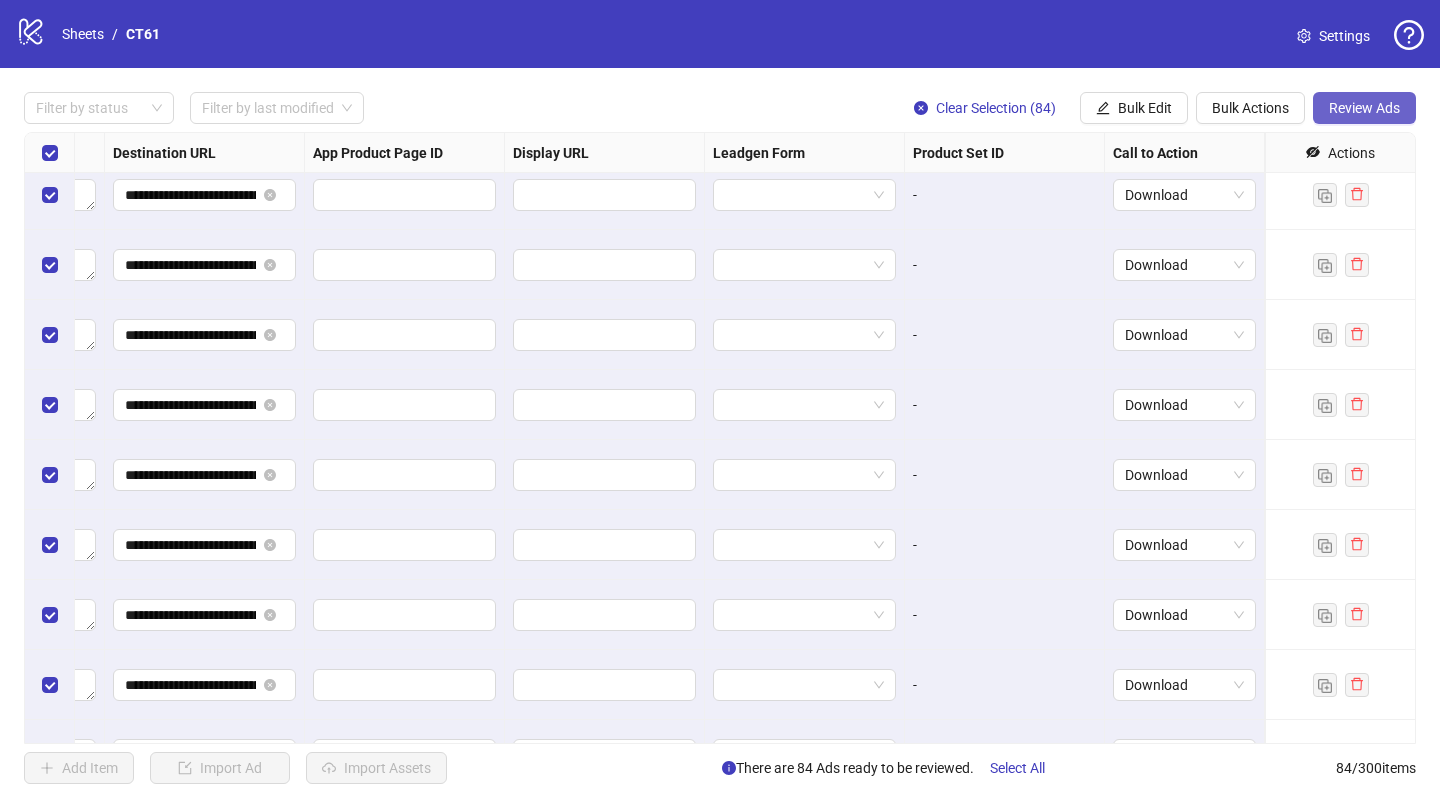 click on "Review Ads" at bounding box center [1364, 108] 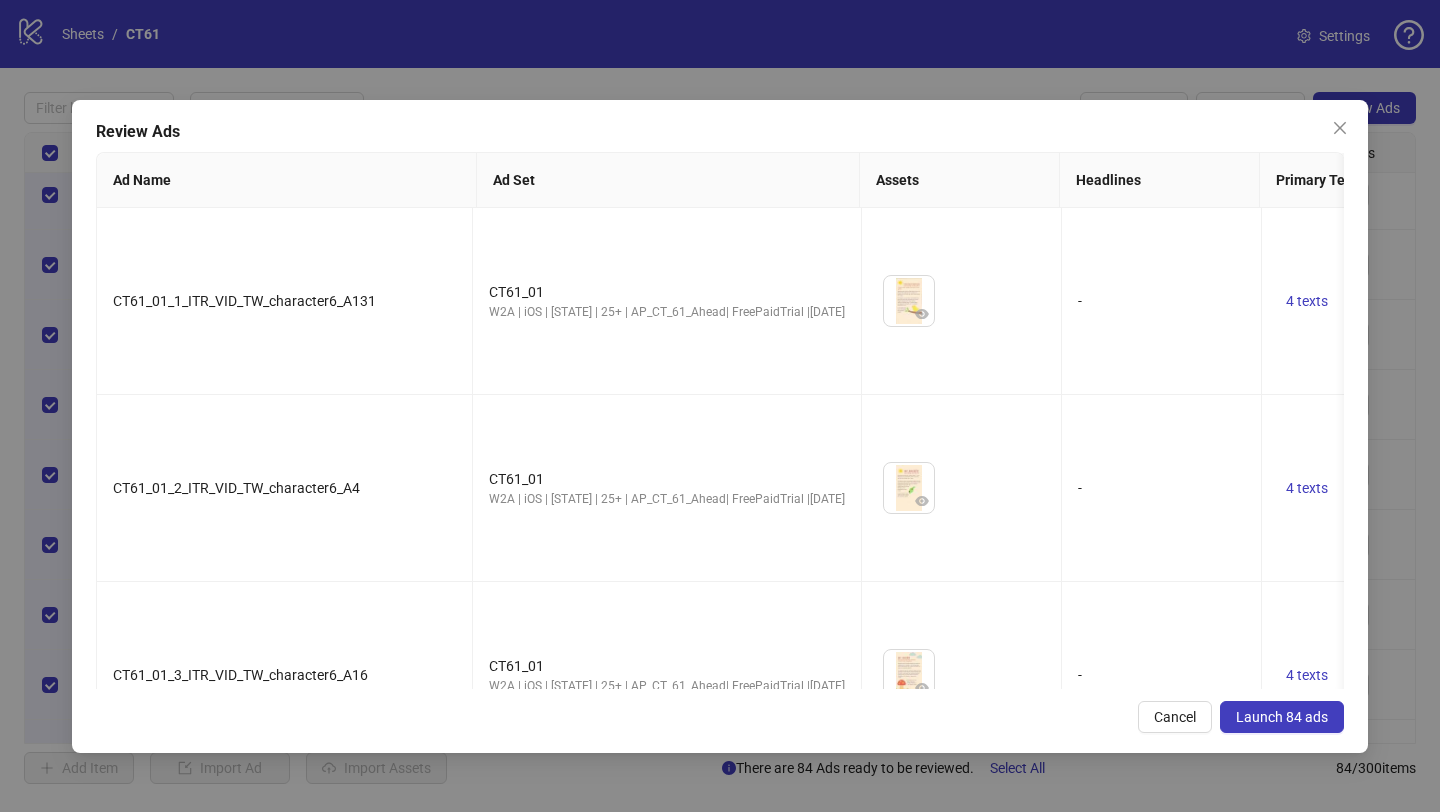 click on "Launch 84 ads" at bounding box center (1282, 717) 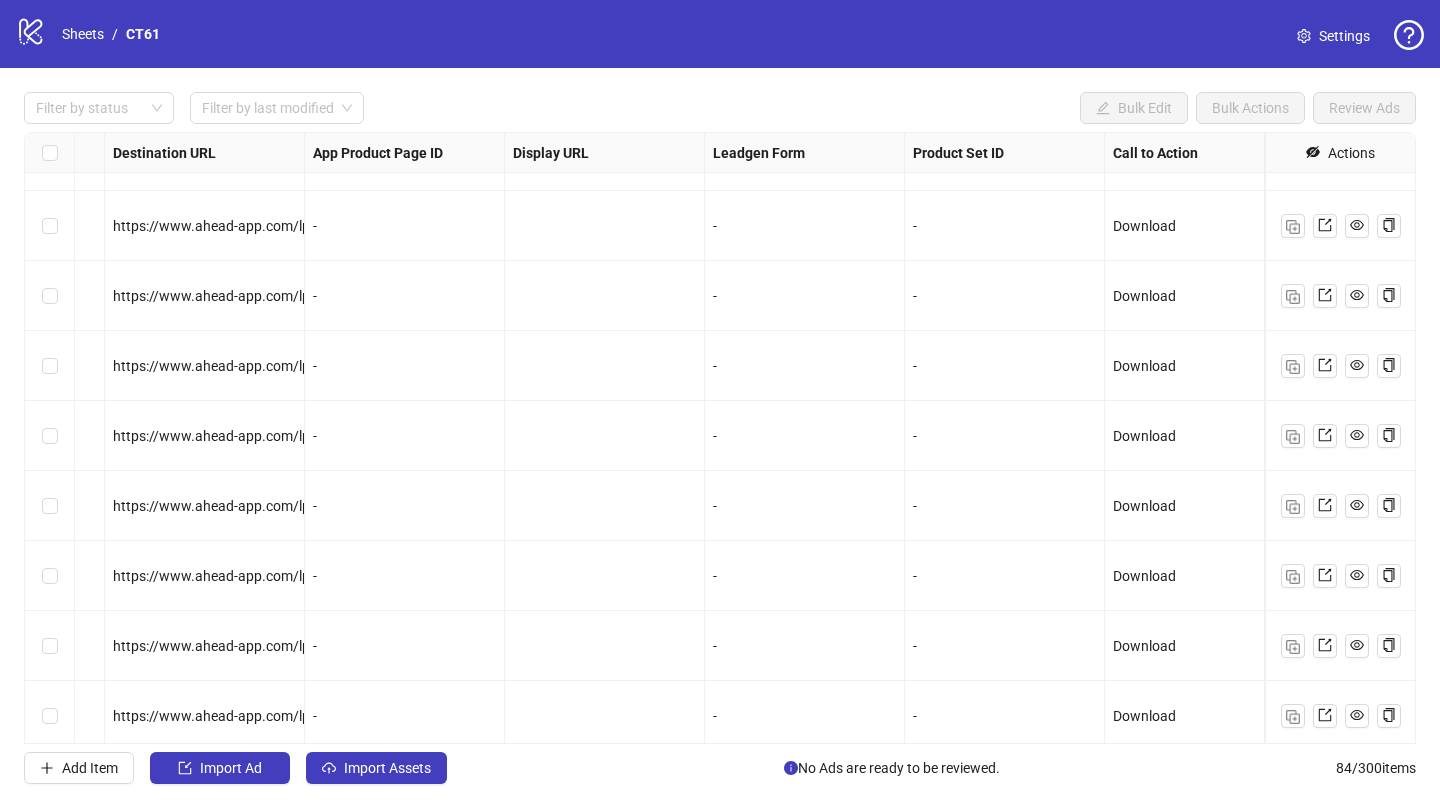 scroll, scrollTop: 2756, scrollLeft: 1880, axis: both 